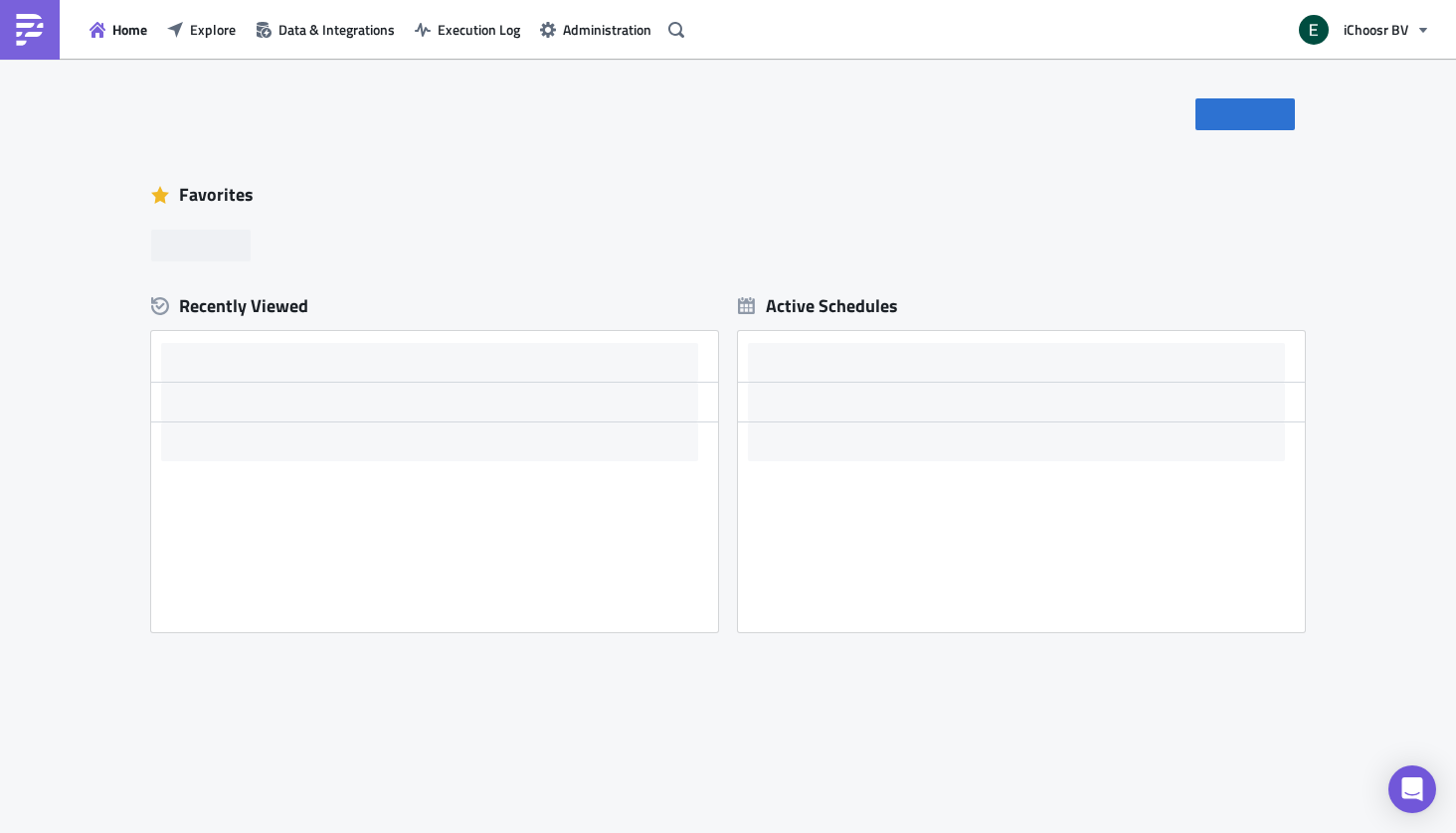 scroll, scrollTop: 0, scrollLeft: 0, axis: both 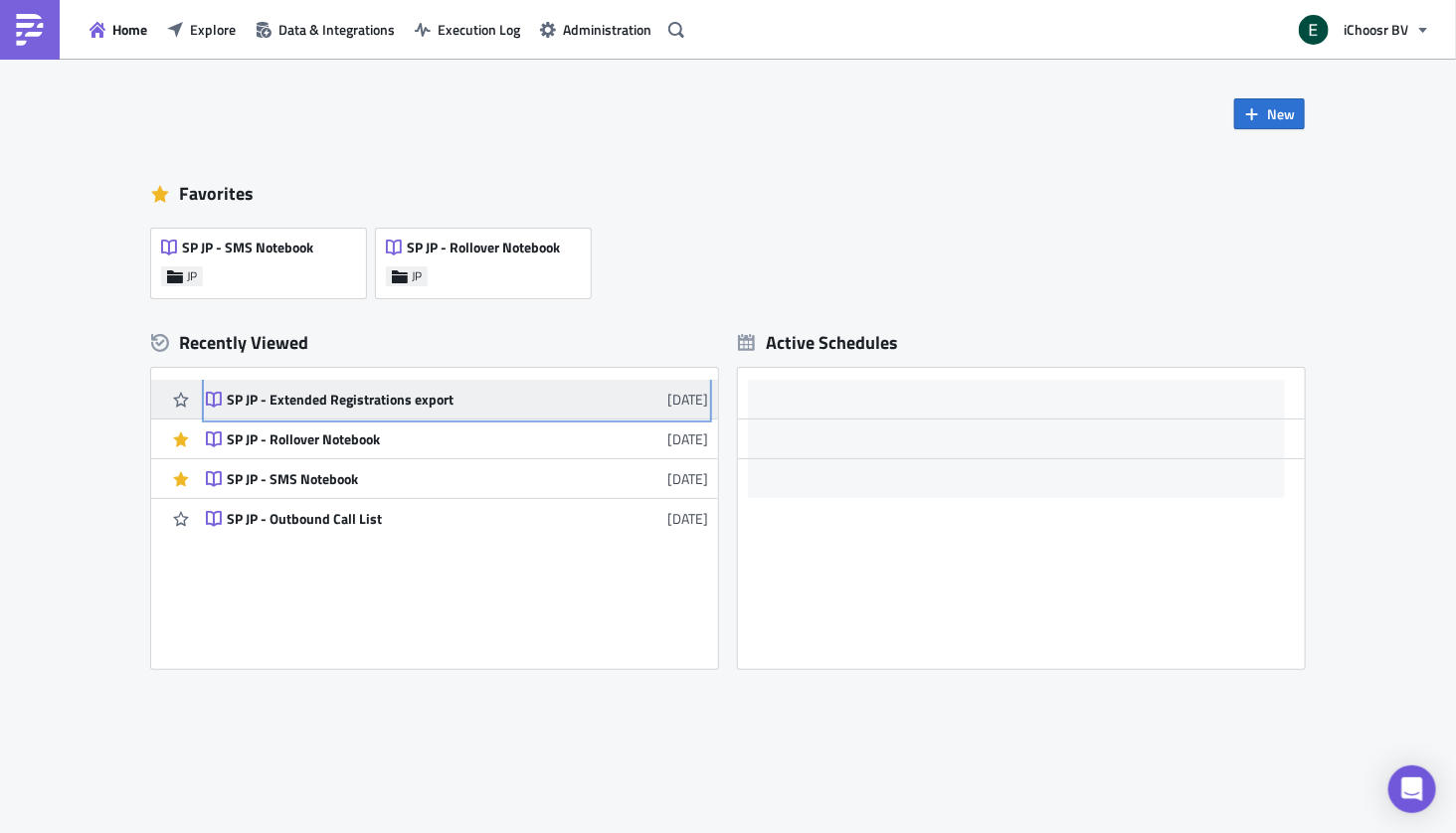 click on "SP JP - Extended Registrations export" at bounding box center [401, 400] 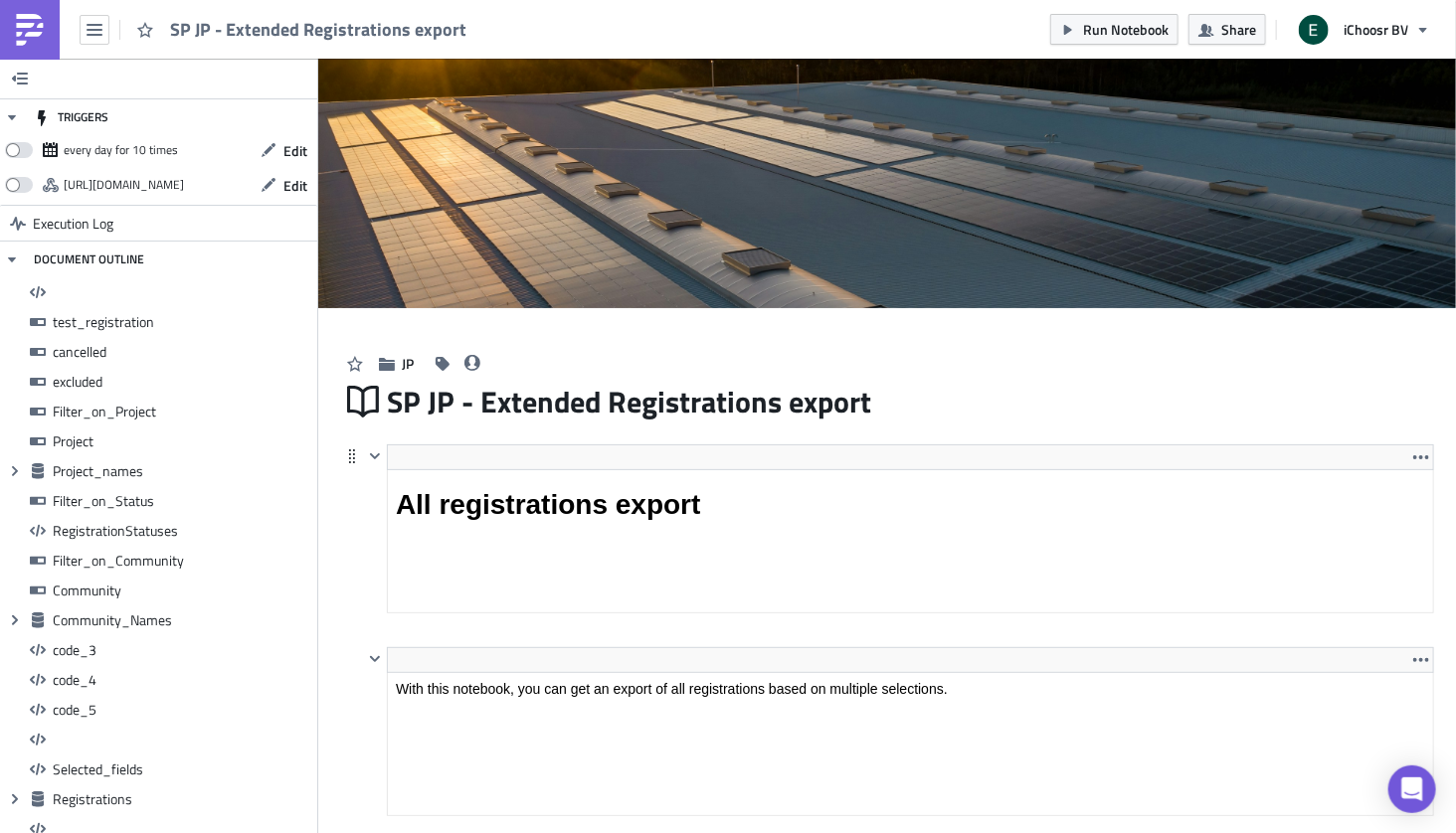 scroll, scrollTop: 0, scrollLeft: 0, axis: both 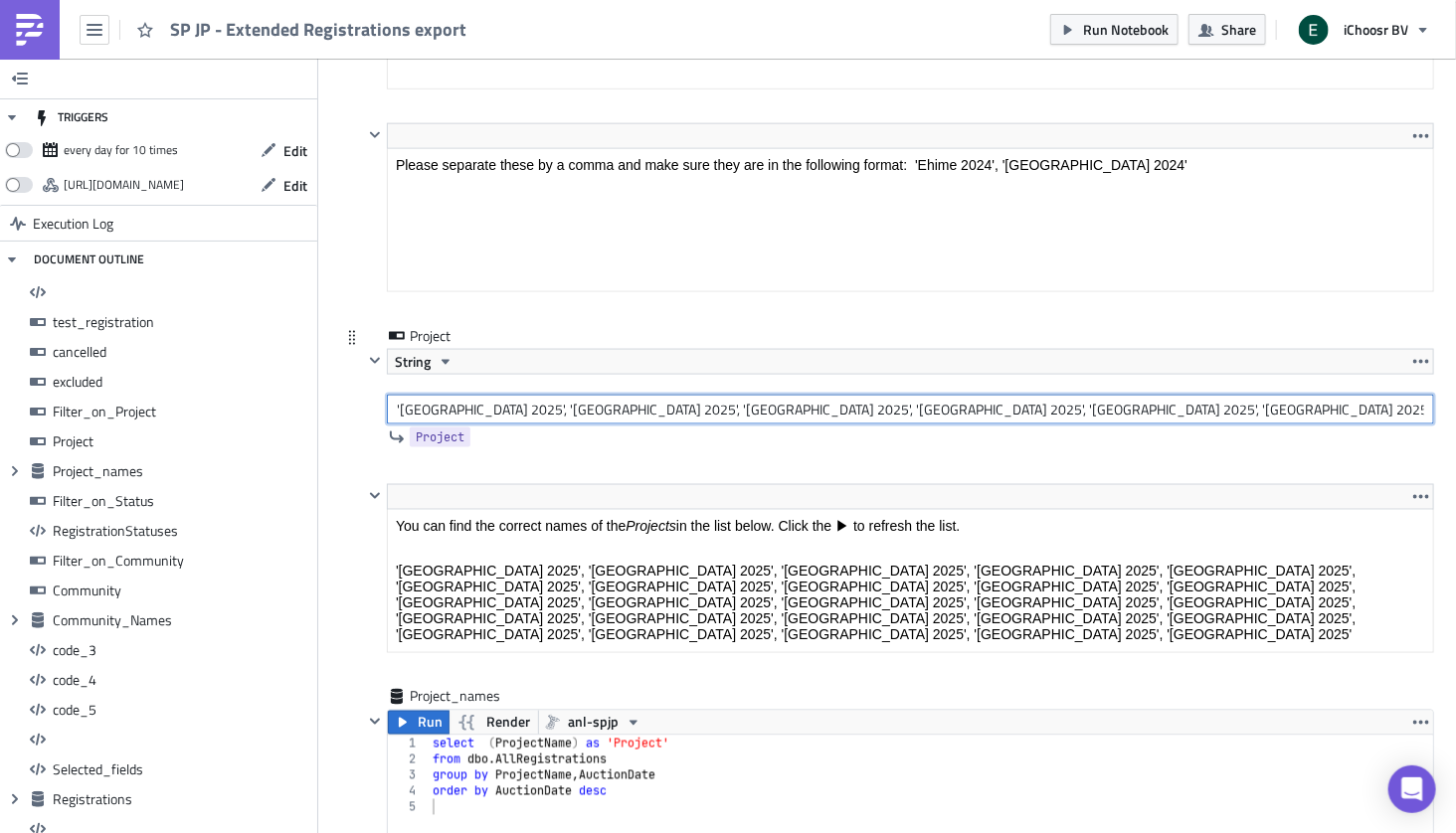 click on "'[GEOGRAPHIC_DATA] 2025', '[GEOGRAPHIC_DATA] 2025', '[GEOGRAPHIC_DATA] 2025', '[GEOGRAPHIC_DATA] 2025', '[GEOGRAPHIC_DATA] 2025', '[GEOGRAPHIC_DATA] 2025', '[GEOGRAPHIC_DATA] 2025', '[GEOGRAPHIC_DATA] 2025', '[GEOGRAPHIC_DATA] 2025', '[GEOGRAPHIC_DATA] 2025', '[GEOGRAPHIC_DATA] 2025', '[GEOGRAPHIC_DATA] 2025', '[GEOGRAPHIC_DATA] 2025', '[GEOGRAPHIC_DATA] 2025', '[GEOGRAPHIC_DATA] 2025', '[GEOGRAPHIC_DATA] 2025', '[GEOGRAPHIC_DATA] 2025', '[GEOGRAPHIC_DATA] 2025', '[GEOGRAPHIC_DATA] 2025', '[GEOGRAPHIC_DATA] 2025', '[GEOGRAPHIC_DATA] 2025', '[GEOGRAPHIC_DATA] 2025', '[GEOGRAPHIC_DATA] 2025', '[GEOGRAPHIC_DATA] 2025', '[GEOGRAPHIC_DATA] 2025'" at bounding box center (910, 410) 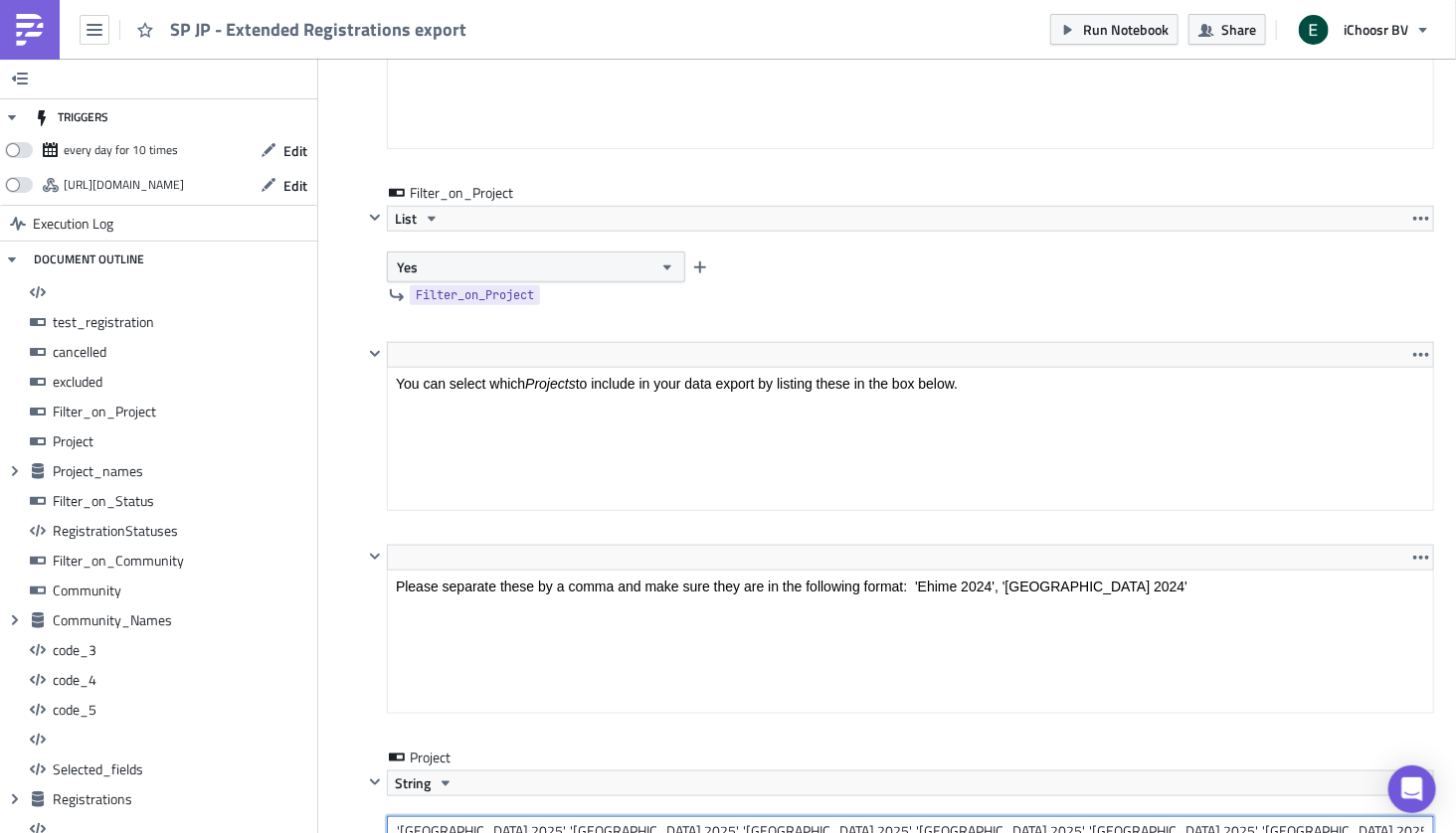 scroll, scrollTop: 3848, scrollLeft: 0, axis: vertical 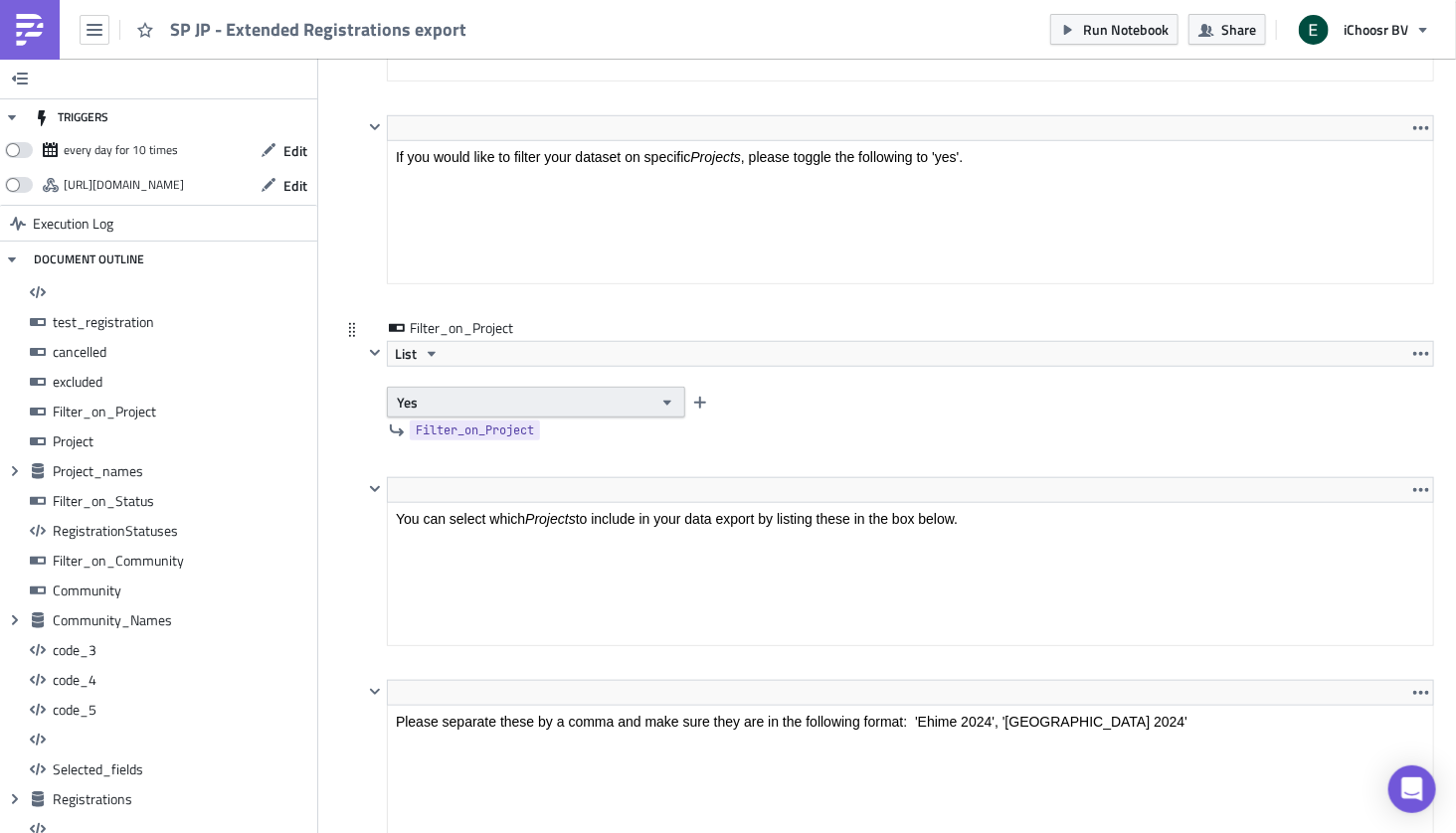 click on "Yes" at bounding box center [536, 402] 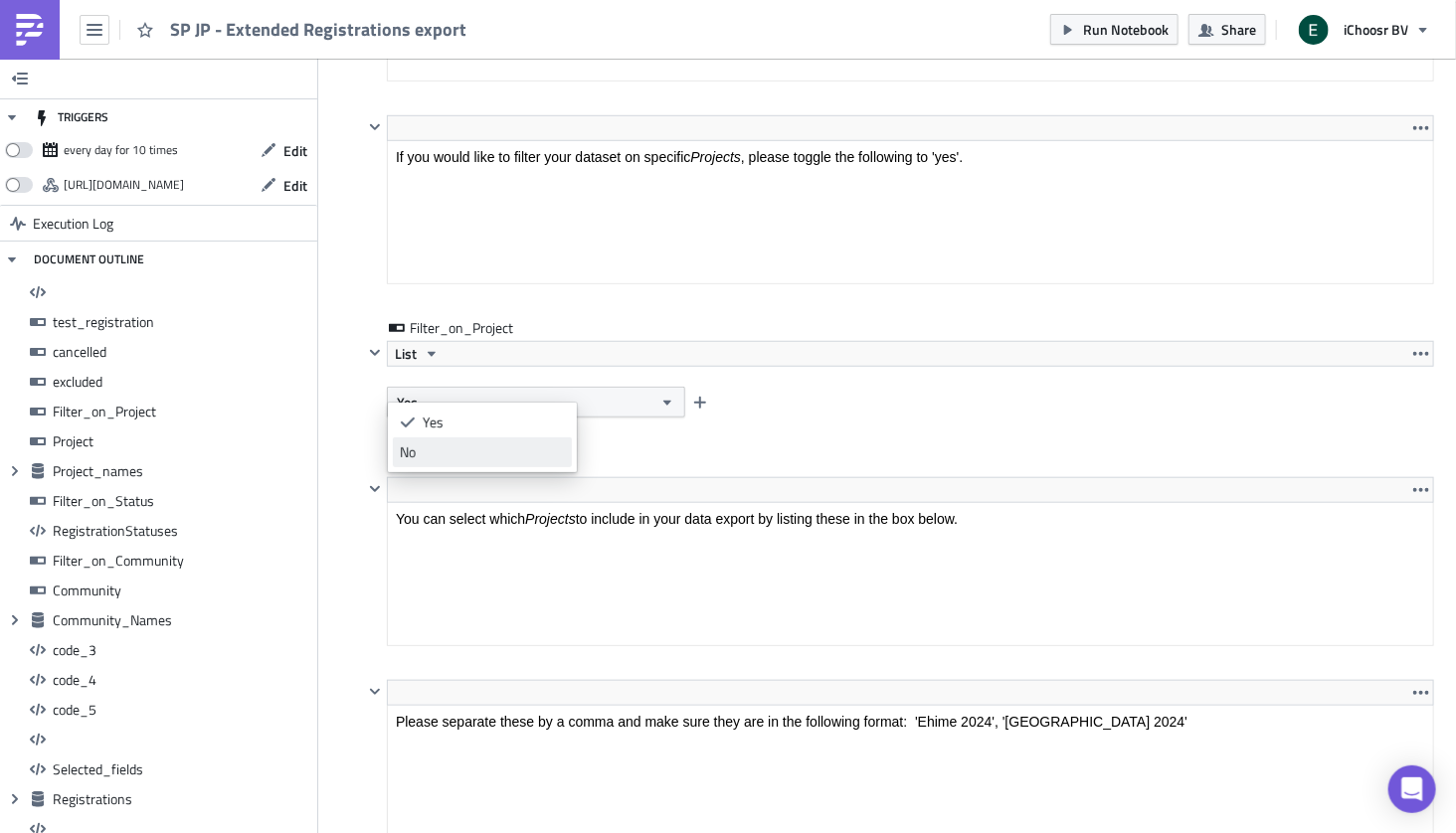 click on "No" at bounding box center (482, 452) 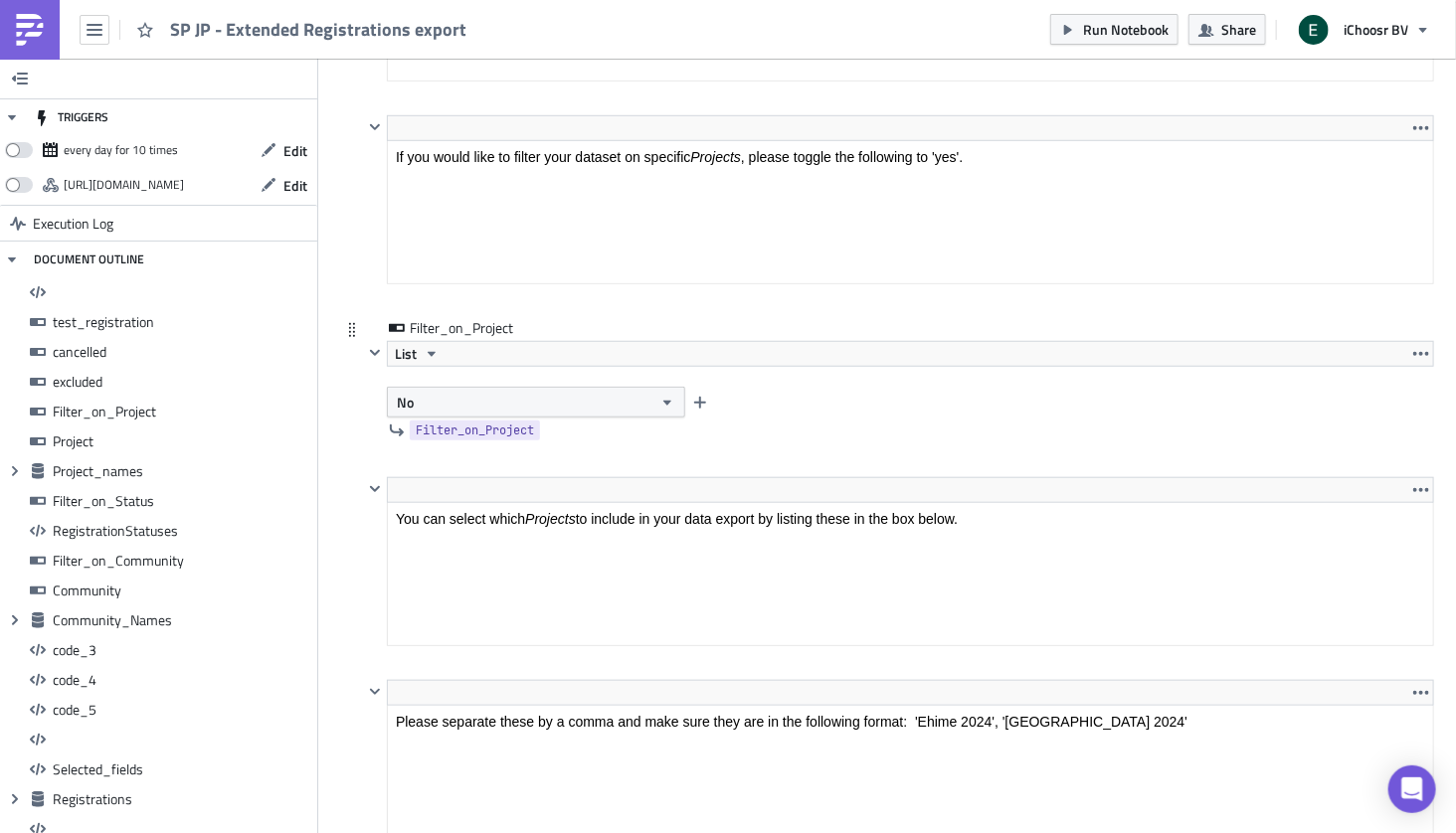 click on "Filter_on_Project List No Filter_on_Project" at bounding box center [887, 398] 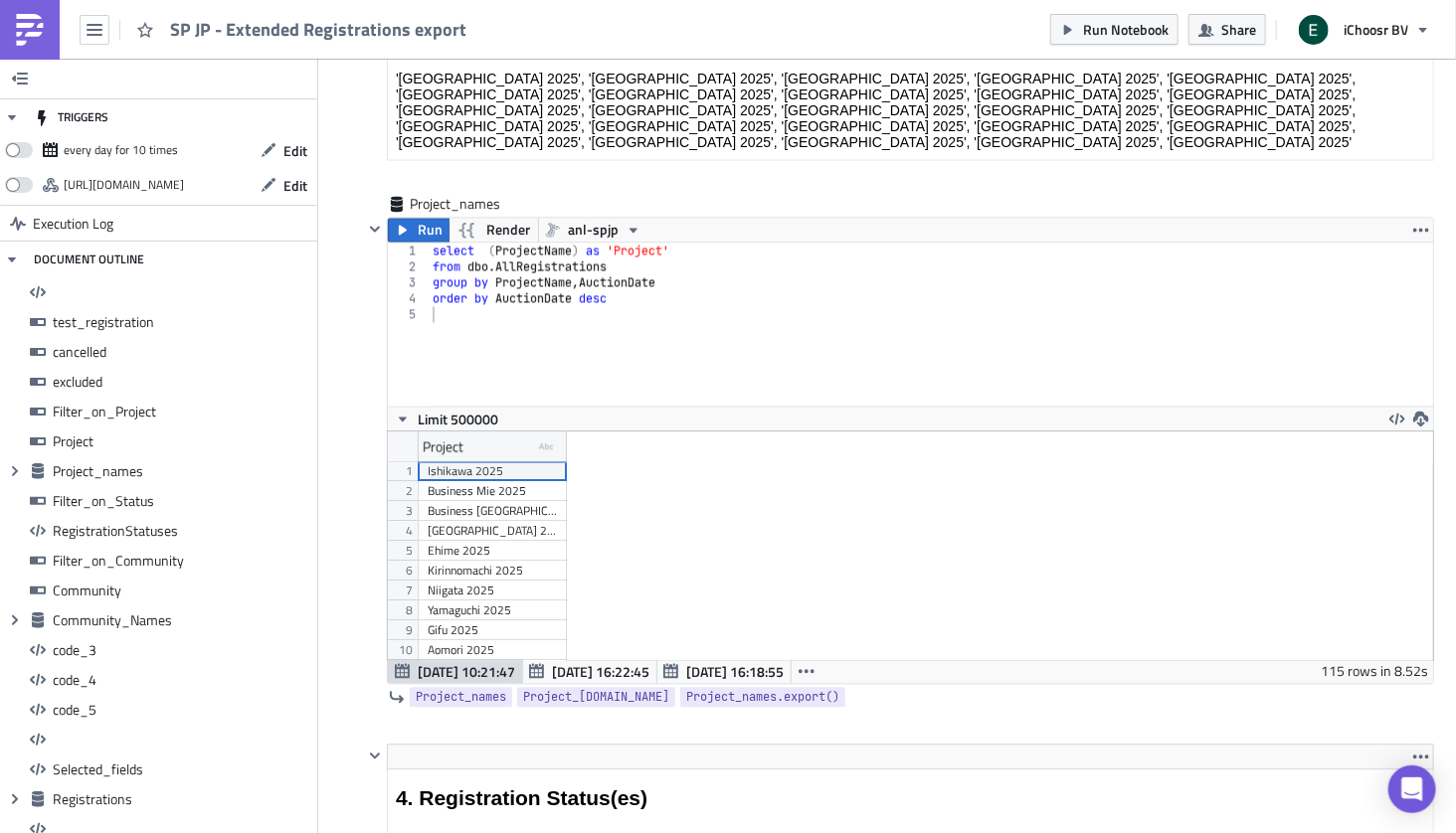 scroll, scrollTop: 4777, scrollLeft: 0, axis: vertical 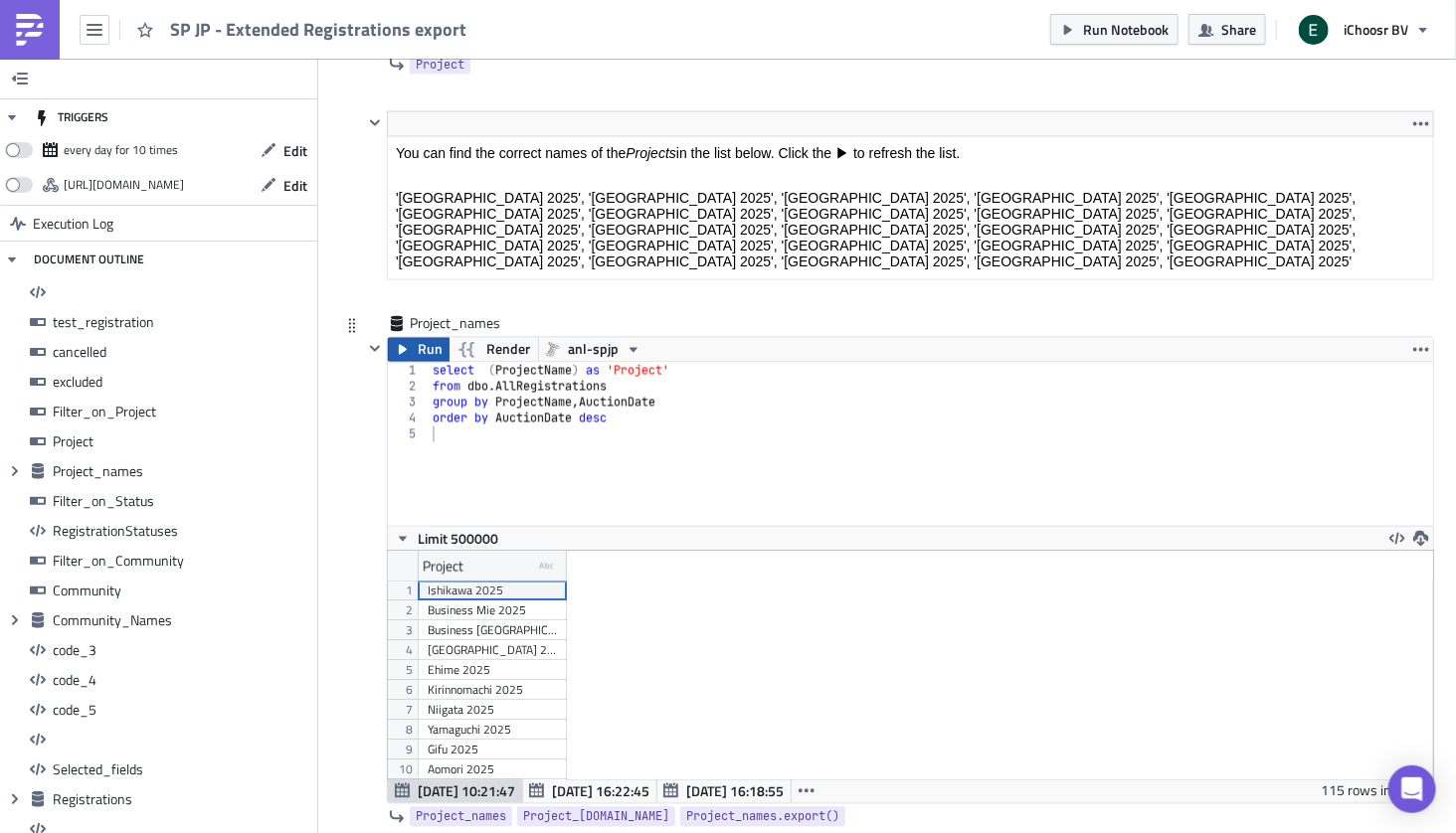 click 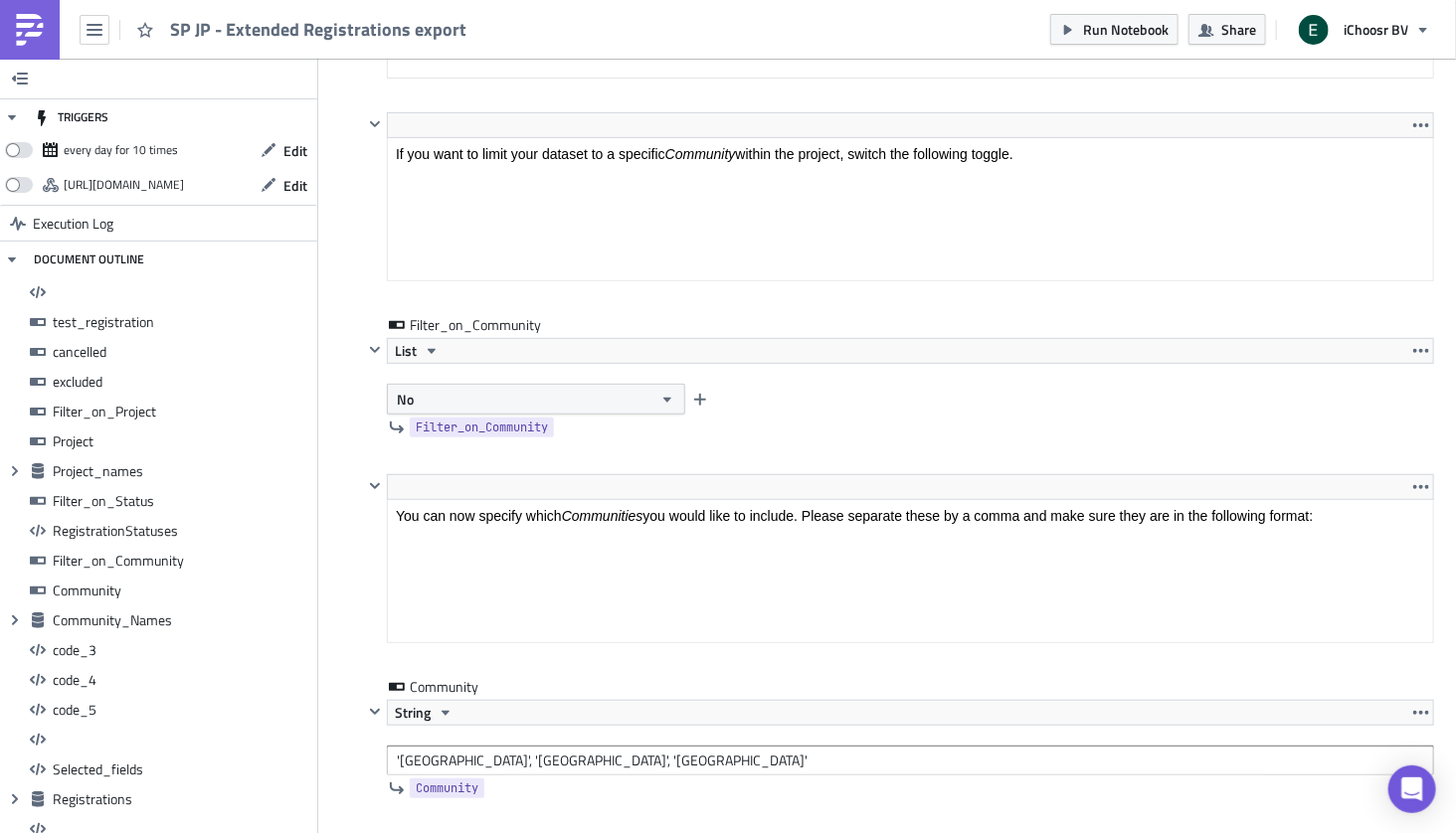 scroll, scrollTop: 6912, scrollLeft: 0, axis: vertical 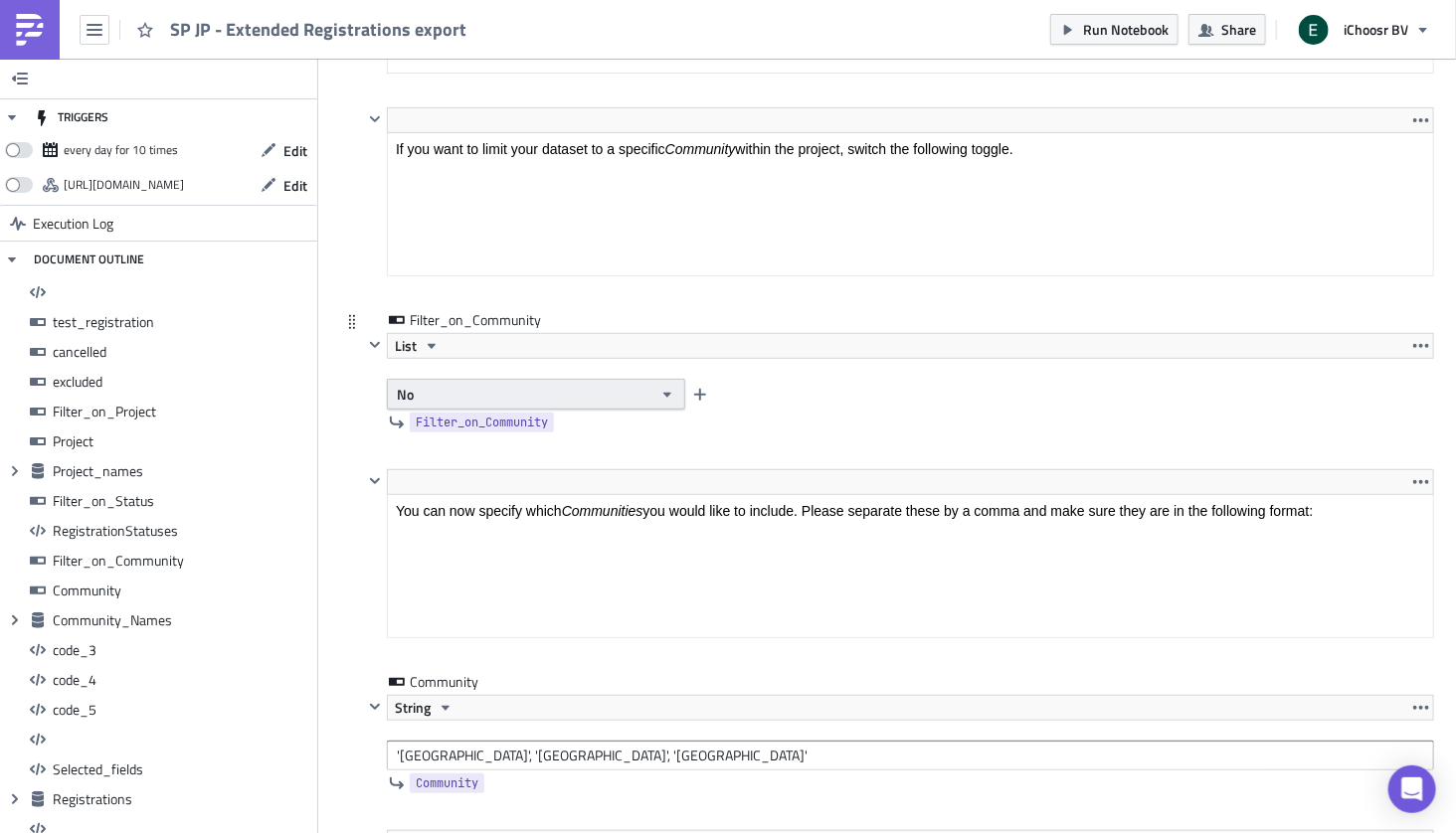click on "No" at bounding box center (536, 394) 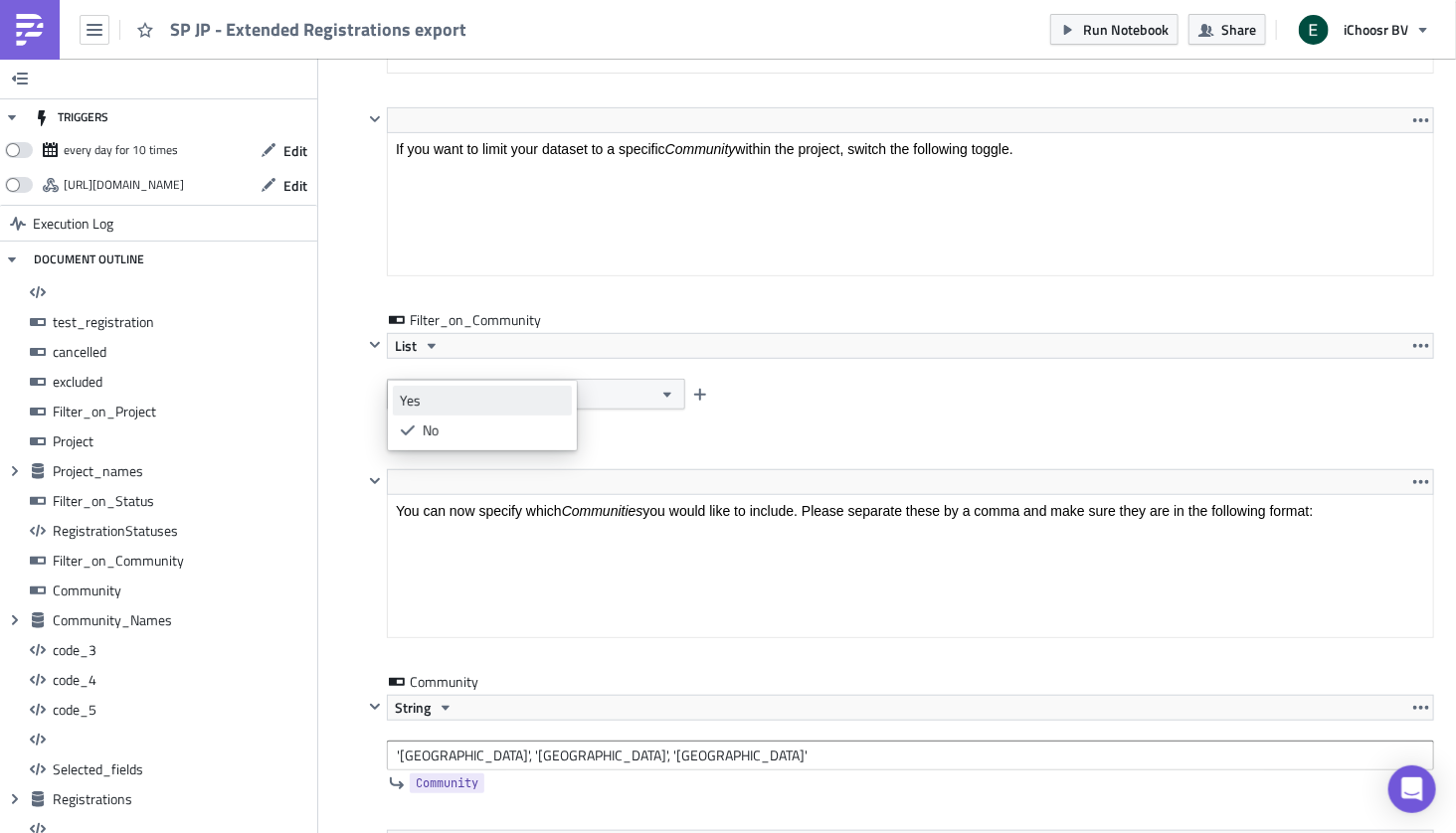 click on "Yes" at bounding box center [482, 401] 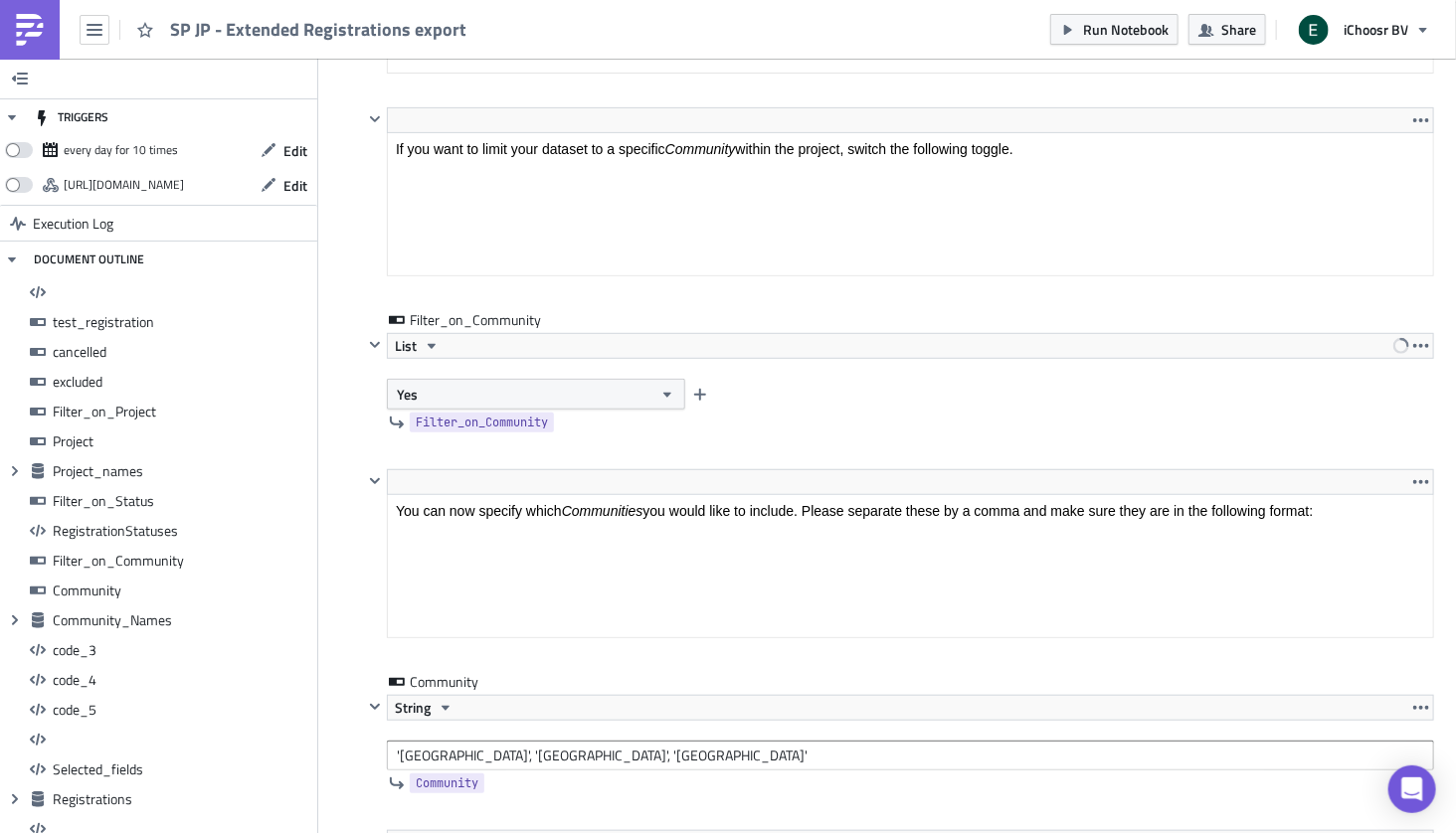 click on "JP SP JP - Extended Registrations export <h1>All registrations export</h1> Edit Format Insert To open the popup, press Shift+Enter To open the popup, press Shift+Enter <p>With this notebook, you can get an export of all registrations based on multiple selections.</p> Edit Format Insert To open the popup, press Shift+Enter To open the popup, press Shift+Enter <p>The data source contains all registrations.</p> Edit Format Insert To open the popup, press Shift+Enter To open the popup, press Shift+Enter <p>A. Select which records you want to obtain</p> Edit Format Insert To open the popup, press Shift+Enter To open the popup, press Shift+Enter <ol>
<li>Choose whether you need <em>Test or Real Registrations </em></li>
<li>Choose whether you need <em>Excluded </em>and <em>Cancelled Registrations</em> or not</li>
<li>Choose which <em>Projects</em> to include</li>
<li>Choose which<em> Registration Status(es)</em> to include</li>
<li>Choose which <em>Community ID's</em> to include</li>
</ol> Edit Format Insert Edit No" at bounding box center (887, 2454) 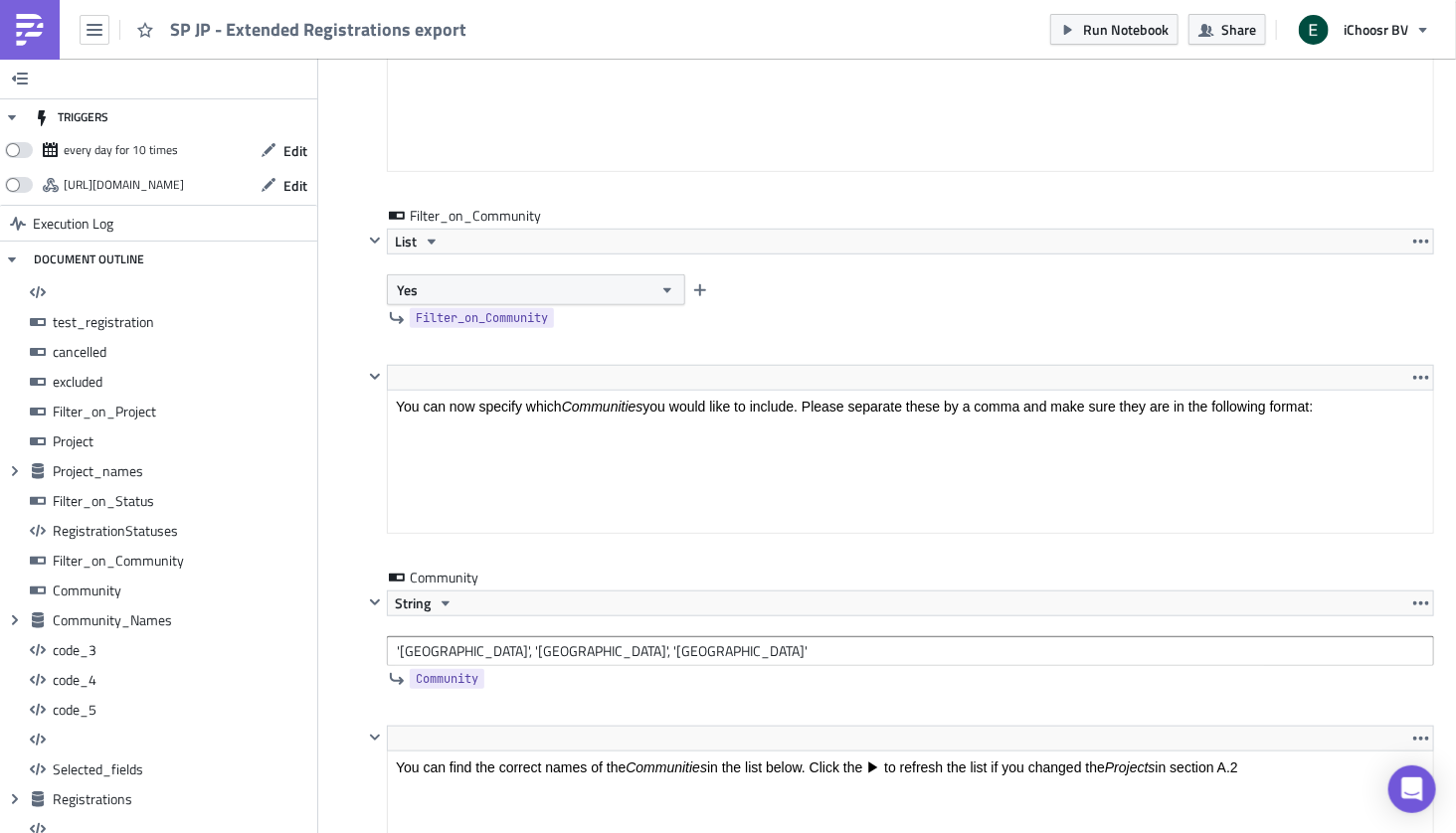 scroll, scrollTop: 7318, scrollLeft: 0, axis: vertical 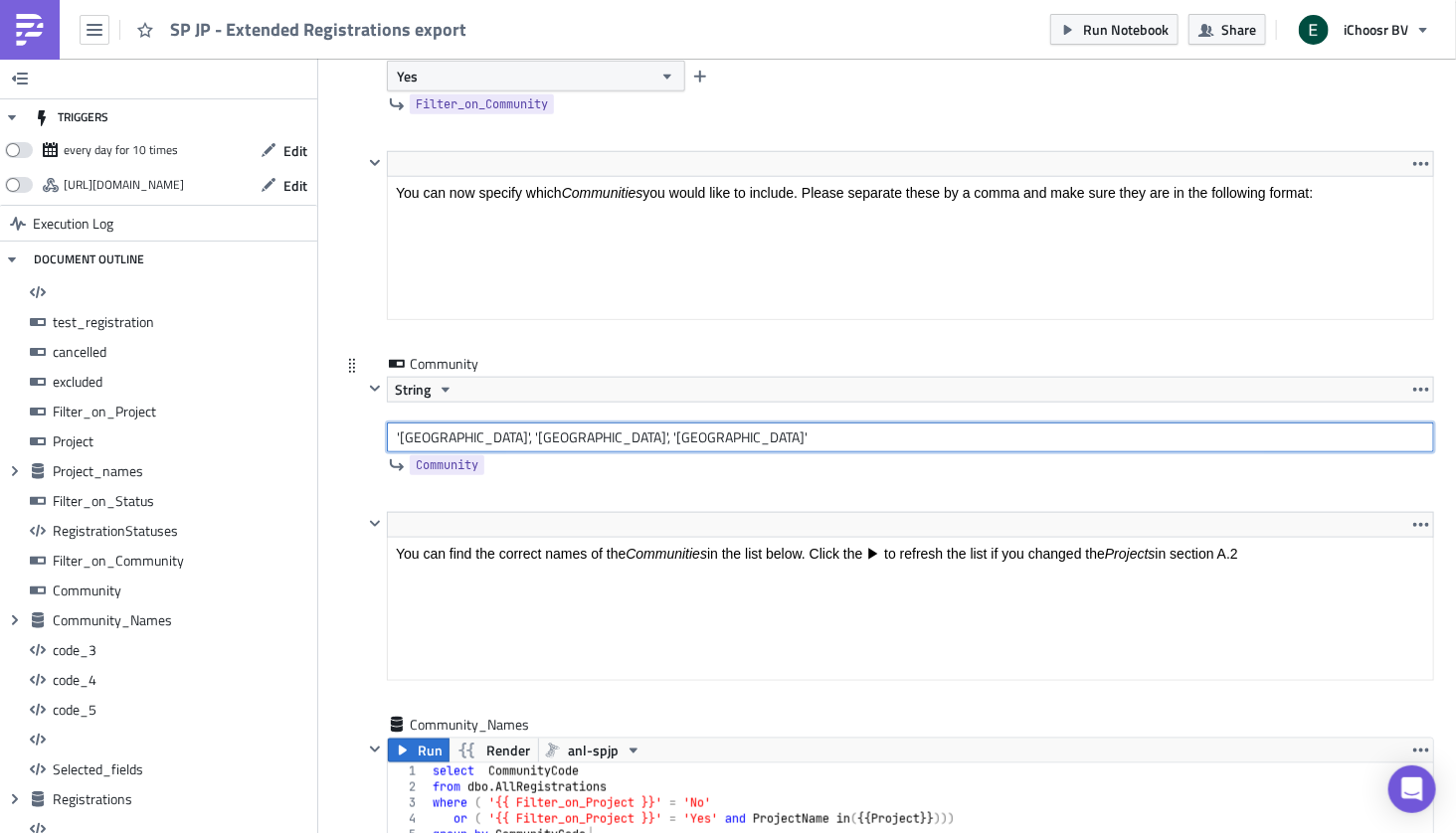 click on "'[GEOGRAPHIC_DATA]', '[GEOGRAPHIC_DATA]', '[GEOGRAPHIC_DATA]'" at bounding box center (910, 437) 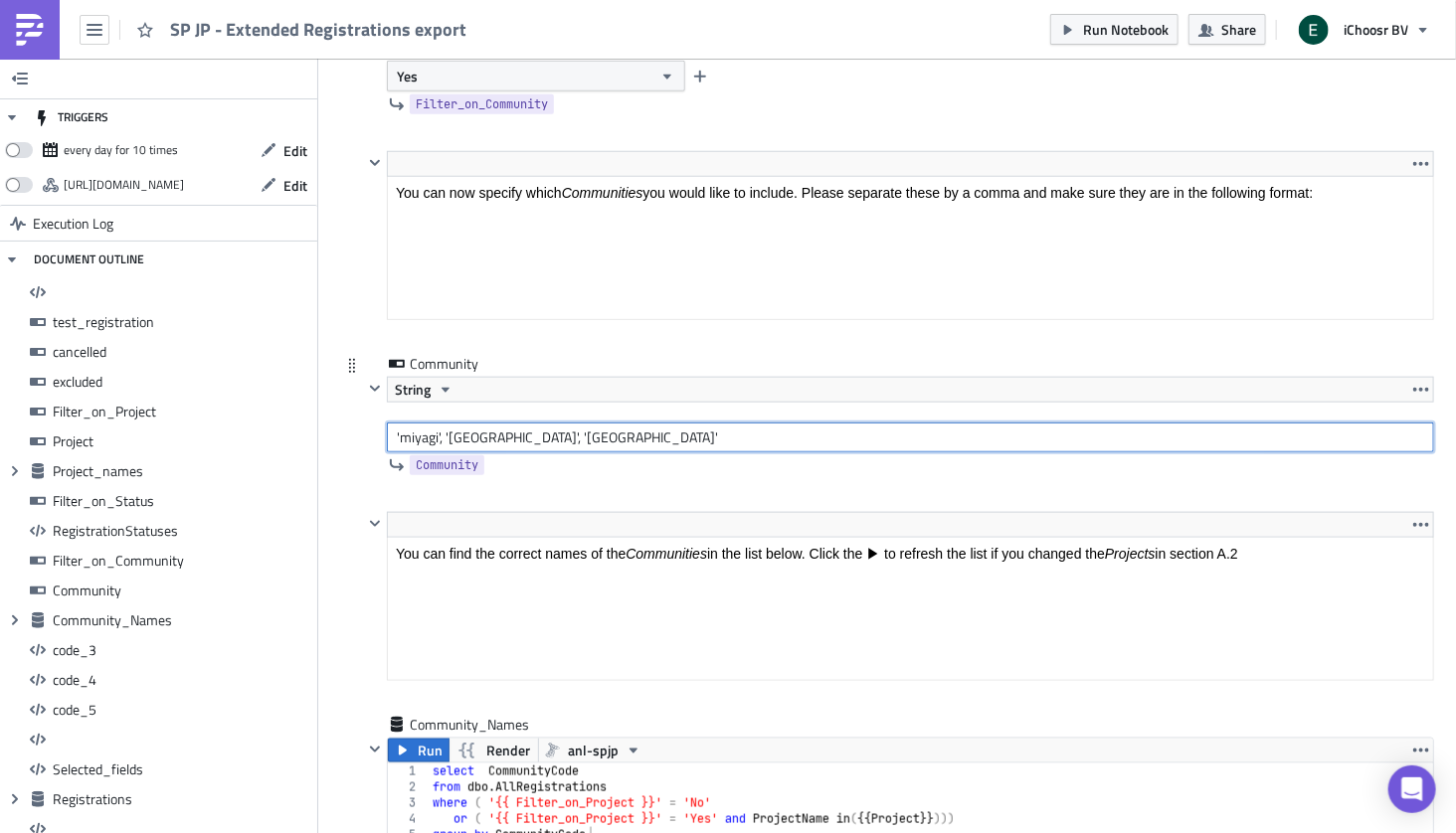 drag, startPoint x: 443, startPoint y: 407, endPoint x: 714, endPoint y: 394, distance: 271.31163 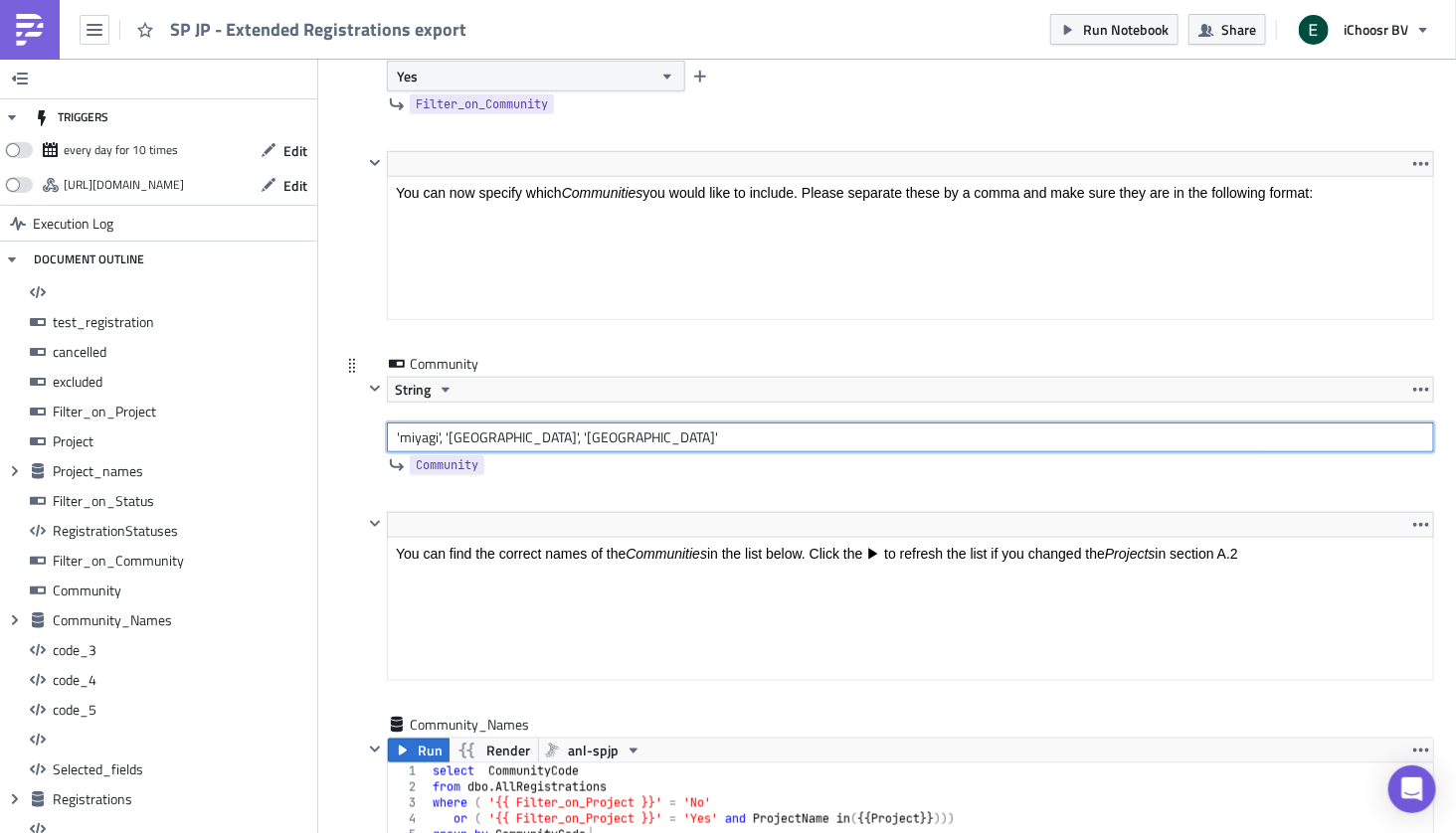 click on "'miyagi', '[GEOGRAPHIC_DATA]', '[GEOGRAPHIC_DATA]'" at bounding box center (910, 437) 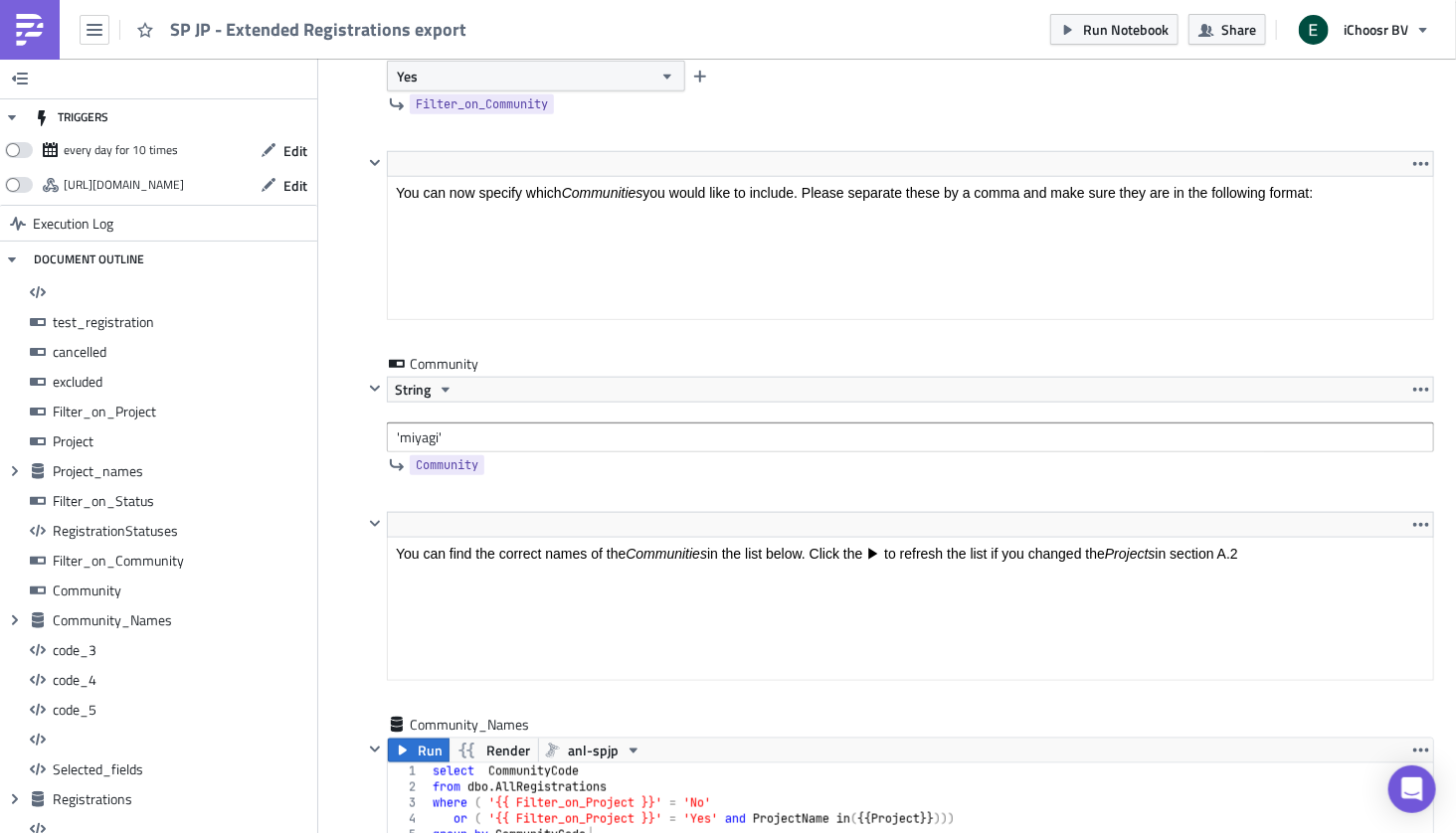 click on "JP SP JP - Extended Registrations export <h1>All registrations export</h1> Edit Format Insert To open the popup, press Shift+Enter To open the popup, press Shift+Enter <p>With this notebook, you can get an export of all registrations based on multiple selections.</p> Edit Format Insert To open the popup, press Shift+Enter To open the popup, press Shift+Enter <p>The data source contains all registrations.</p> Edit Format Insert To open the popup, press Shift+Enter To open the popup, press Shift+Enter <p>A. Select which records you want to obtain</p> Edit Format Insert To open the popup, press Shift+Enter To open the popup, press Shift+Enter <ol>
<li>Choose whether you need <em>Test or Real Registrations </em></li>
<li>Choose whether you need <em>Excluded </em>and <em>Cancelled Registrations</em> or not</li>
<li>Choose which <em>Projects</em> to include</li>
<li>Choose which<em> Registration Status(es)</em> to include</li>
<li>Choose which <em>Community ID's</em> to include</li>
</ol> Edit Format Insert Edit No" at bounding box center (887, 2092) 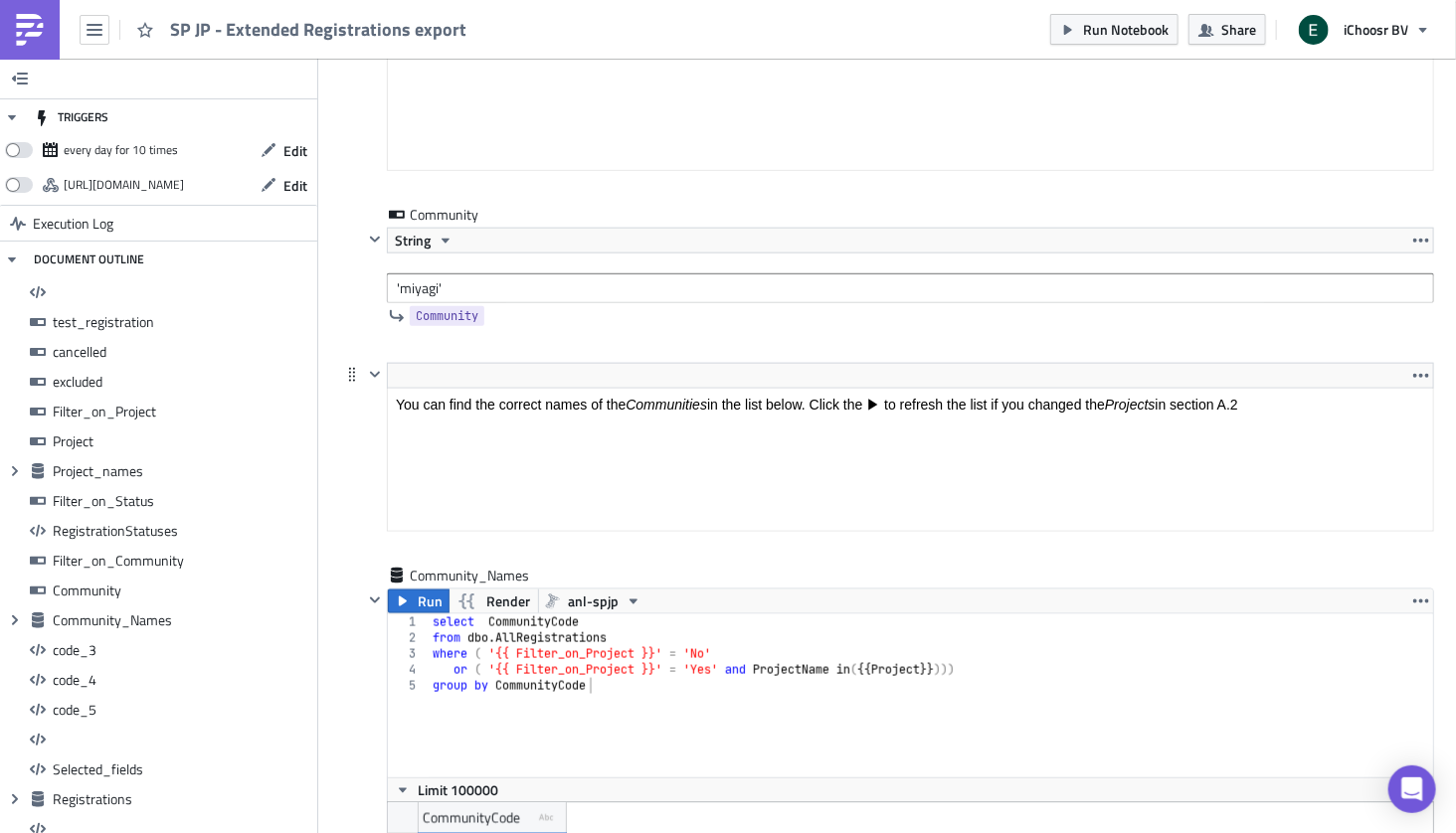 scroll, scrollTop: 7482, scrollLeft: 0, axis: vertical 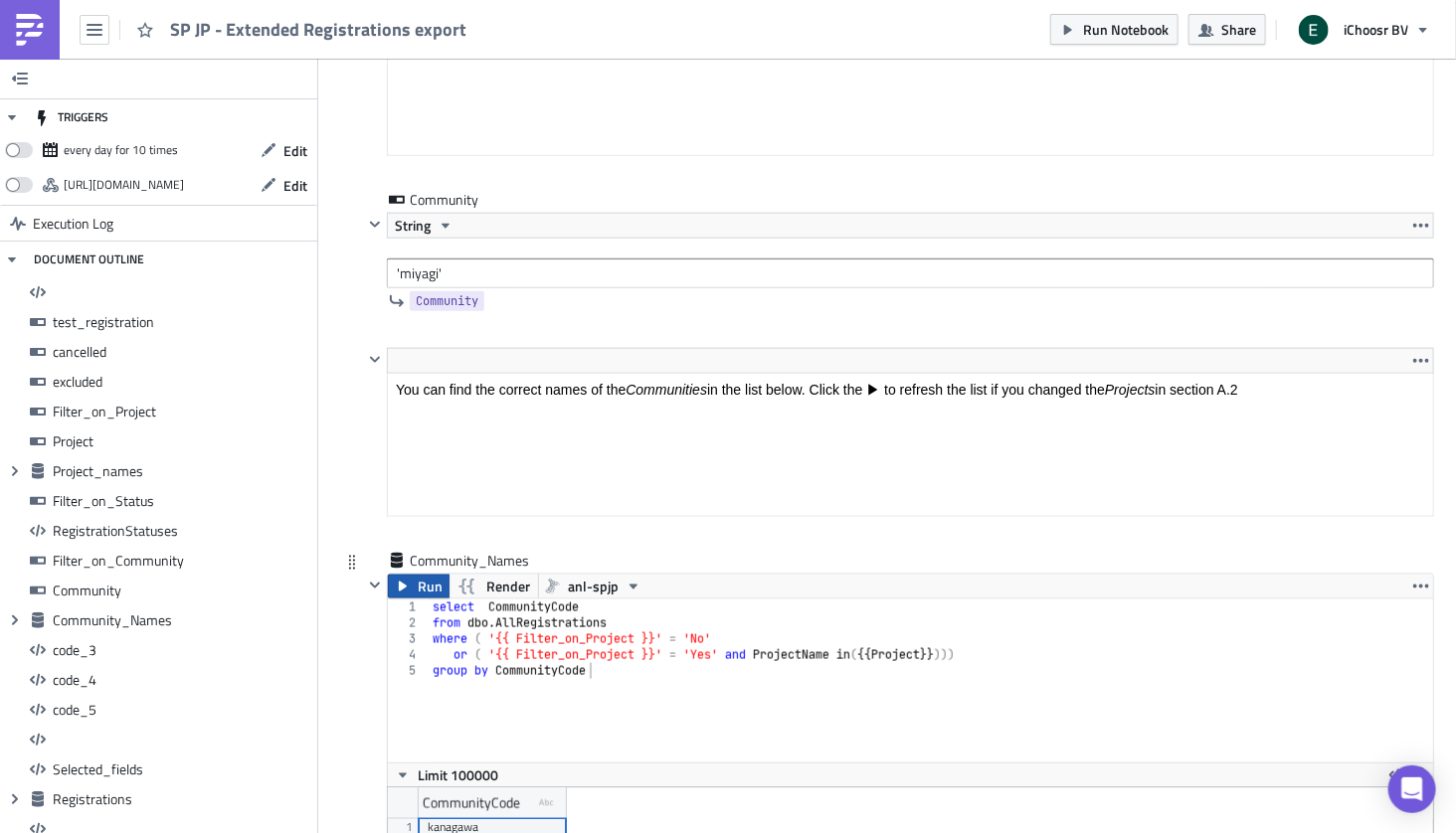 click on "Run" at bounding box center (430, 586) 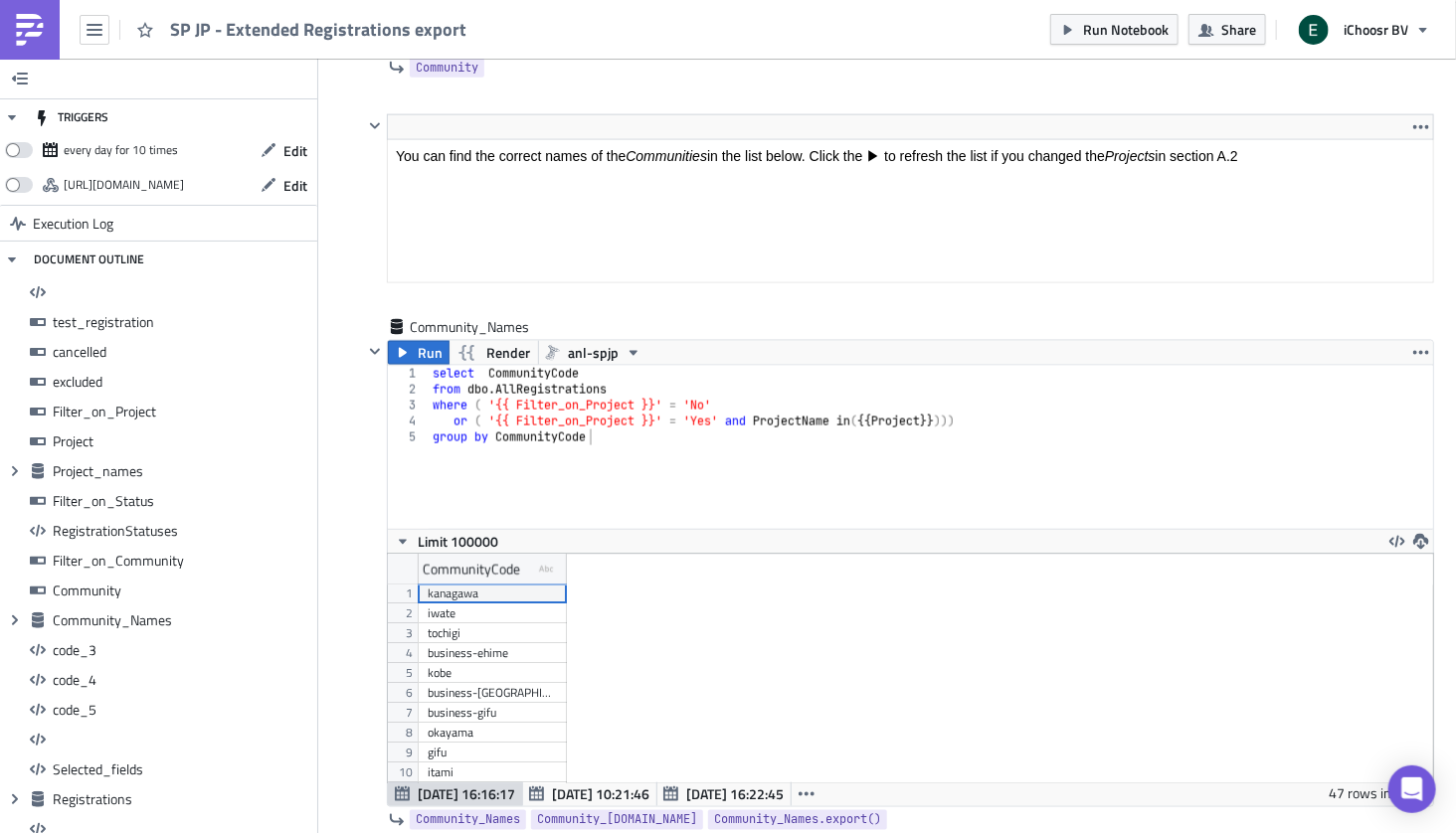 scroll, scrollTop: 7678, scrollLeft: 0, axis: vertical 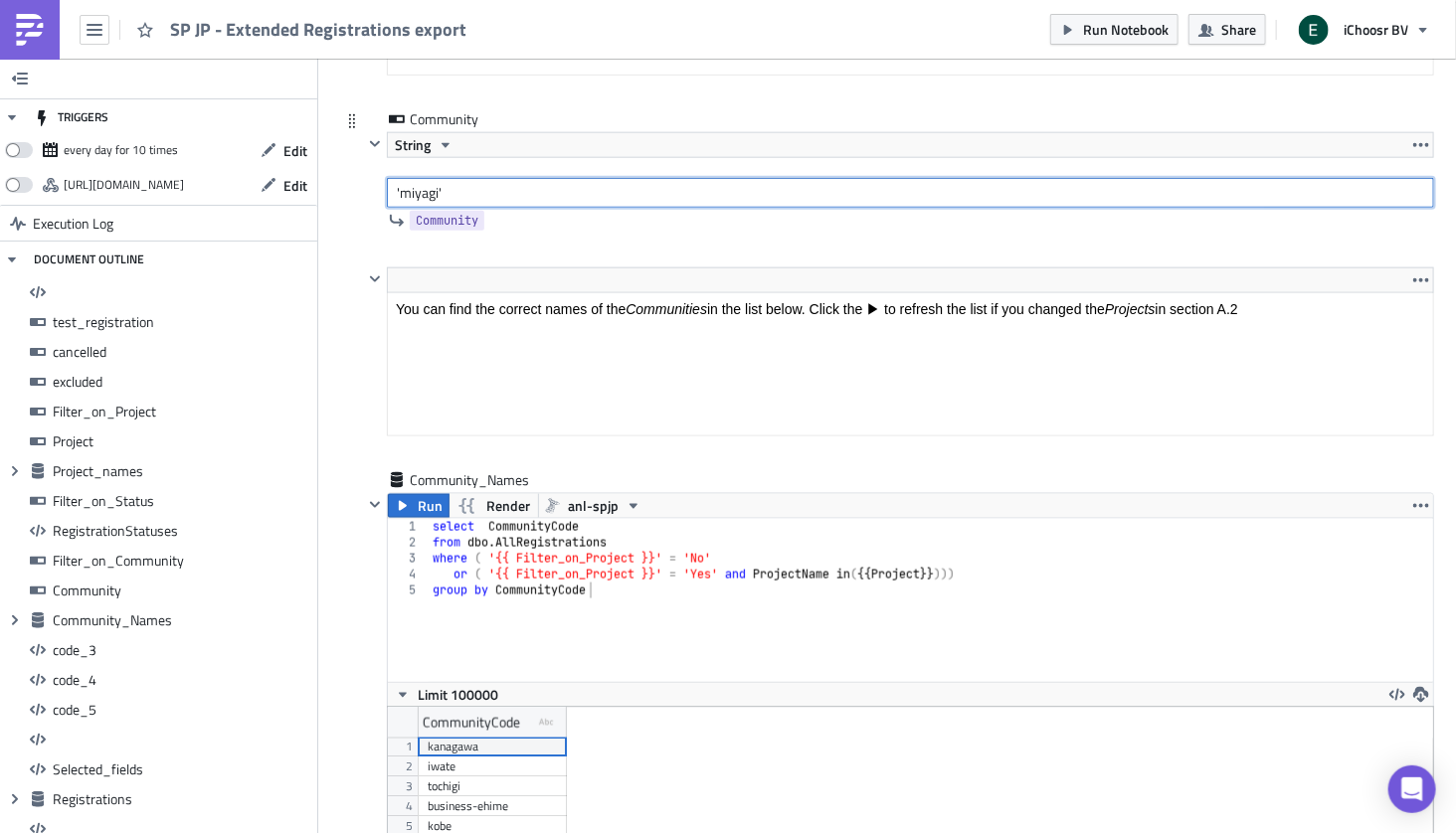 click on "'miyagi'" at bounding box center [910, 193] 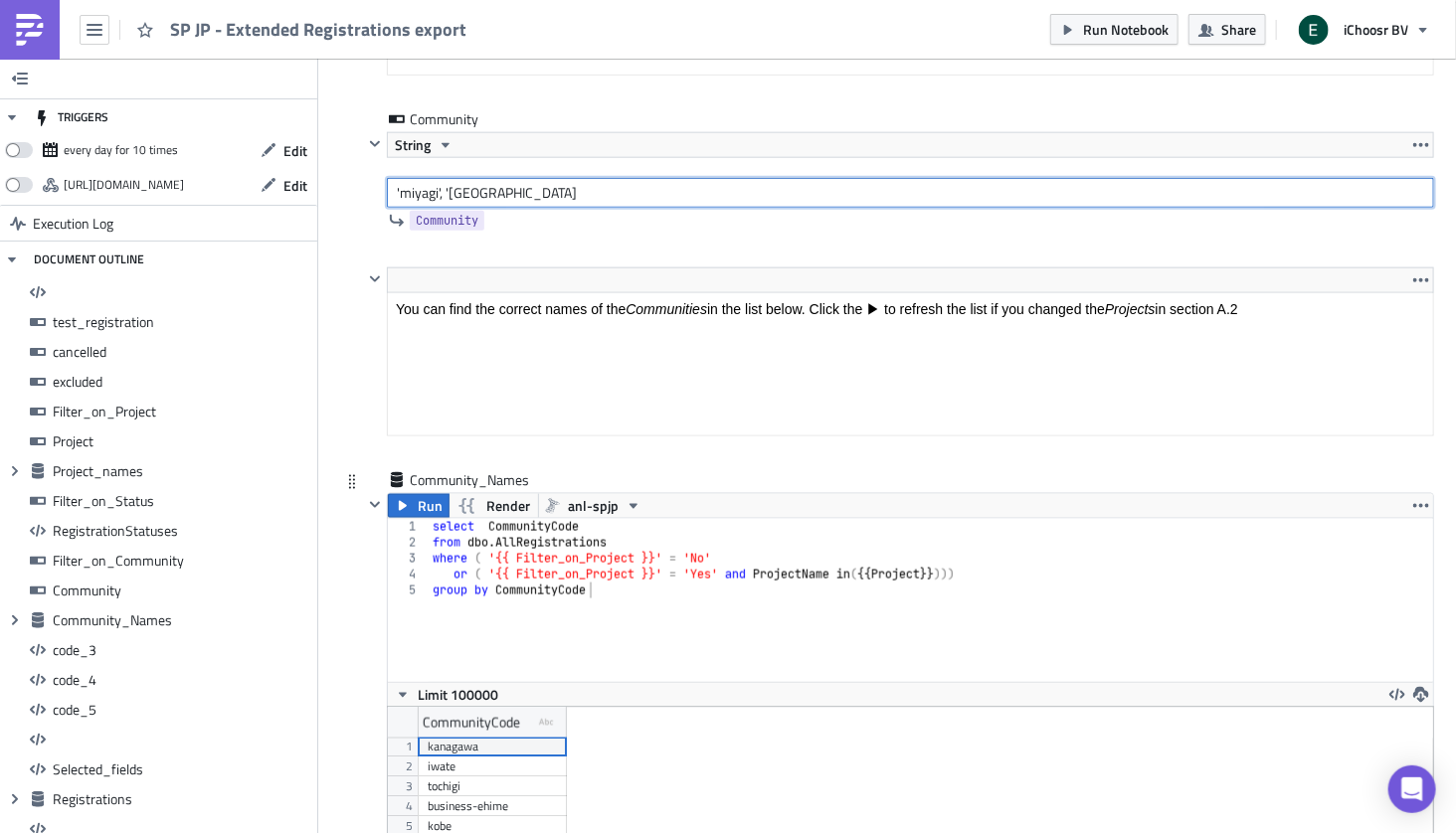 scroll, scrollTop: 192, scrollLeft: 0, axis: vertical 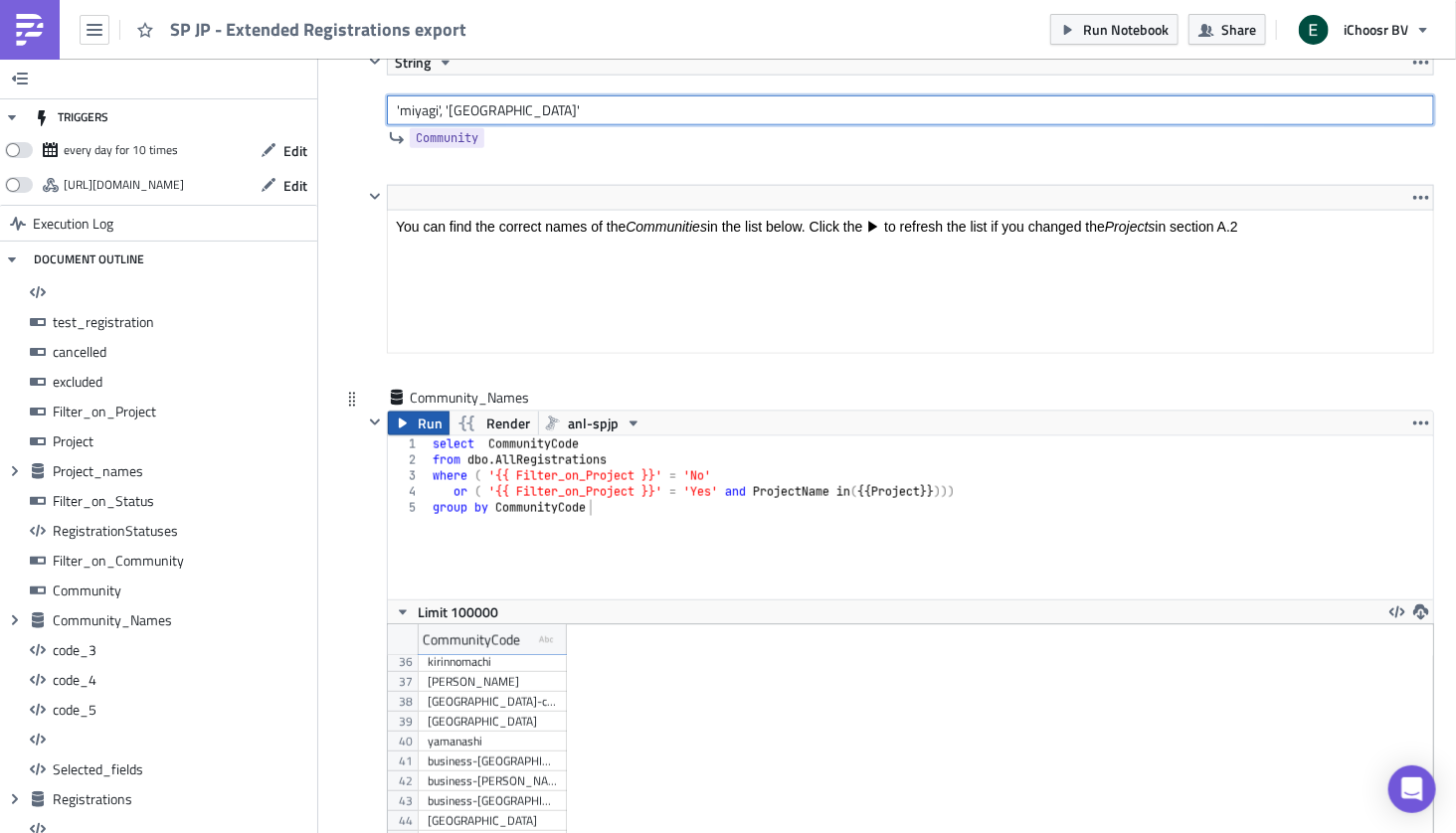 type on "'miyagi', '[GEOGRAPHIC_DATA]'" 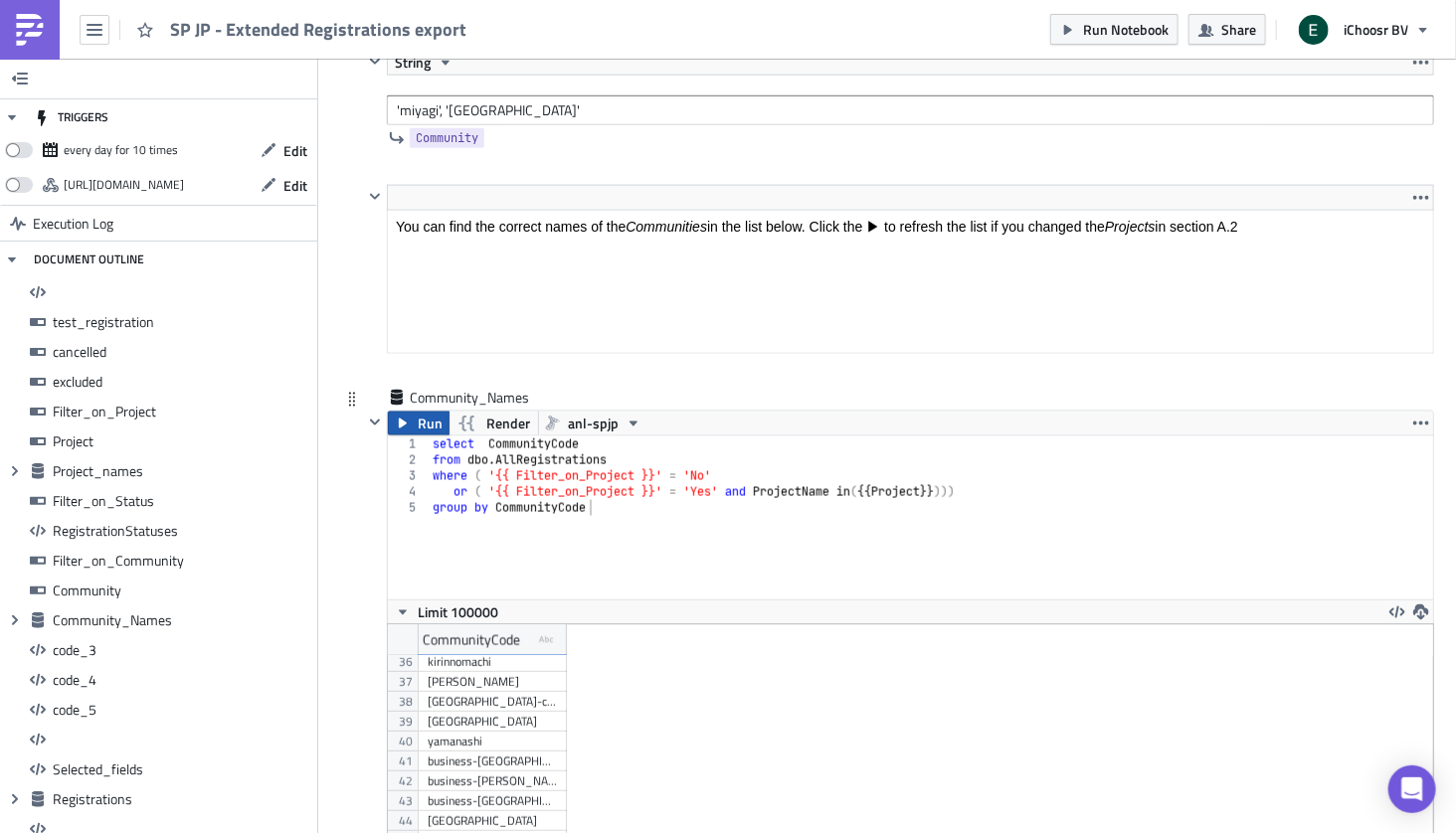 click on "Run" at bounding box center (419, 423) 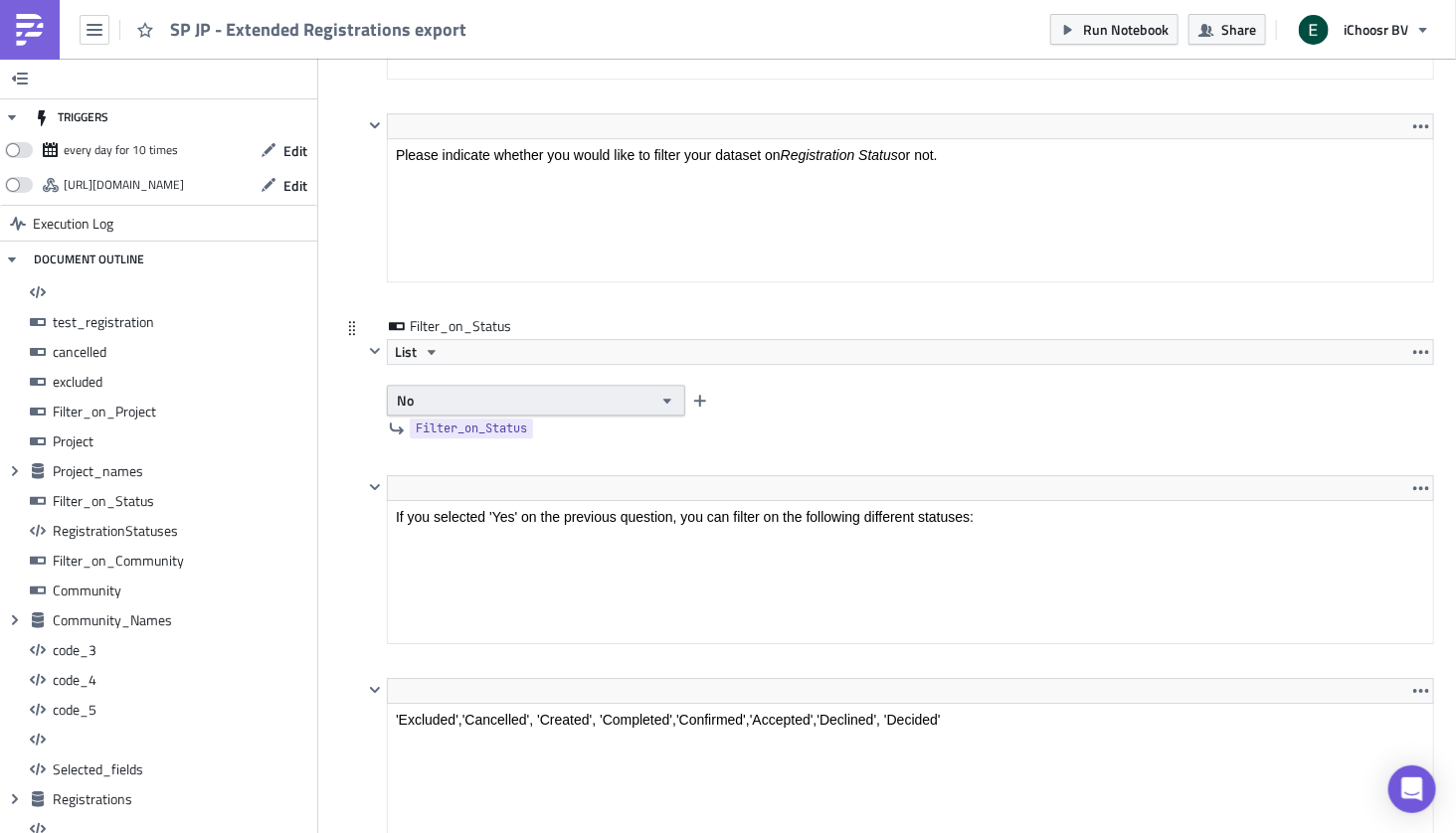 scroll, scrollTop: 5741, scrollLeft: 0, axis: vertical 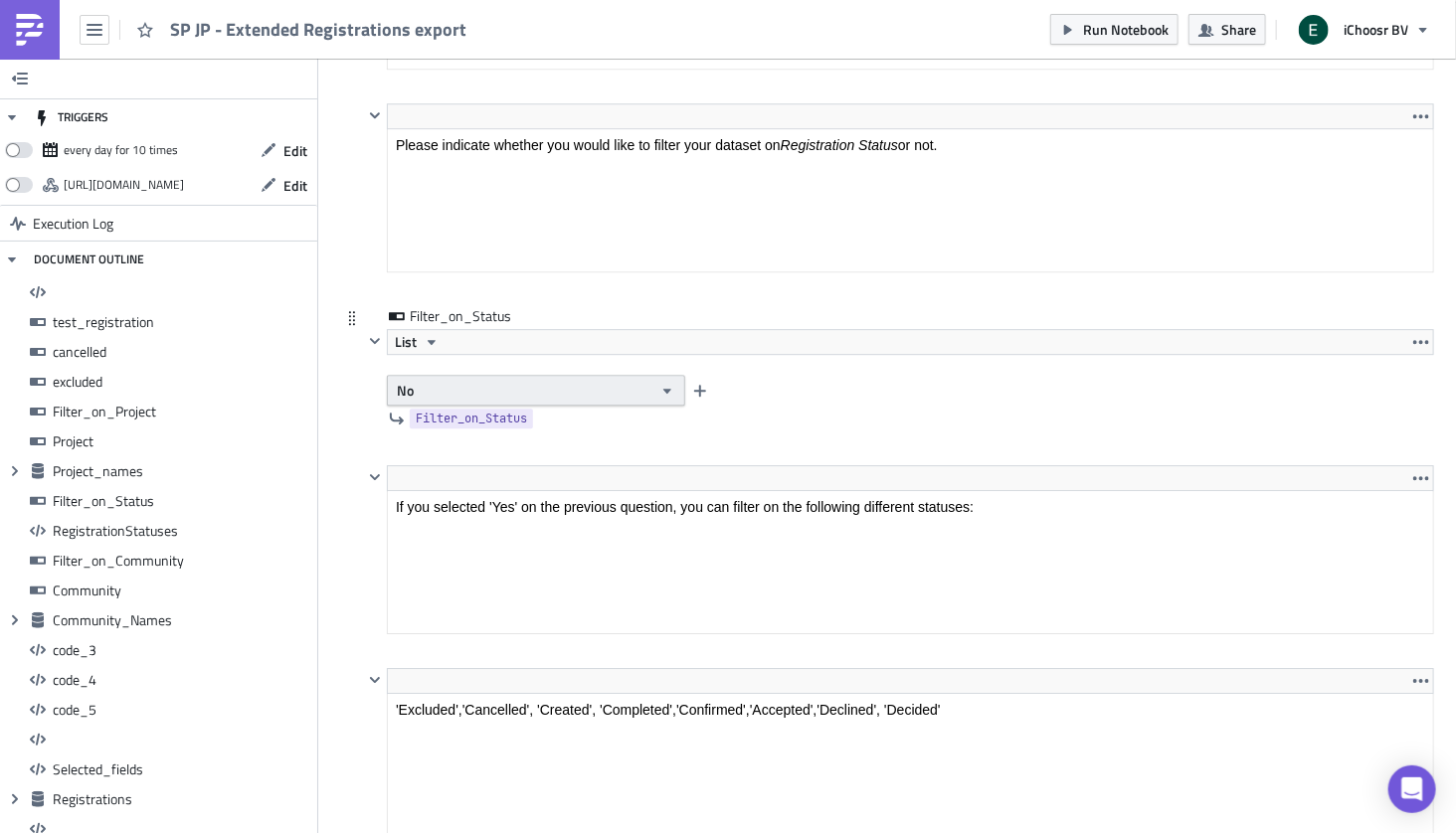 click on "No" at bounding box center (536, 390) 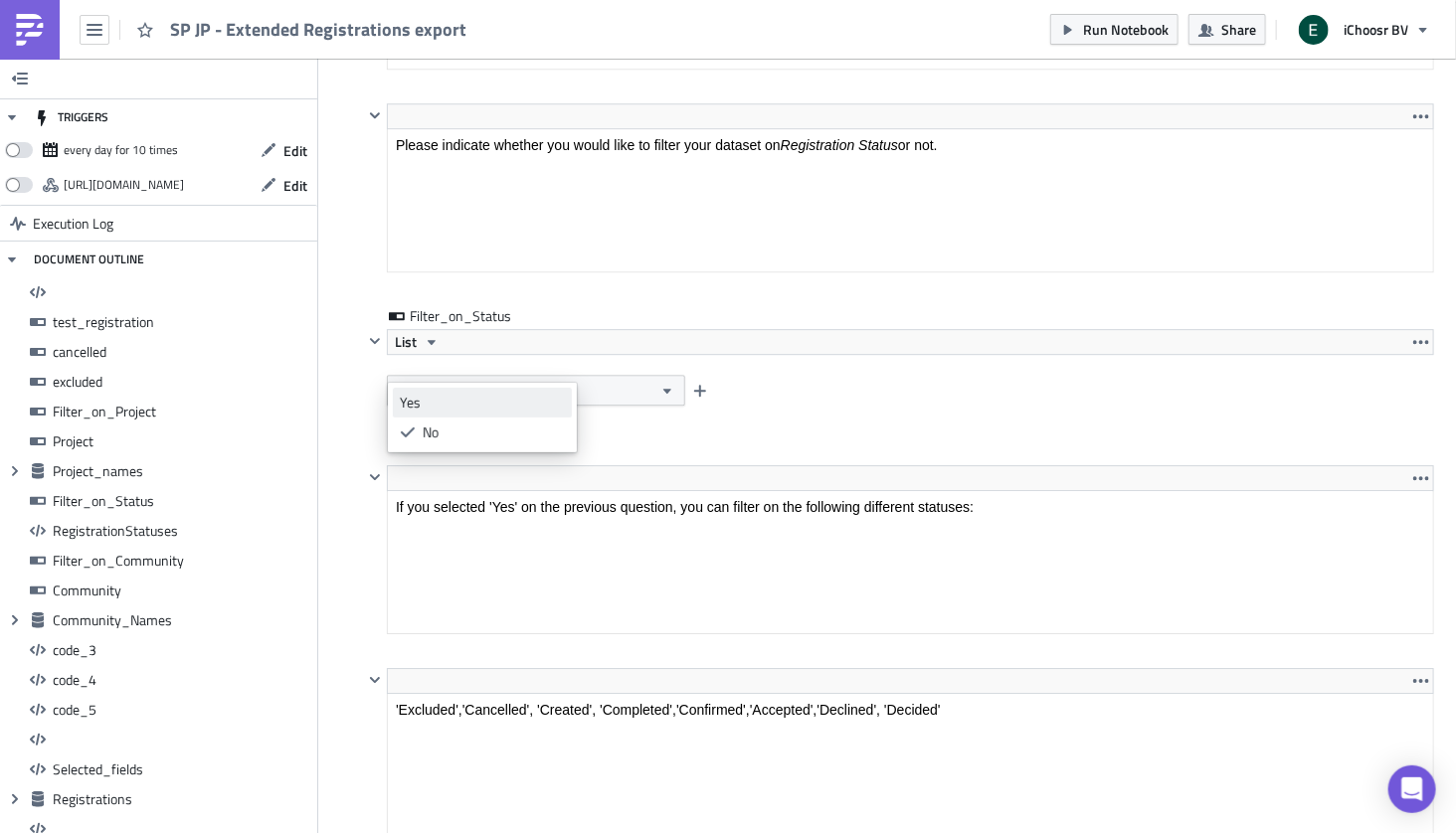 click on "Yes" at bounding box center [482, 403] 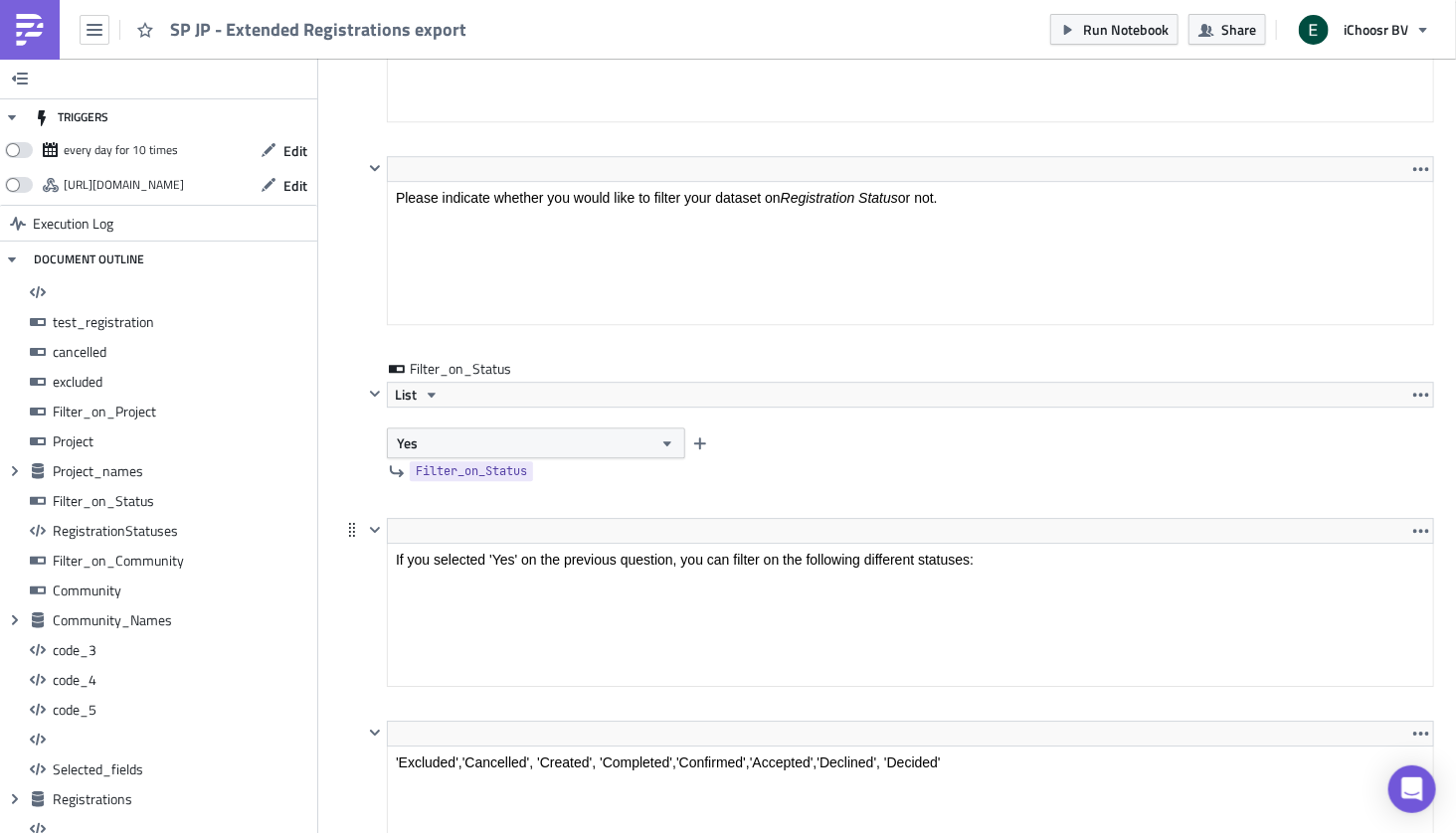 scroll, scrollTop: 5663, scrollLeft: 0, axis: vertical 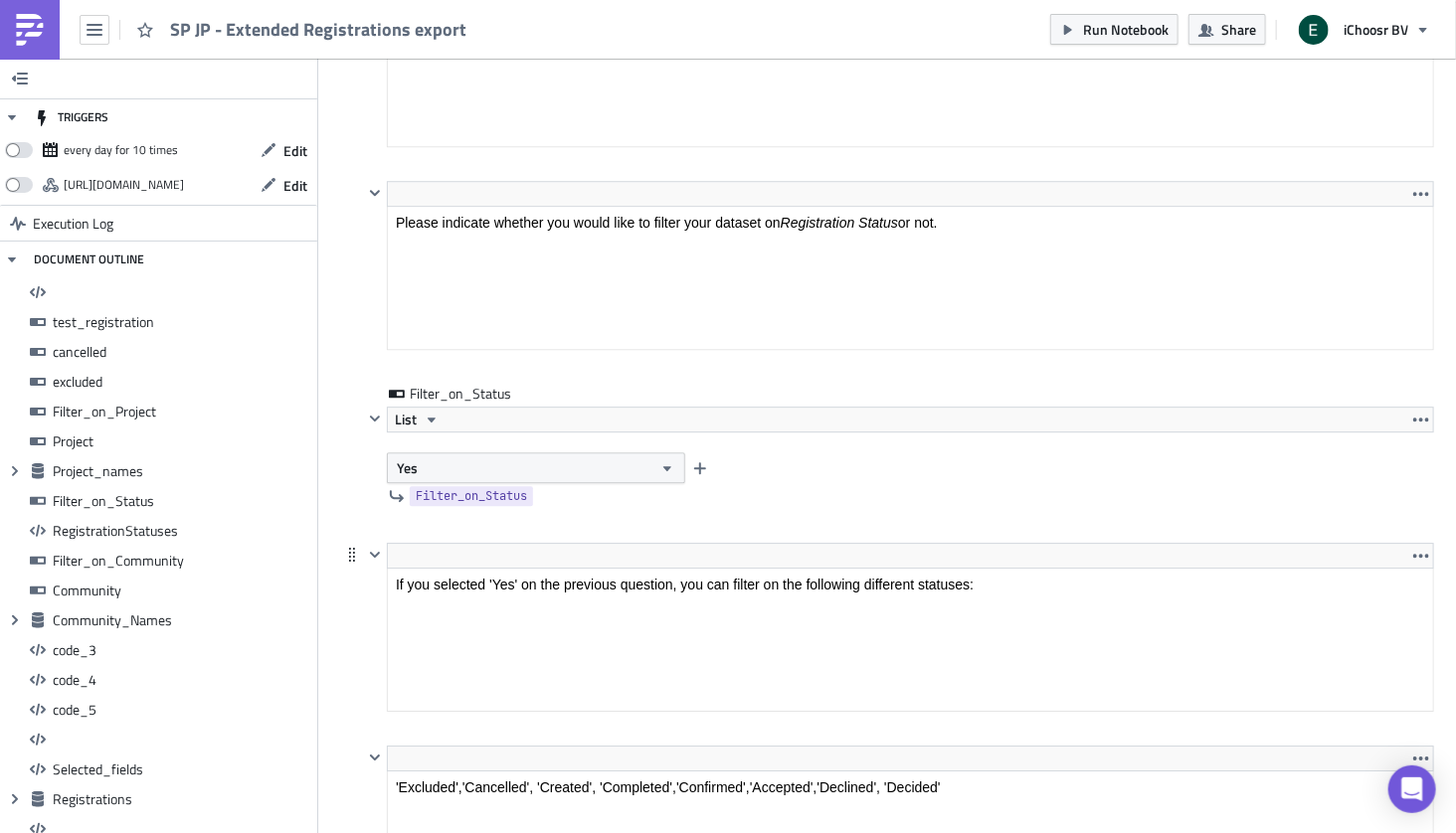 click at bounding box center (351, 555) 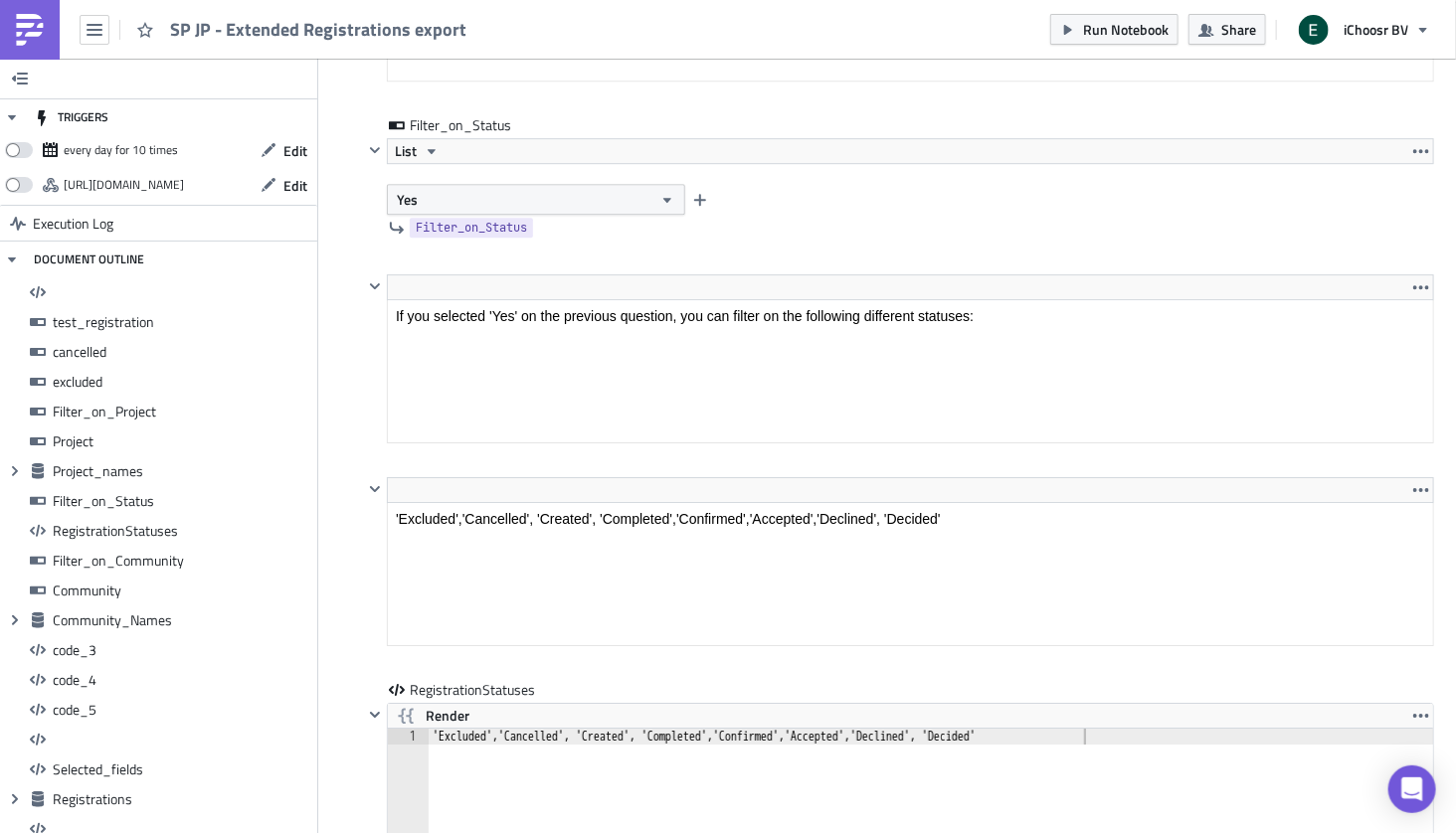 scroll, scrollTop: 5937, scrollLeft: 0, axis: vertical 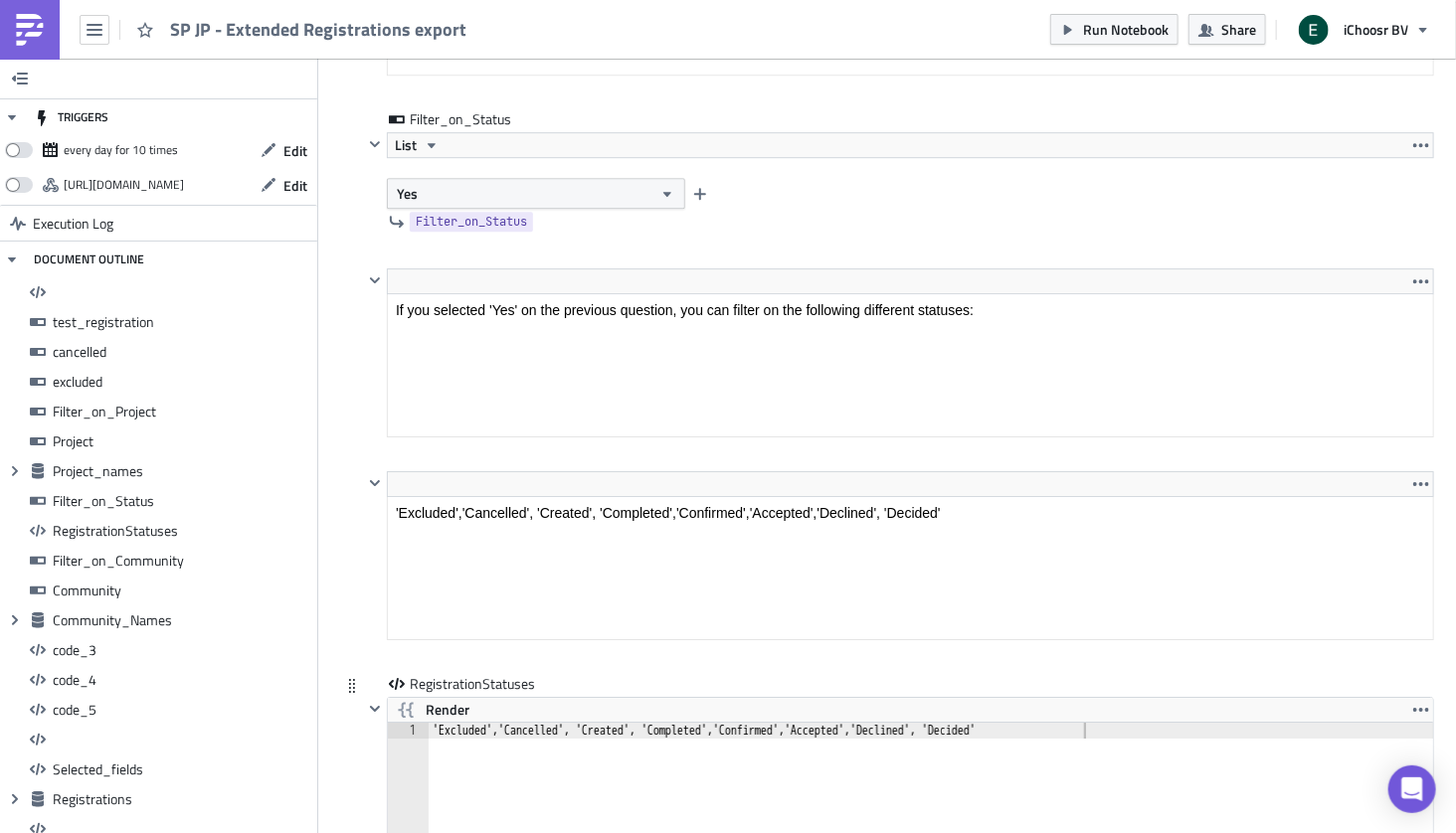 click on "'Excluded','Cancelled', 'Created', 'Completed','Confirmed','Accepted','Declined', 'Decided'" at bounding box center [943, 818] 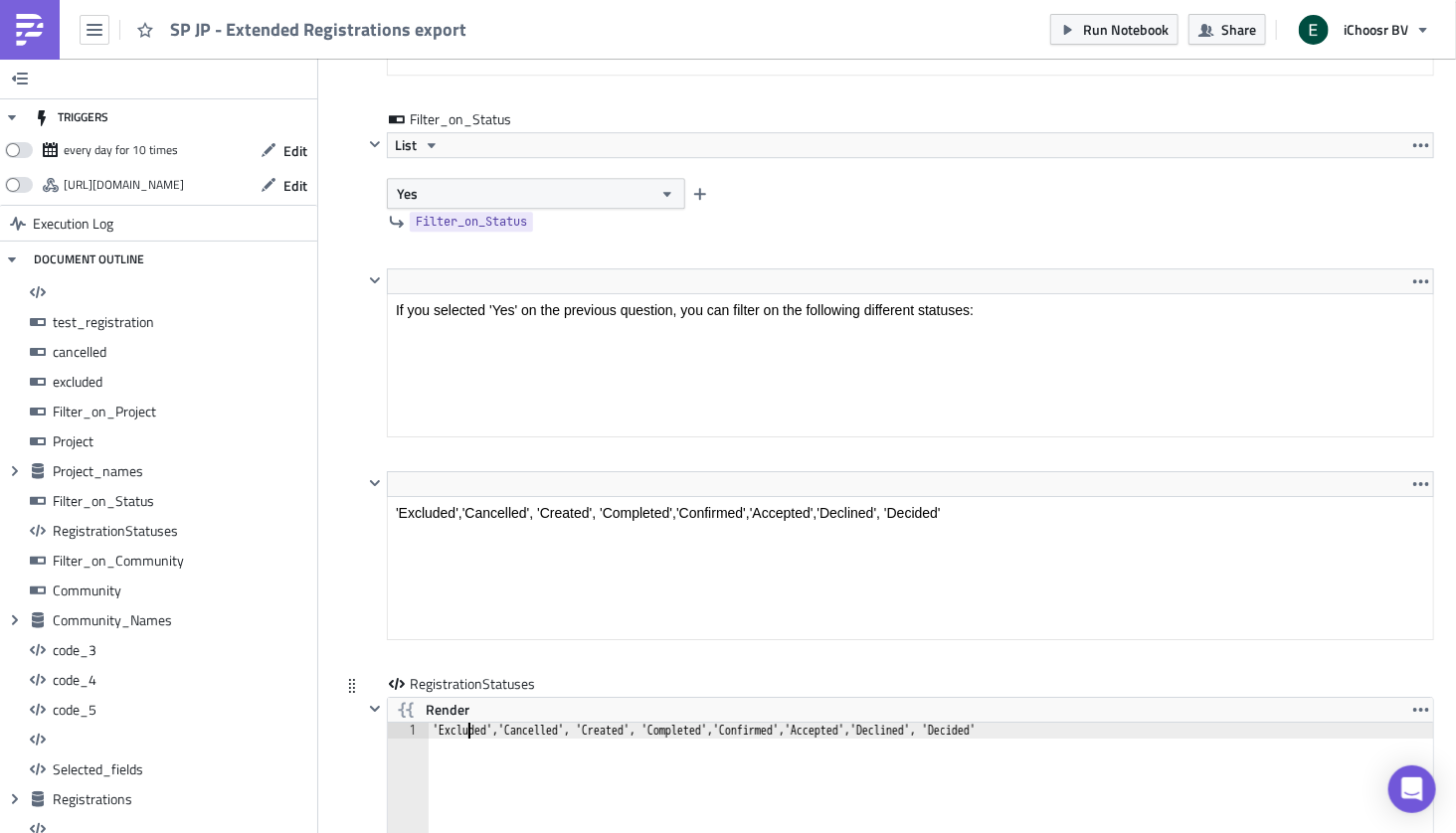 click on "'Excluded','Cancelled', 'Created', 'Completed','Confirmed','Accepted','Declined', 'Decided'" at bounding box center [943, 818] 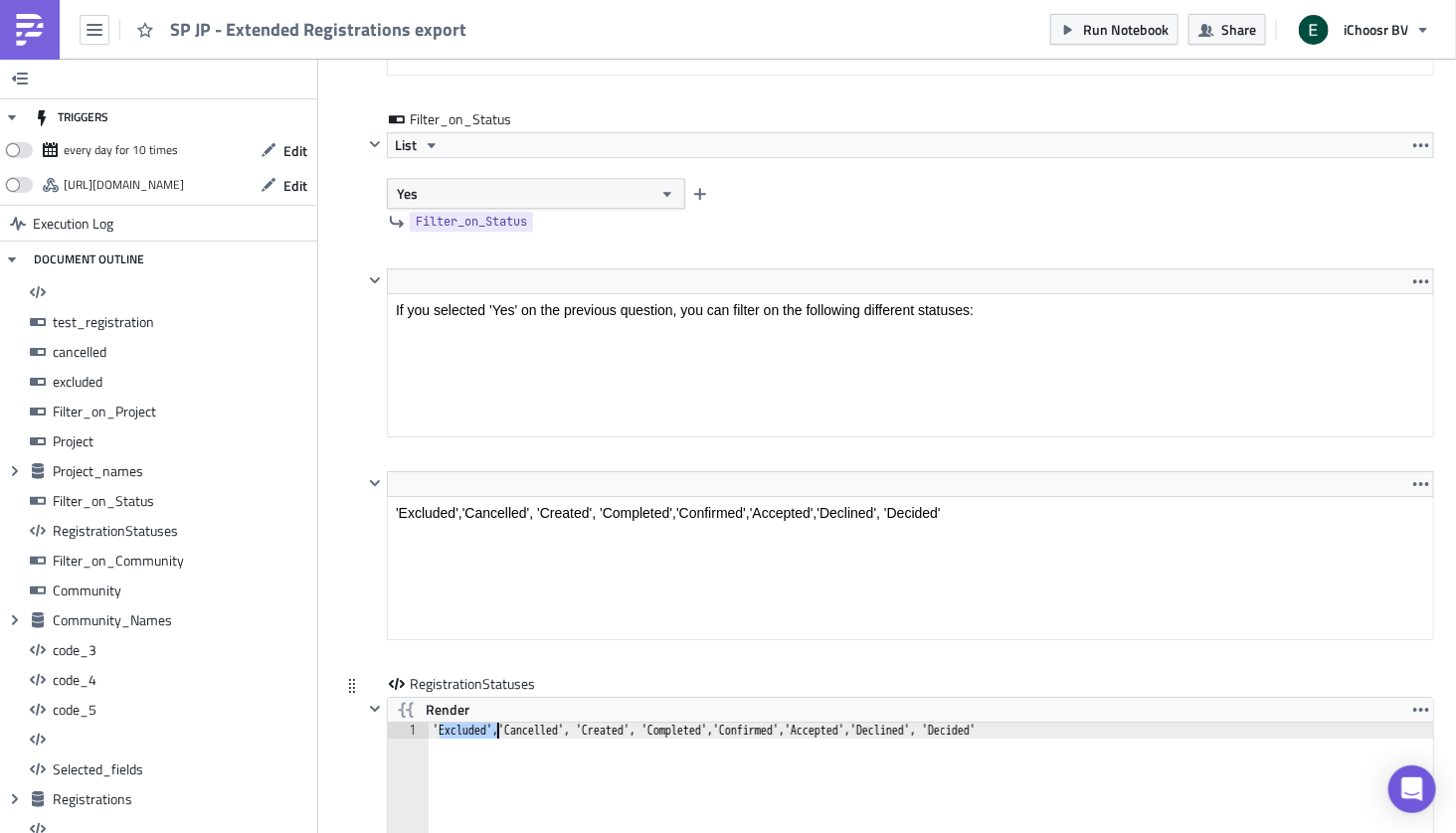 click on "'Excluded','Cancelled', 'Created', 'Completed','Confirmed','Accepted','Declined', 'Decided'" at bounding box center (943, 818) 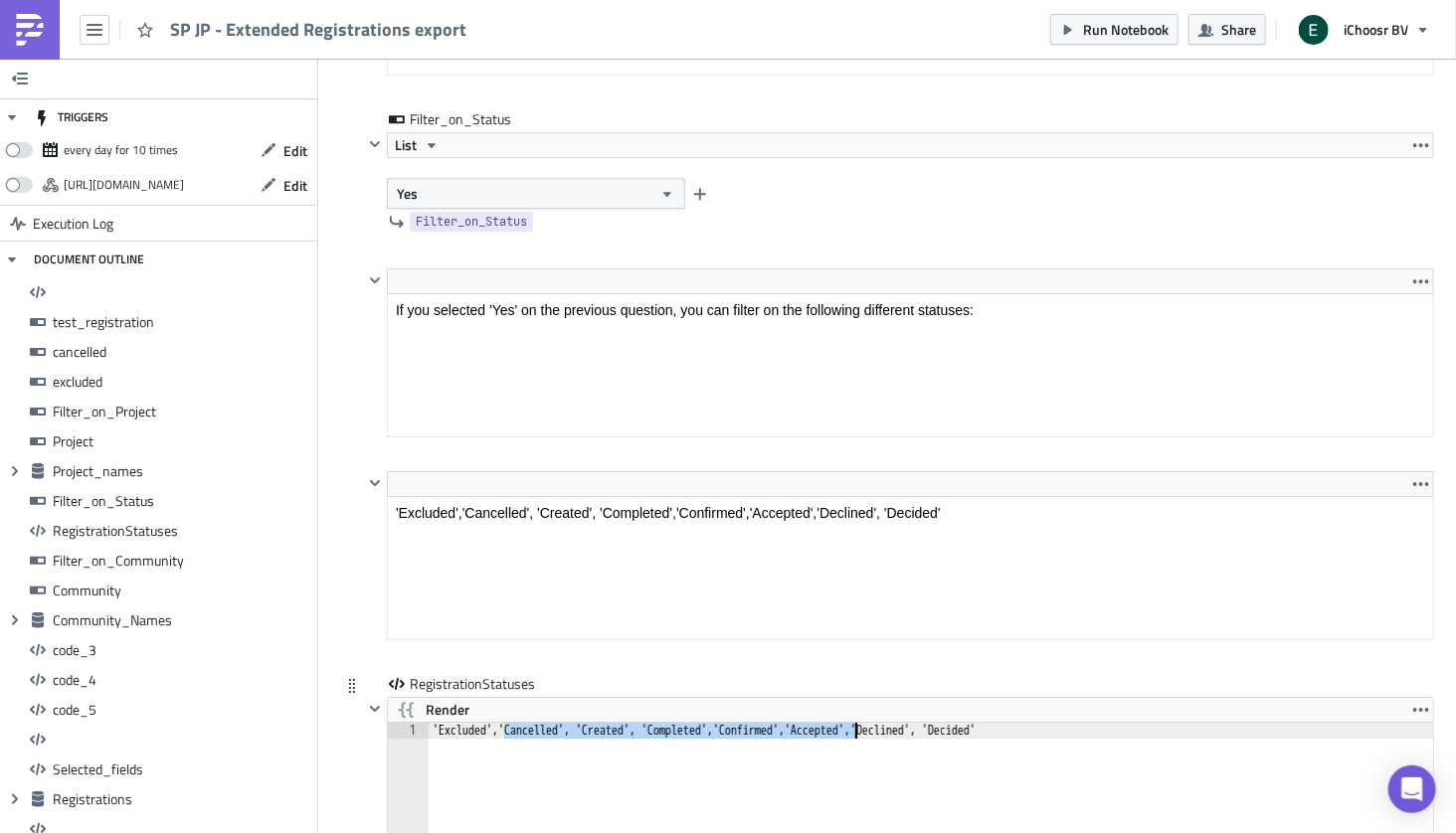 drag, startPoint x: 506, startPoint y: 709, endPoint x: 855, endPoint y: 708, distance: 349.00143 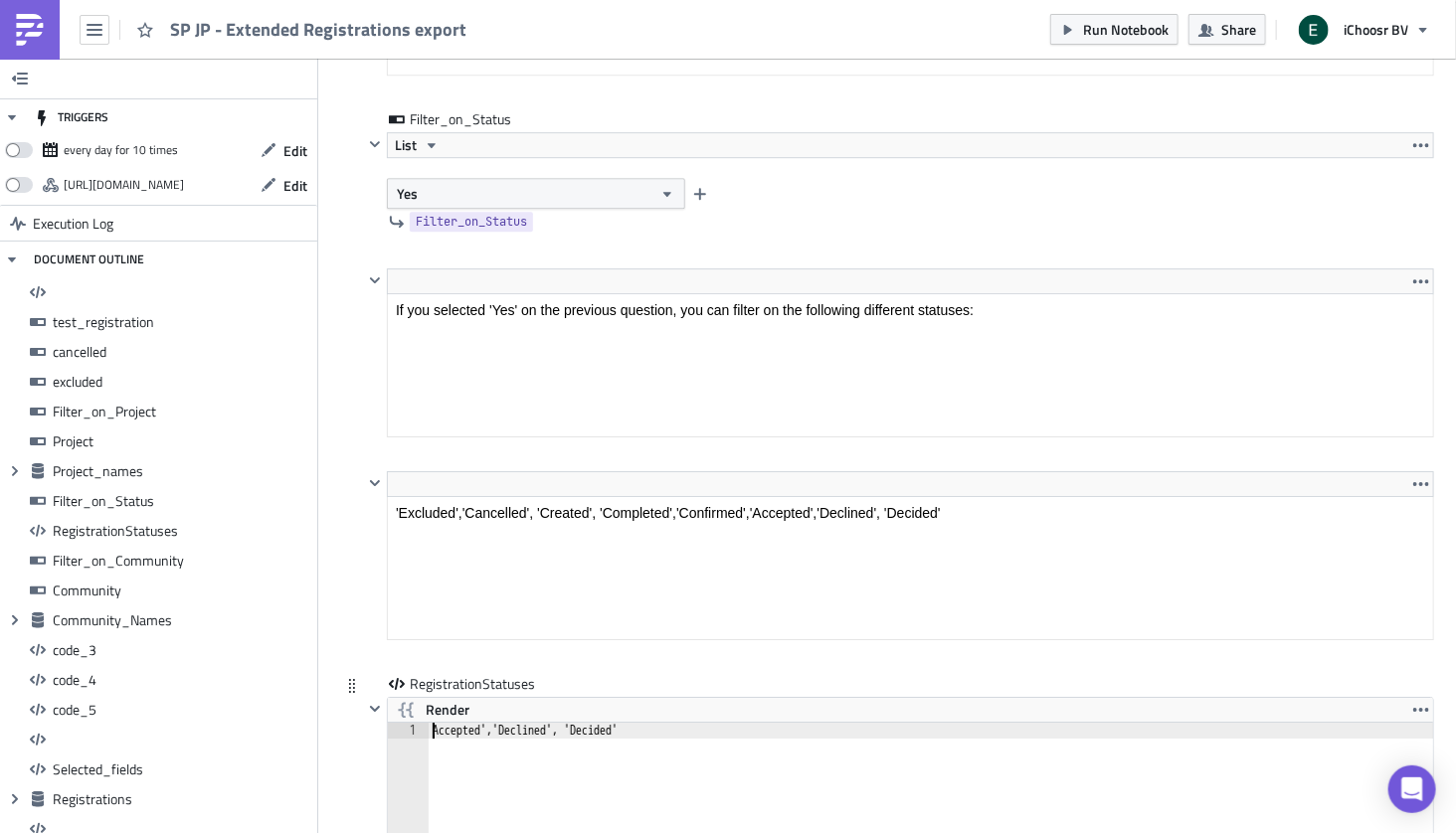 scroll, scrollTop: 0, scrollLeft: 0, axis: both 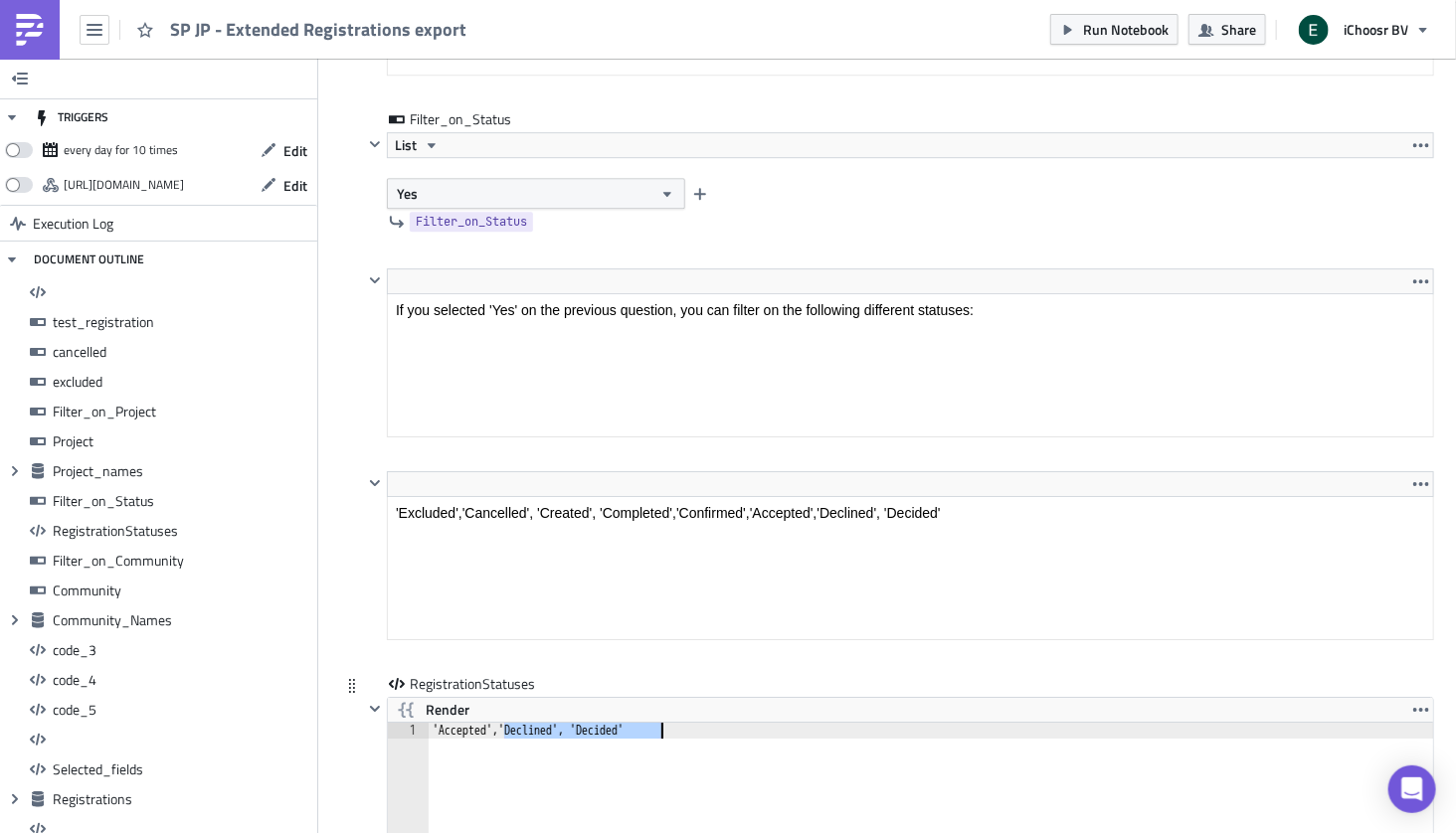 drag, startPoint x: 503, startPoint y: 710, endPoint x: 755, endPoint y: 719, distance: 252.16066 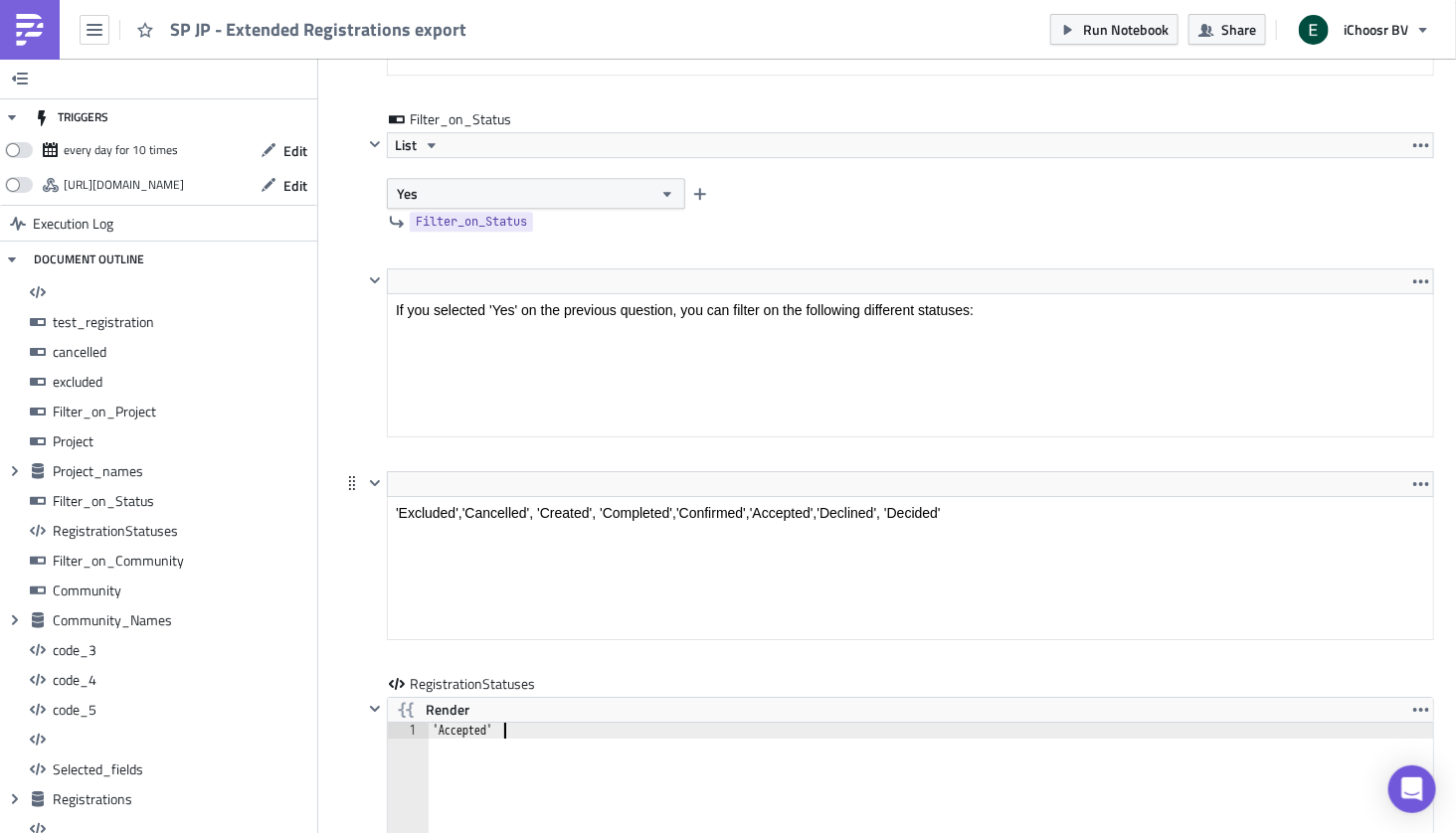 type on "'Accepted'" 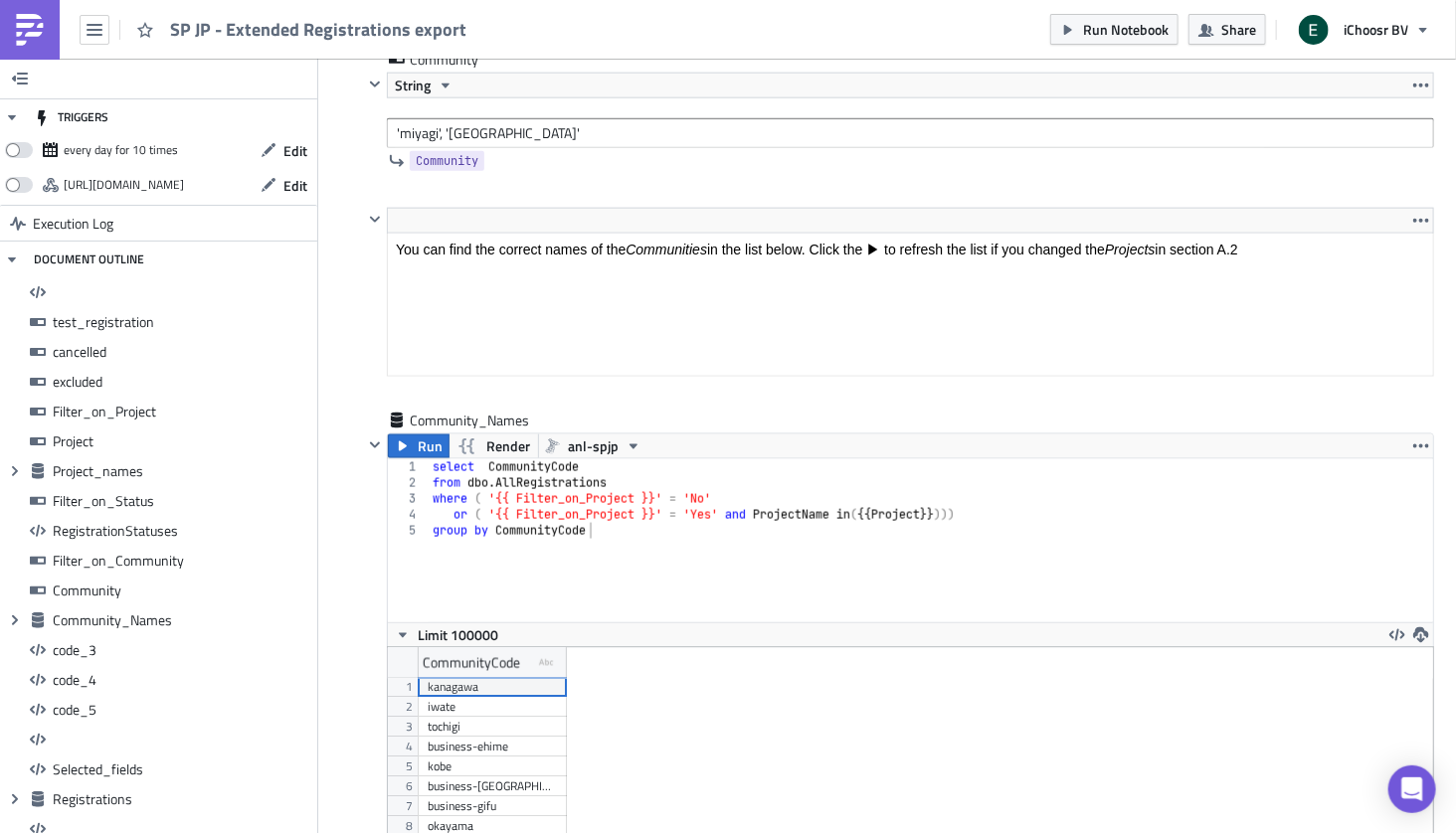 scroll, scrollTop: 7744, scrollLeft: 0, axis: vertical 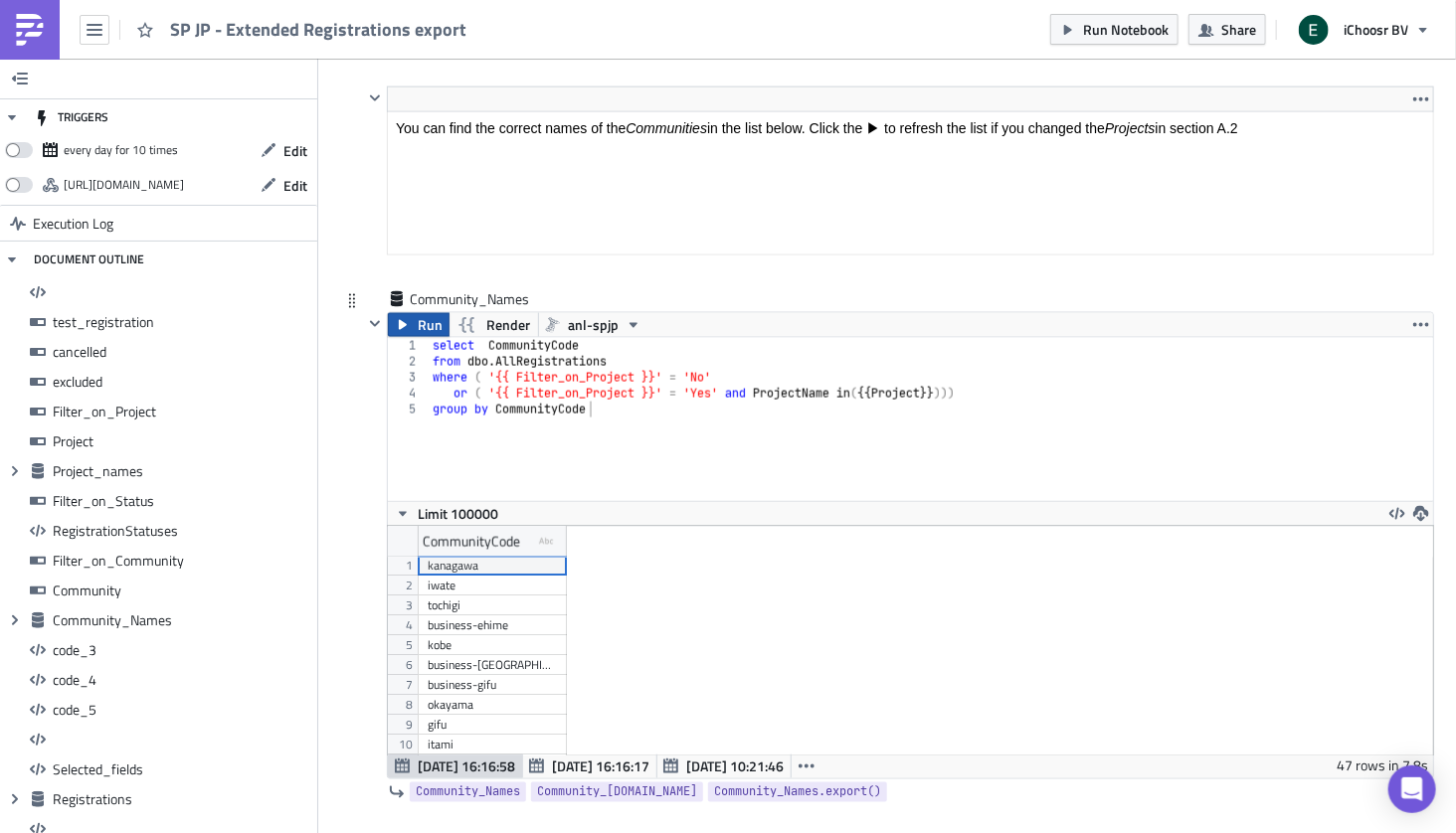 click 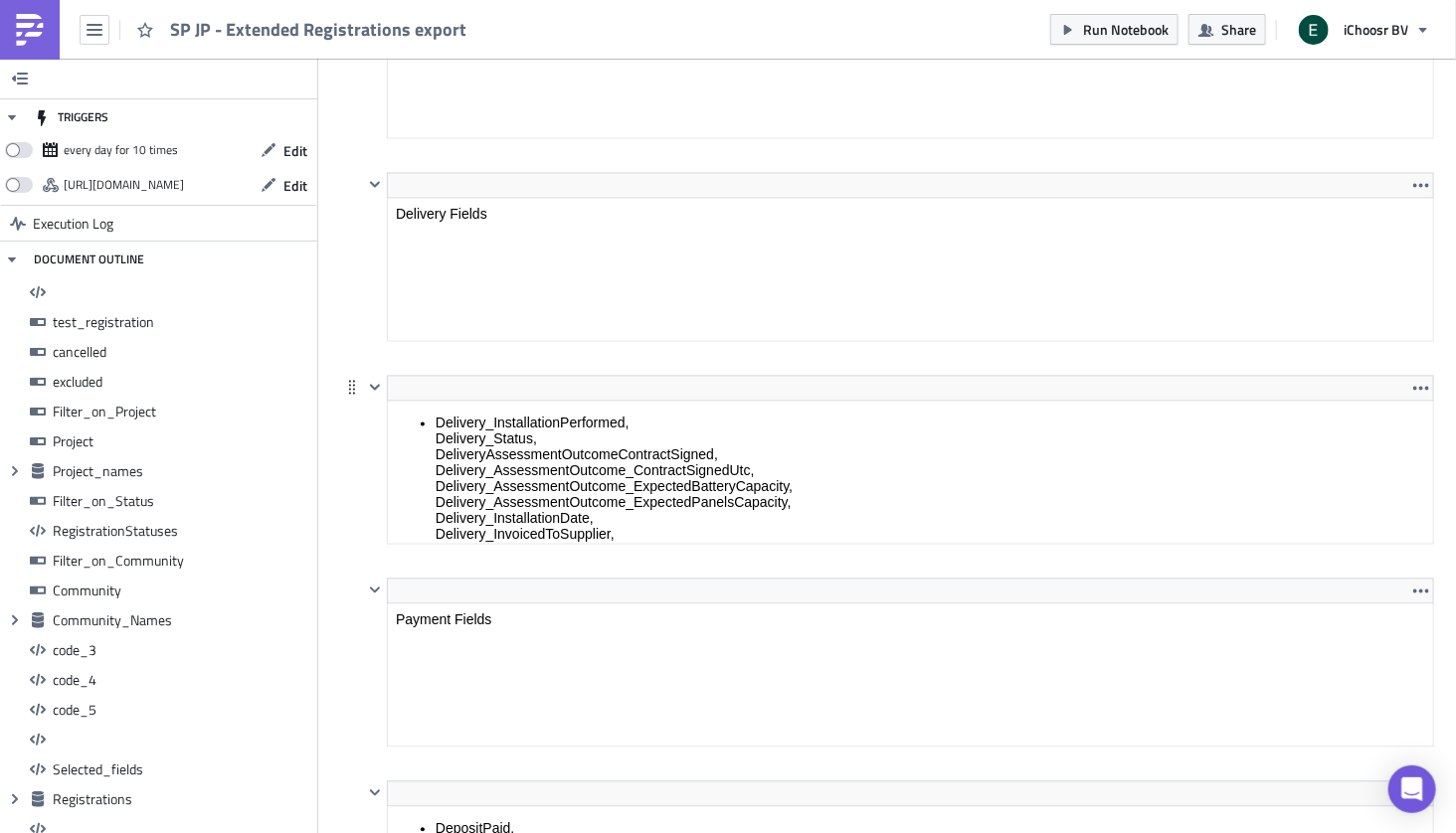 scroll, scrollTop: 11451, scrollLeft: 0, axis: vertical 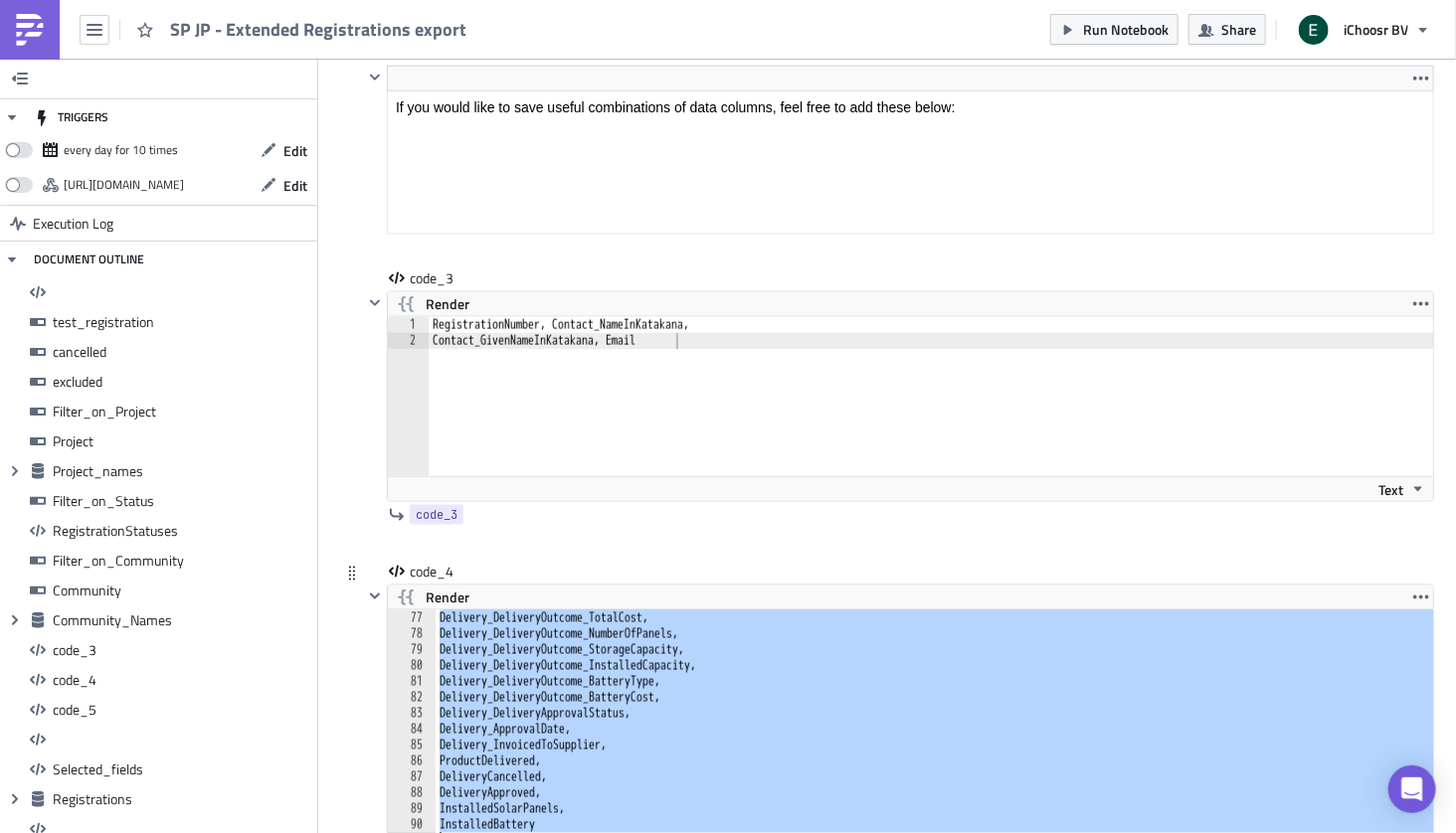 drag, startPoint x: 441, startPoint y: 588, endPoint x: 550, endPoint y: 832, distance: 267.23959 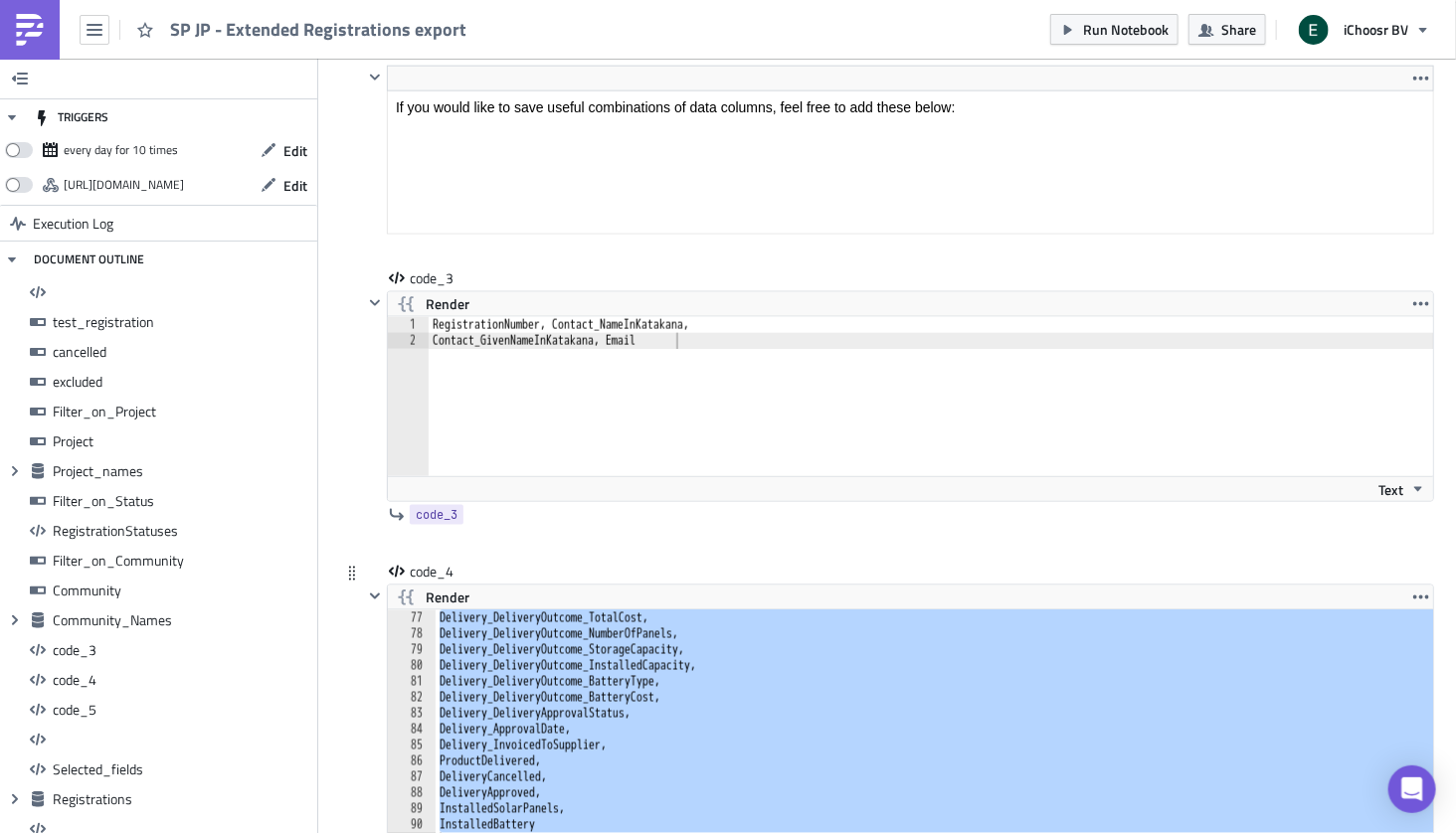 click on "code_4 Render InstalledBattery 77 78 79 80 81 82 83 84 85 86 87 88 89 90 91 Delivery_DeliveryOutcome_TotalCost, Delivery_DeliveryOutcome_NumberOfPanels, Delivery_DeliveryOutcome_StorageCapacity, Delivery_DeliveryOutcome_InstalledCapacity, Delivery_DeliveryOutcome_BatteryType, Delivery_DeliveryOutcome_BatteryCost, Delivery_DeliveryApprovalStatus, Delivery_ApprovalDate, Delivery_InvoicedToSupplier, ProductDelivered, DeliveryCancelled, DeliveryApproved, InstalledSolarPanels, InstalledBattery     הההההההההההההההההההההההההההההההההההההההההההההההההההההההההההההההההההההההההההההההההההההההההההההההההההההההההההההההההההההההההההההההההההההההההההההההההההההההההההההההההההההההההההההההההההההההההההההההההההההההההההההההההההההההההההההההההההההההההההההההההההההההההההההההה Text code_4" at bounding box center (887, 748) 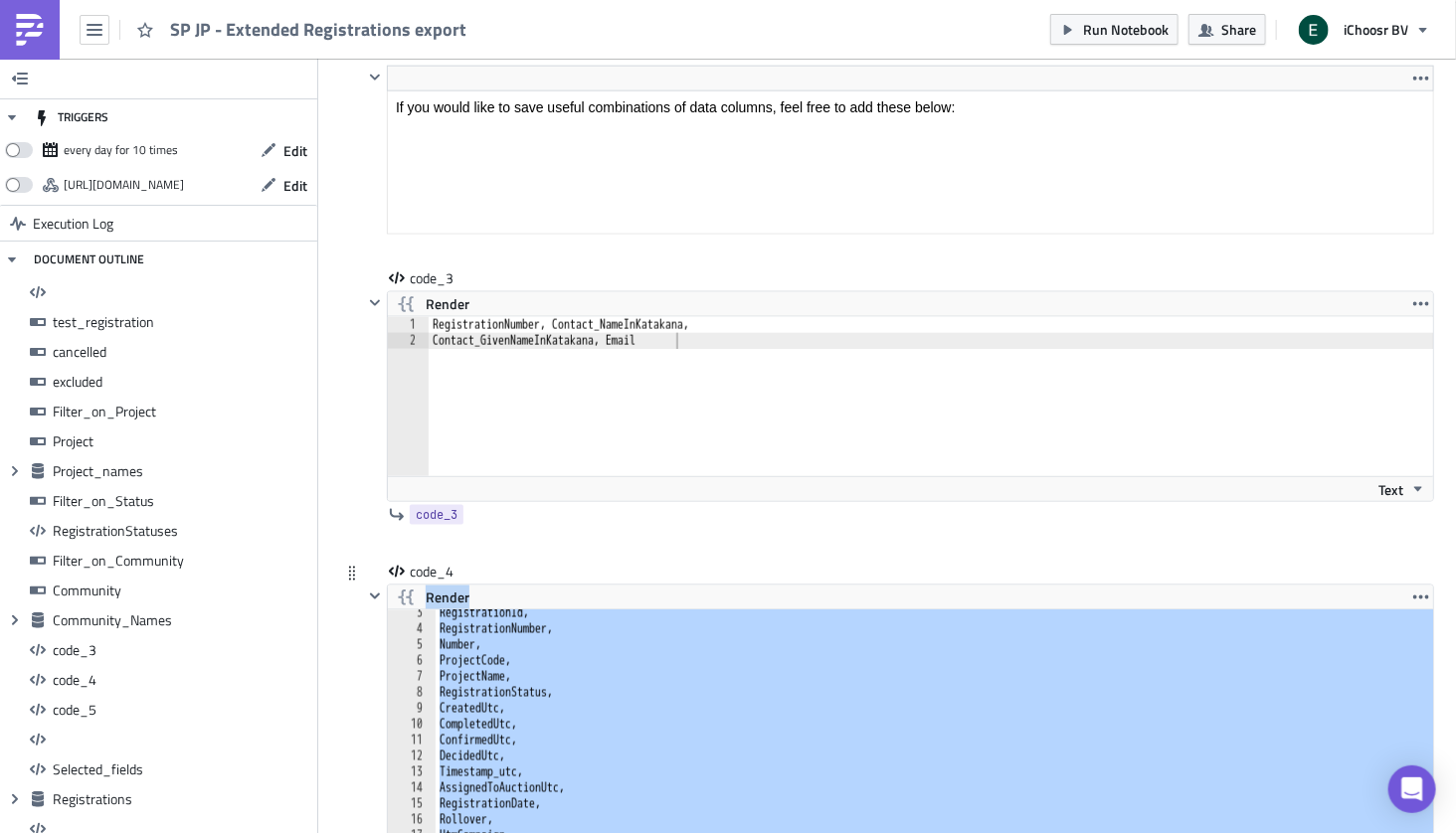 scroll, scrollTop: 34, scrollLeft: 0, axis: vertical 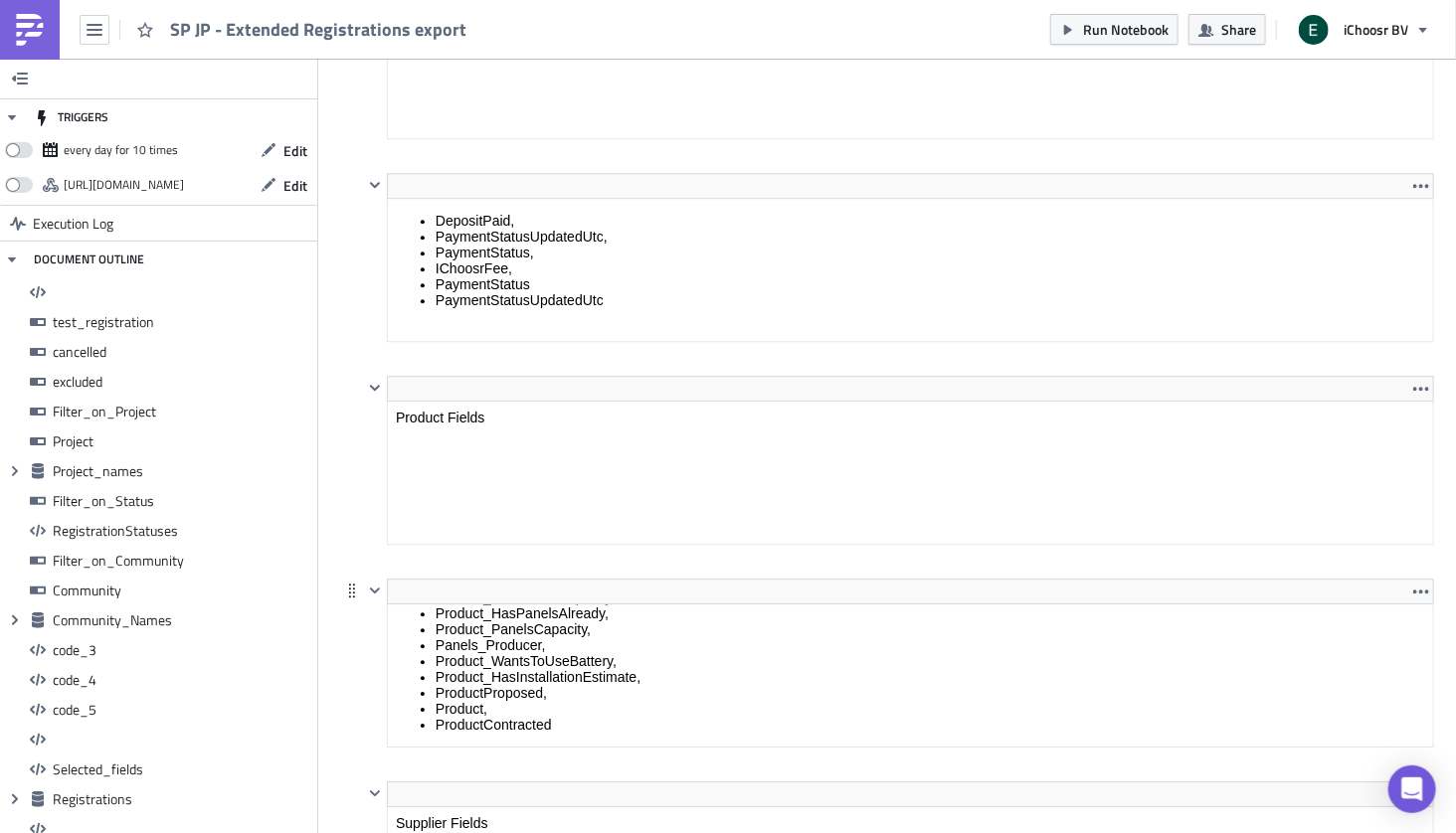 click on "NumberOfPanelsThatFitOnRoof, Product_RoofType, Product_RoofParts, Product_RoofMaterial, Product_RoofPitch, Product_HouseAge, Product_HouseType, Product_NumberOfStories, Product_LookingForValue, Product_ConstructionAreaTsubo, Product_ConstructionAreaMeters, Product_ConstructionAreaDontKnow, Product_Notes, Product_ChosenNumberOfPanels, Product_HasHighVoltage, Product_IsForThirdCompany, Product_AnnualElectricityUsage, Product_ContractedElectricityAmount, Product_EstimatedCapacity, Product_IndicationsCapacity, Product_HasPanelsAlready, Product_PanelsCapacity, Panels_Producer, Product_WantsToUseBattery, Product_HasInstallationEstimate, ProductProposed, Product, ProductContracted" at bounding box center [910, 510] 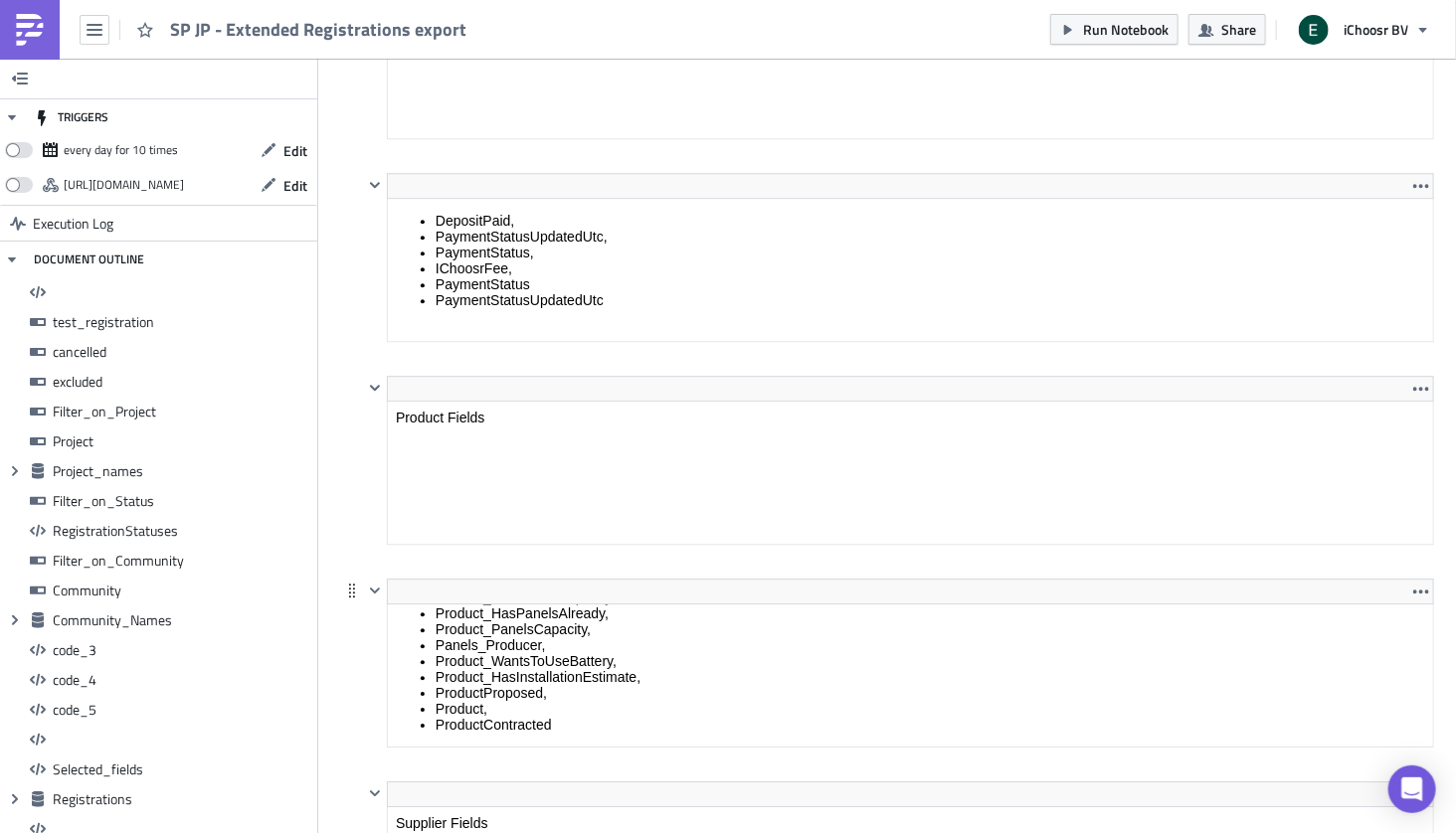 click on "NumberOfPanelsThatFitOnRoof, Product_RoofType, Product_RoofParts, Product_RoofMaterial, Product_RoofPitch, Product_HouseAge, Product_HouseType, Product_NumberOfStories, Product_LookingForValue, Product_ConstructionAreaTsubo, Product_ConstructionAreaMeters, Product_ConstructionAreaDontKnow, Product_Notes, Product_ChosenNumberOfPanels, Product_HasHighVoltage, Product_IsForThirdCompany, Product_AnnualElectricityUsage, Product_ContractedElectricityAmount, Product_EstimatedCapacity, Product_IndicationsCapacity, Product_HasPanelsAlready, Product_PanelsCapacity, Panels_Producer, Product_WantsToUseBattery, Product_HasInstallationEstimate, ProductProposed, Product, ProductContracted" at bounding box center [910, 510] 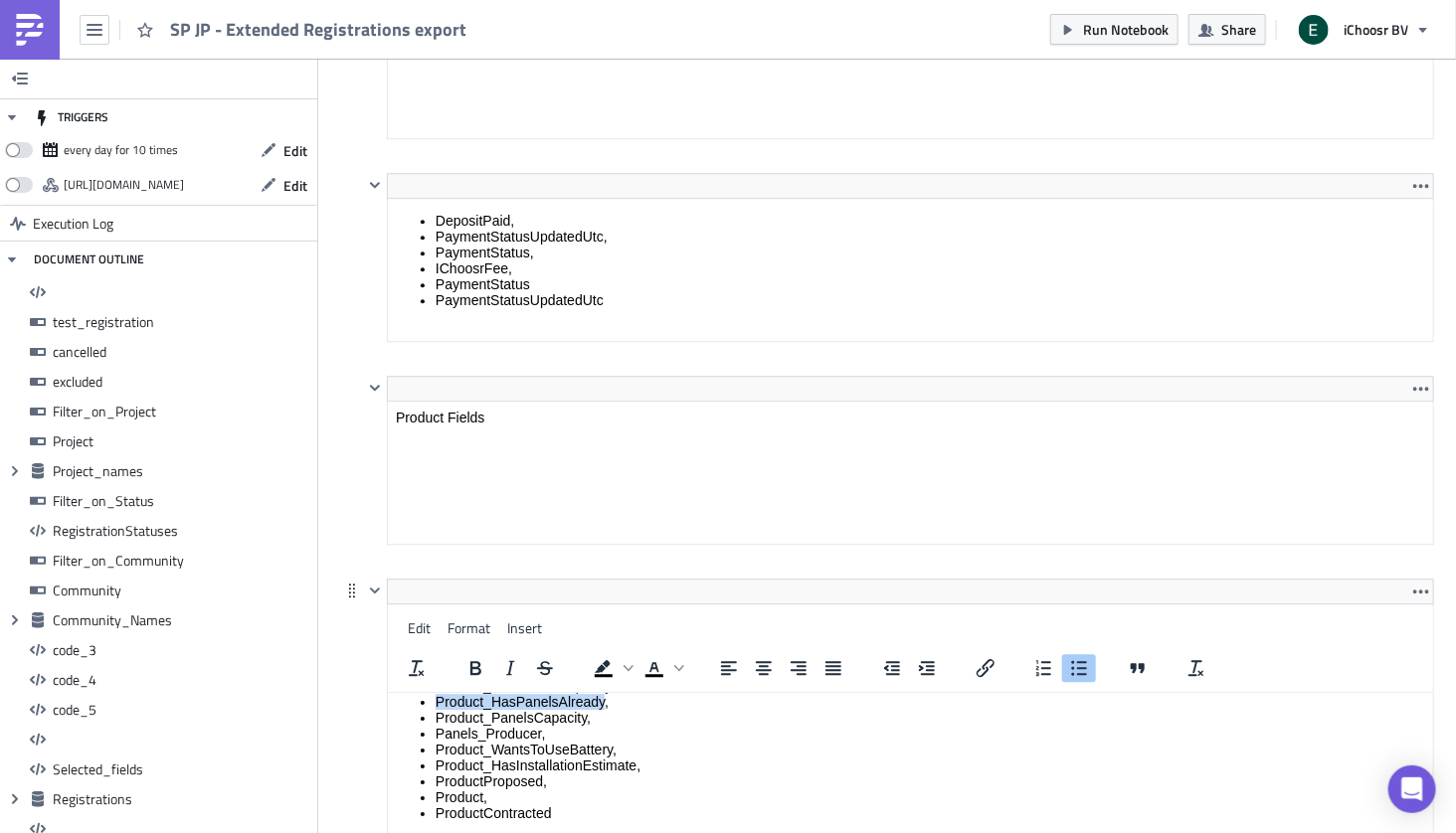 click on "ProductProposed," at bounding box center [930, 781] 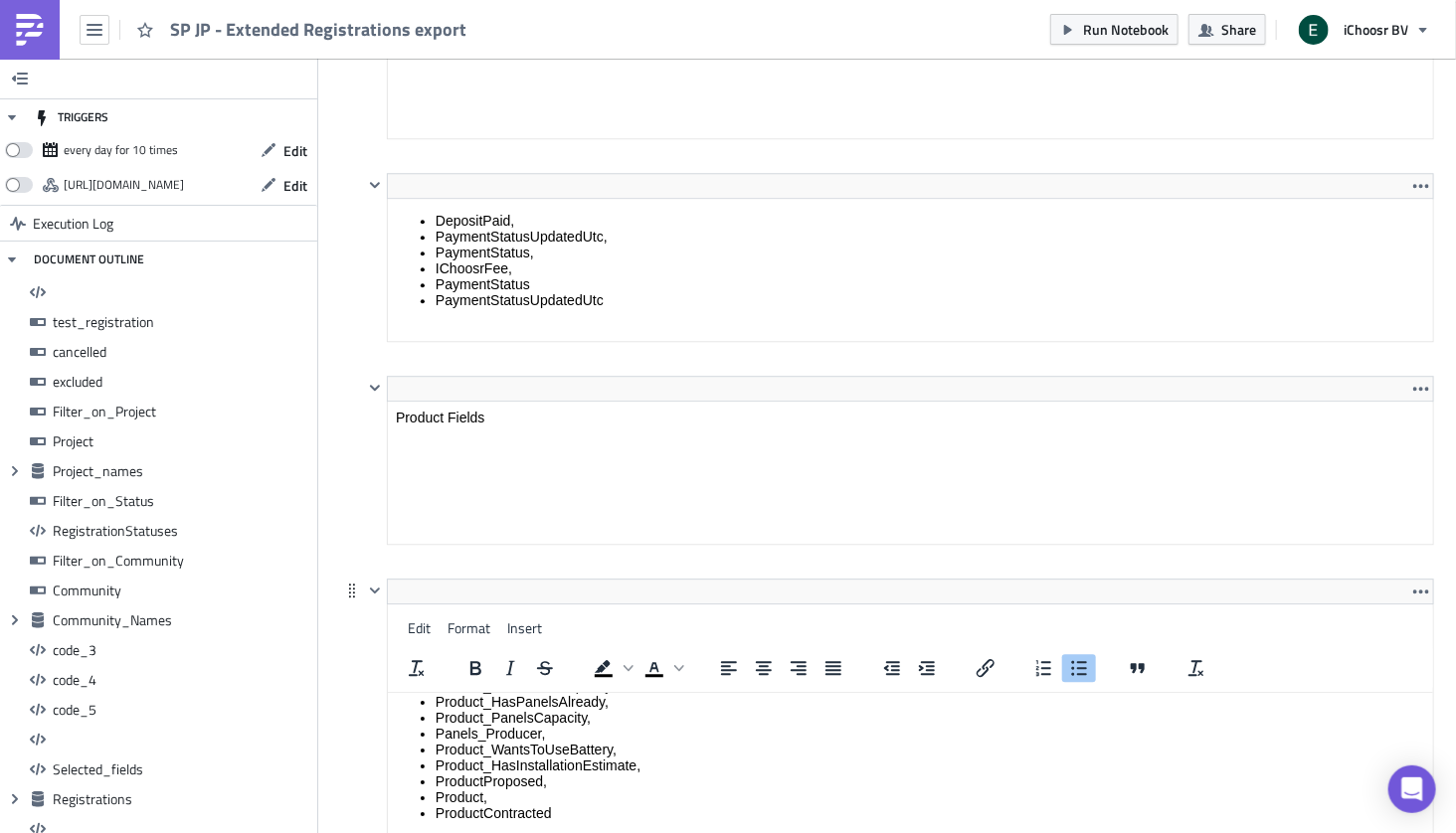 click on "ProductProposed," at bounding box center [930, 781] 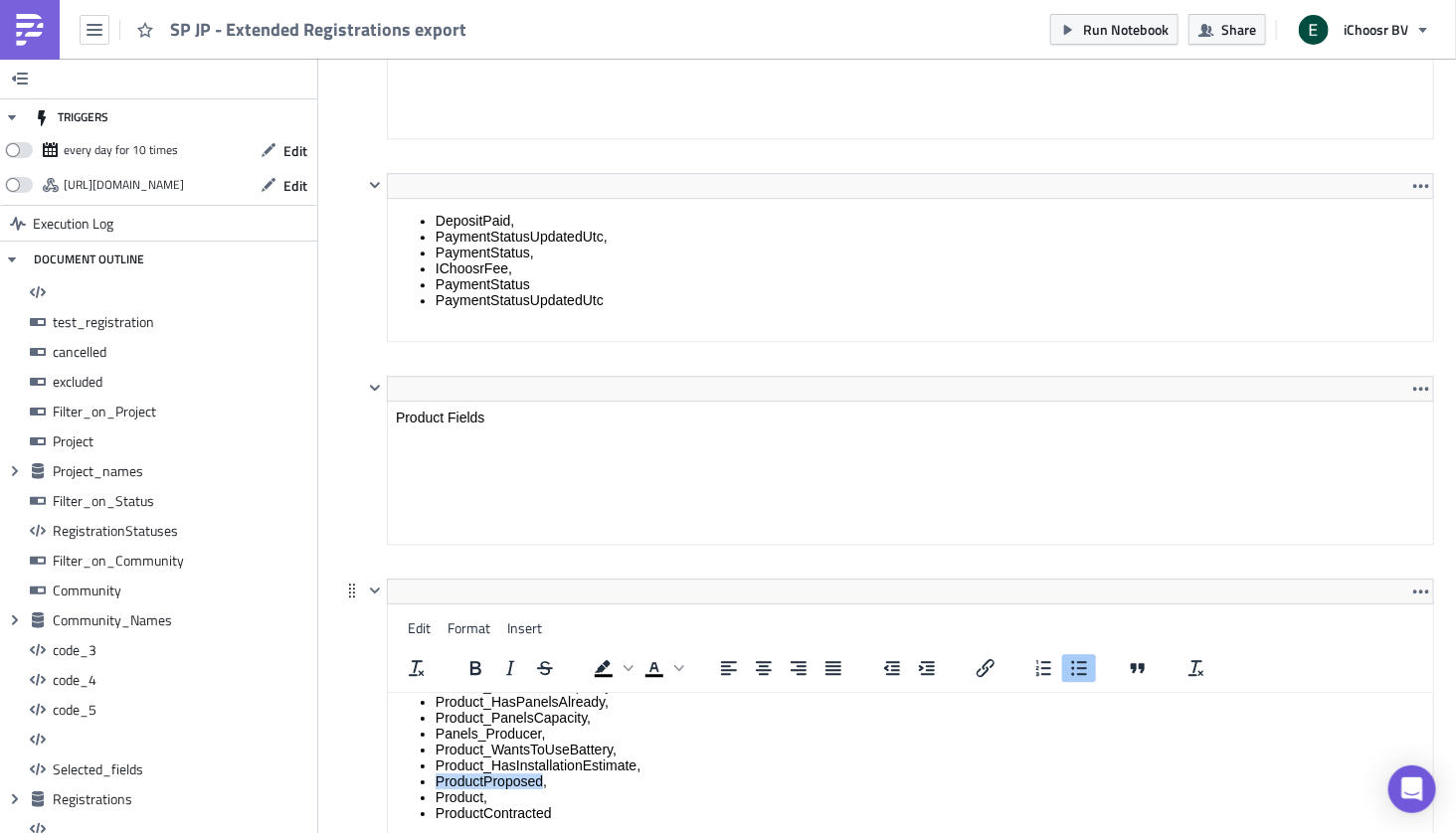 copy on "ProductProposed" 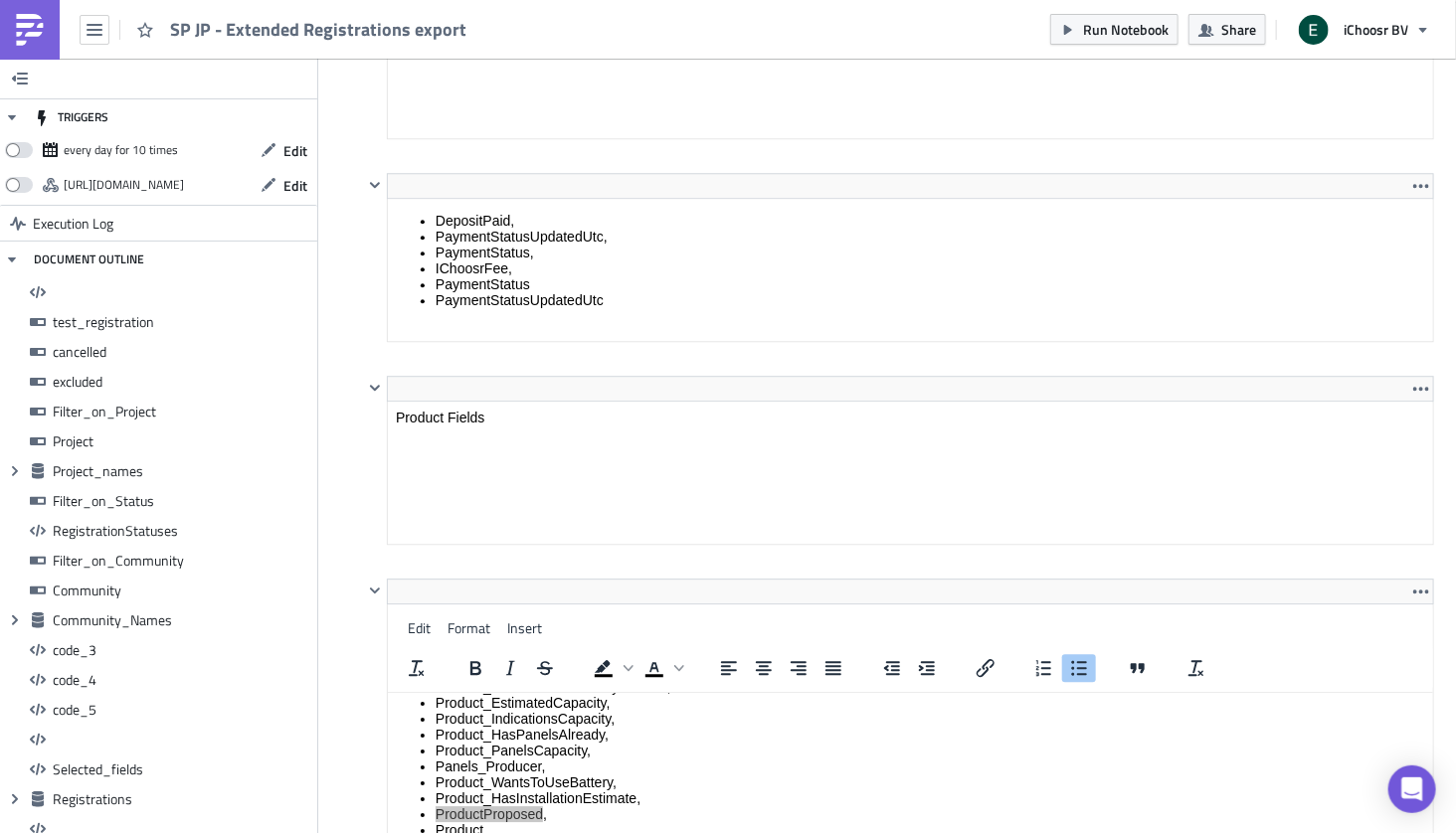 scroll, scrollTop: 332, scrollLeft: 0, axis: vertical 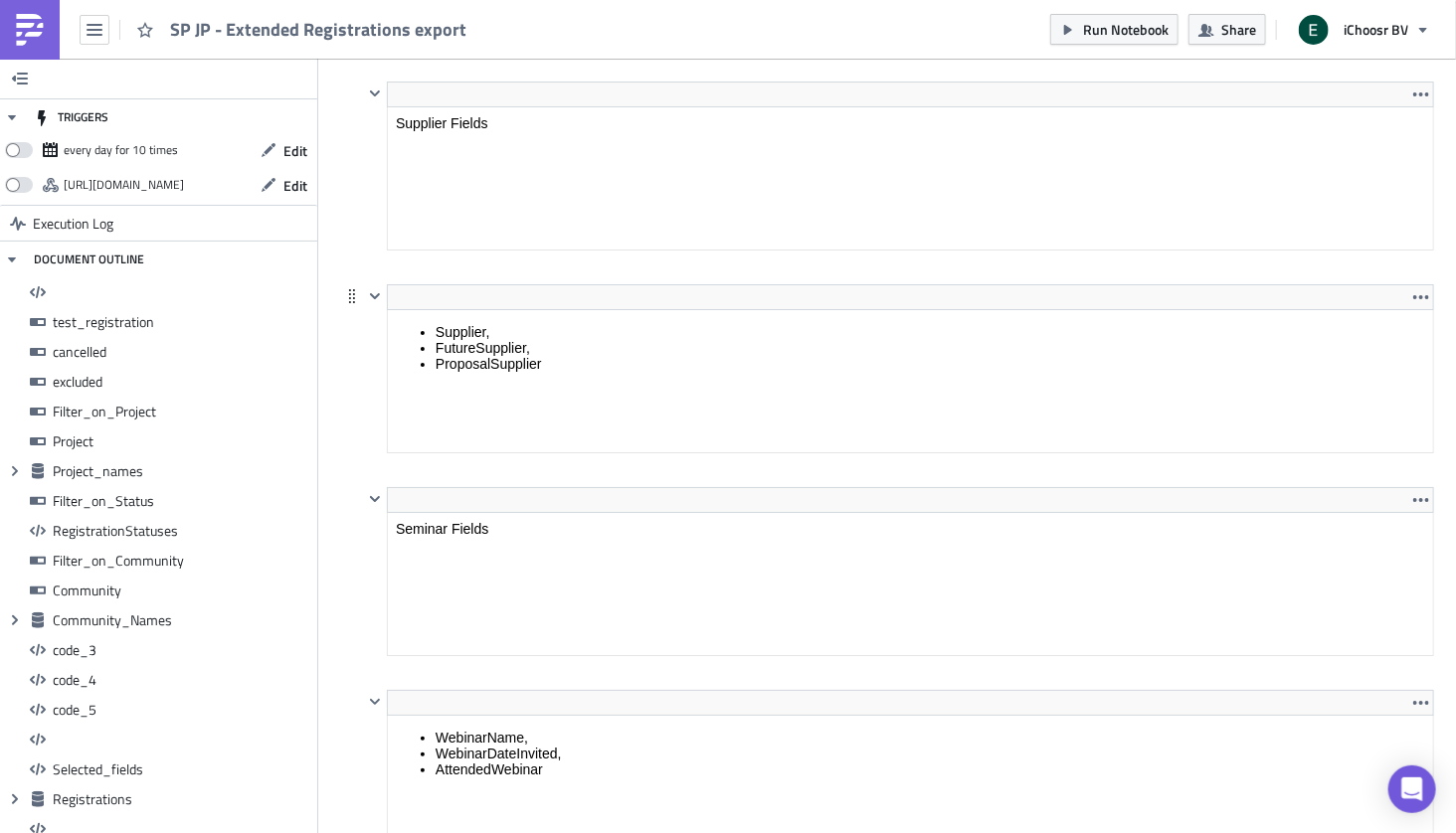click on "Supplier, FutureSupplier, ProposalSupplier" at bounding box center [910, 348] 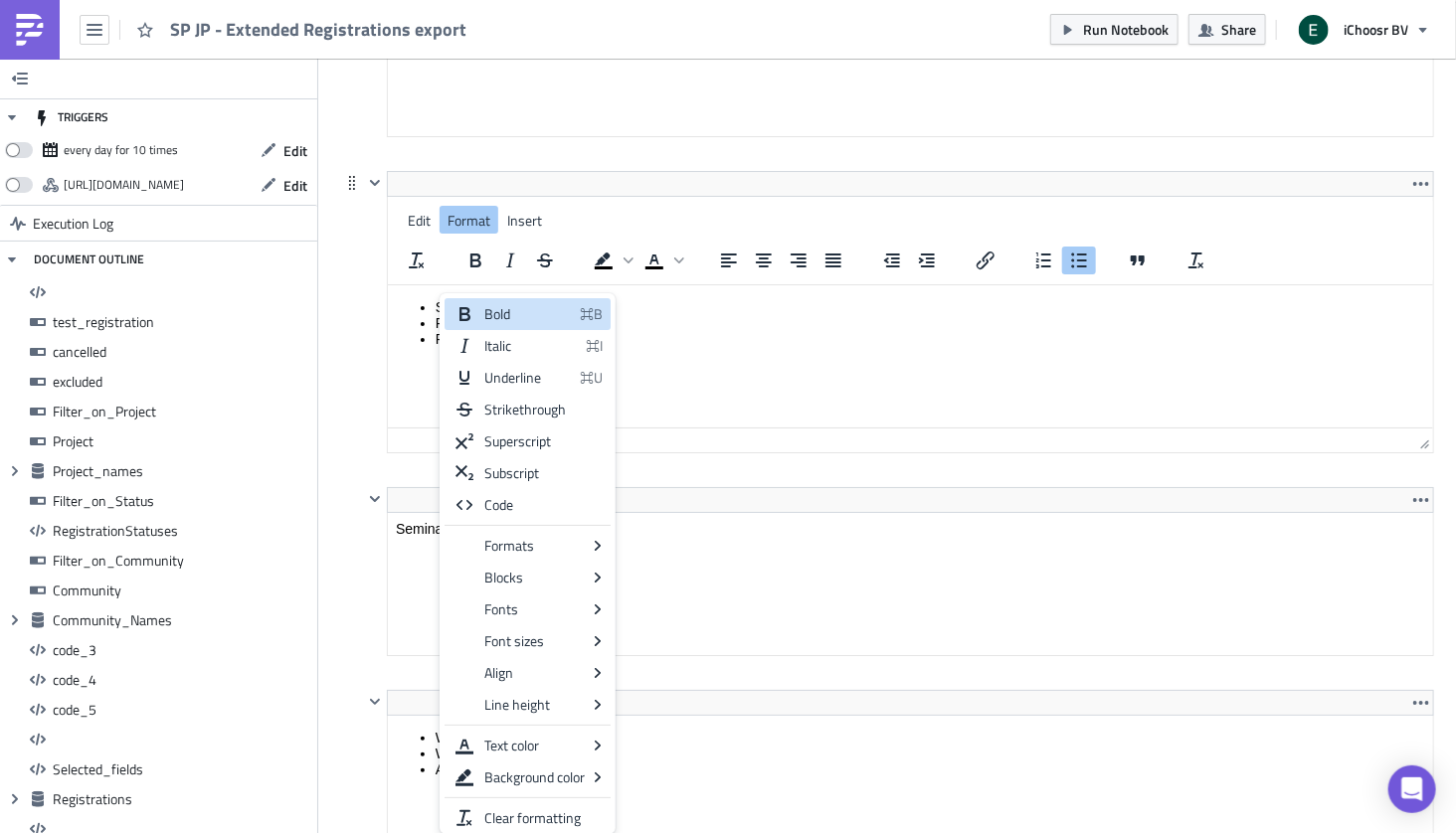 scroll, scrollTop: 12759, scrollLeft: 0, axis: vertical 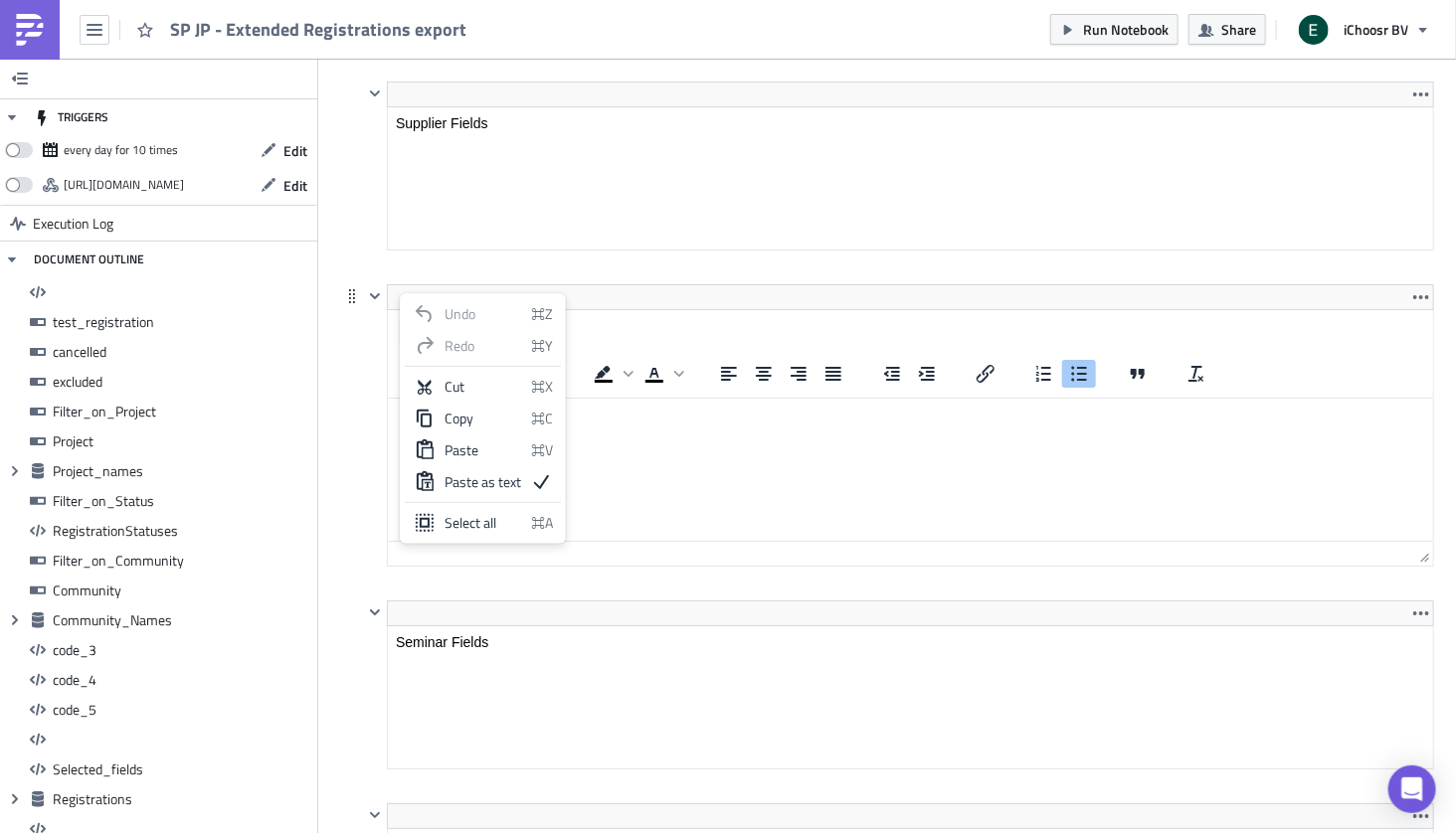 click on "<ul>
<li>Supplier,</li>
<li>FutureSupplier,</li>
<li>ProposalSupplier</li>
</ul> Edit Format Insert To open the popup, press Shift+Enter To open the popup, press Shift+Enter" at bounding box center (887, 442) 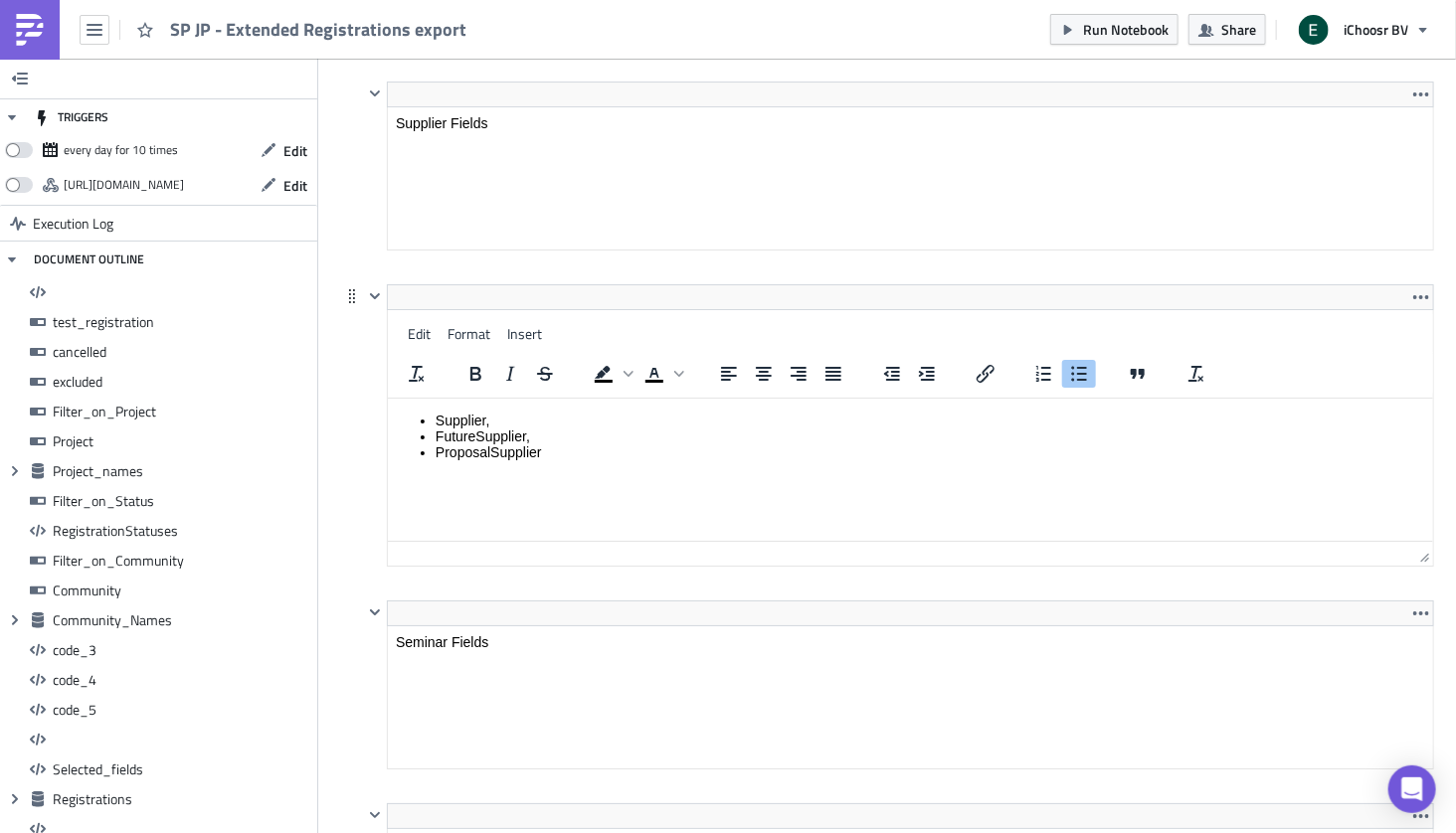 click on "Supplier," at bounding box center (930, 420) 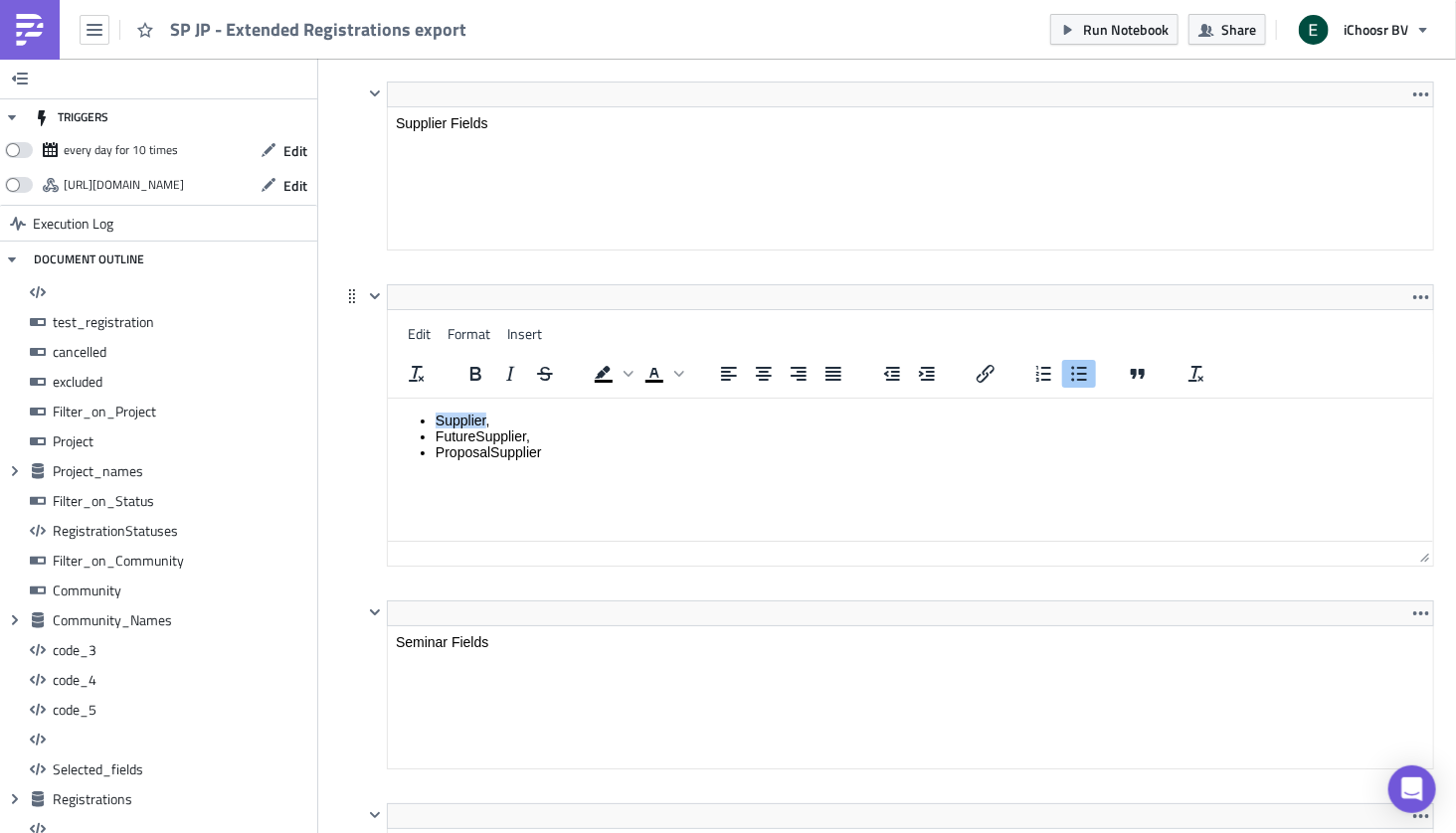 copy on "Supplier" 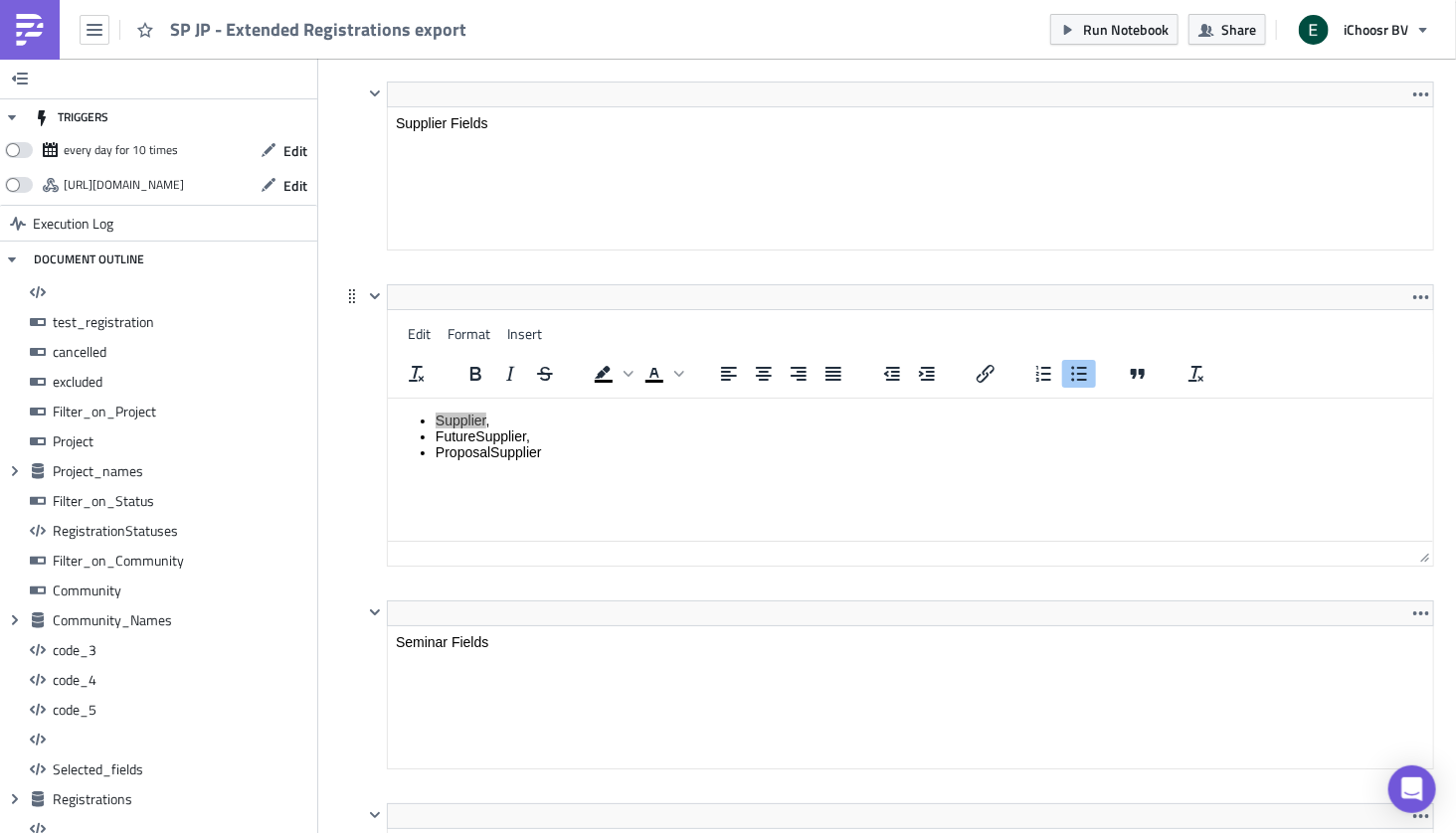 click on "<ul>
<li>Supplier,</li>
<li>FutureSupplier,</li>
<li>ProposalSupplier</li>
</ul> Edit Format Insert To open the popup, press Shift+Enter To open the popup, press Shift+Enter" at bounding box center (887, 442) 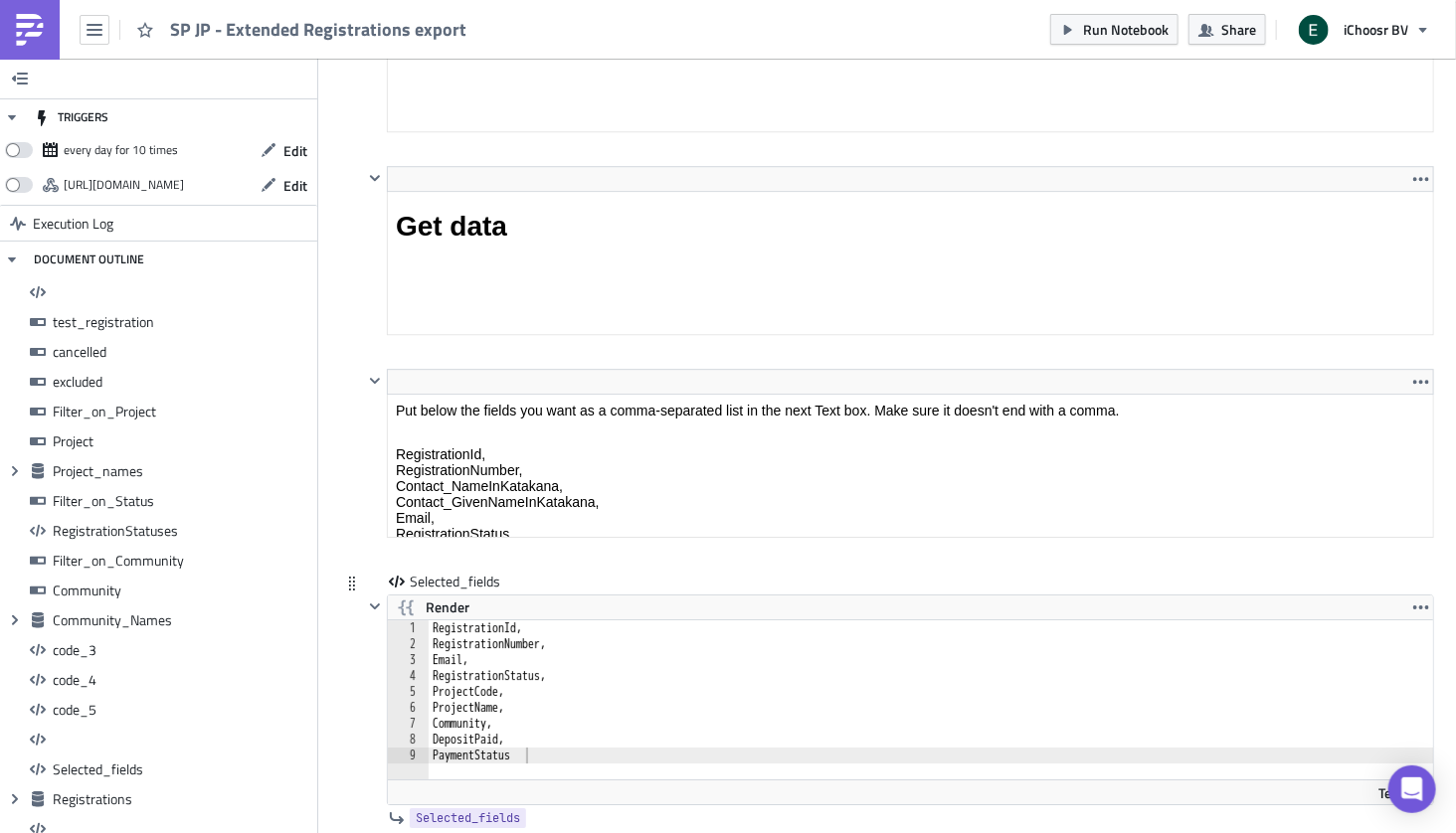 scroll, scrollTop: 15570, scrollLeft: 0, axis: vertical 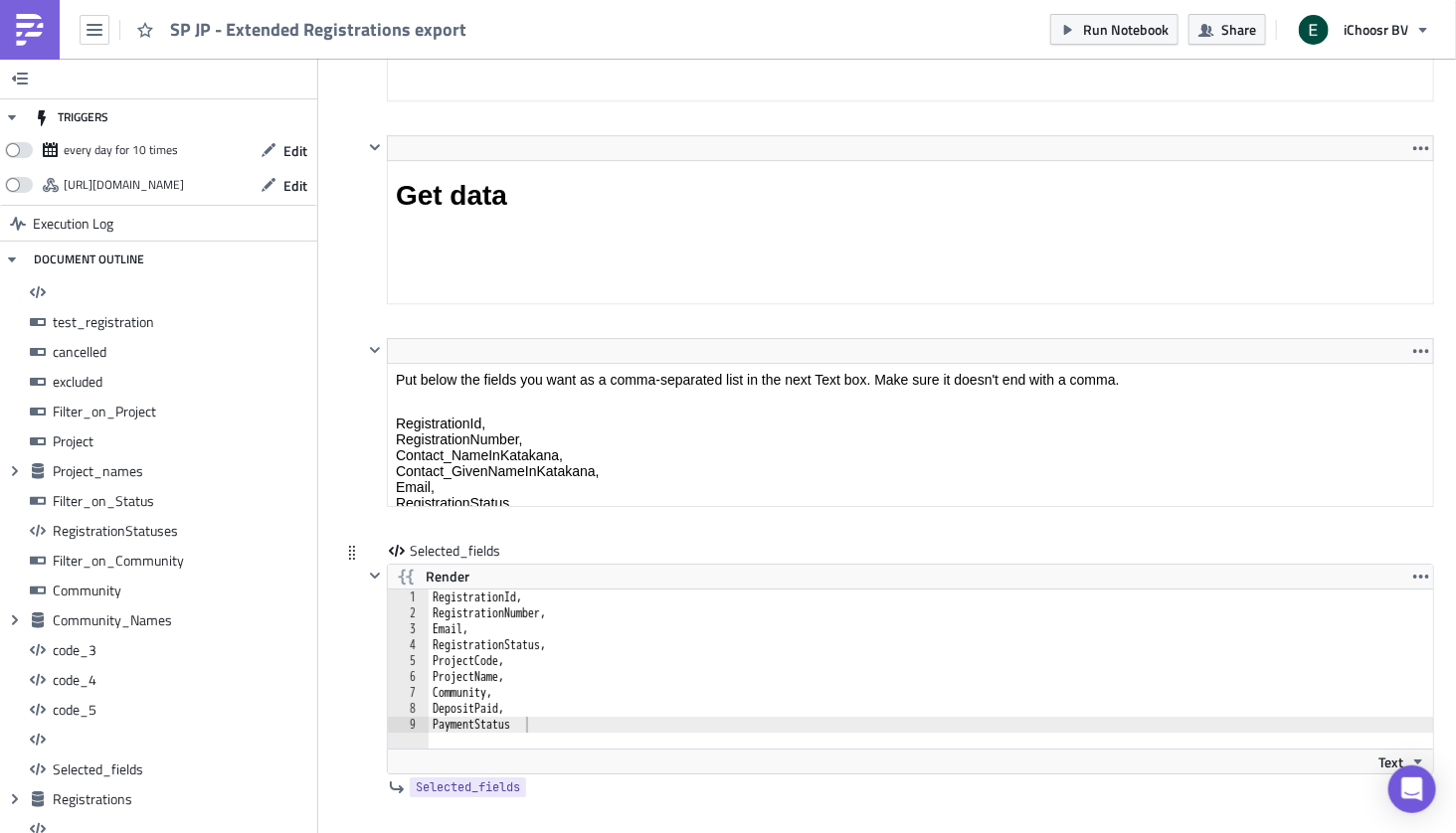 click on "RegistrationId, RegistrationNumber, Email, RegistrationStatus, ProjectCode, ProjectName, Community, DepositPaid, PaymentStatus" at bounding box center [943, 685] 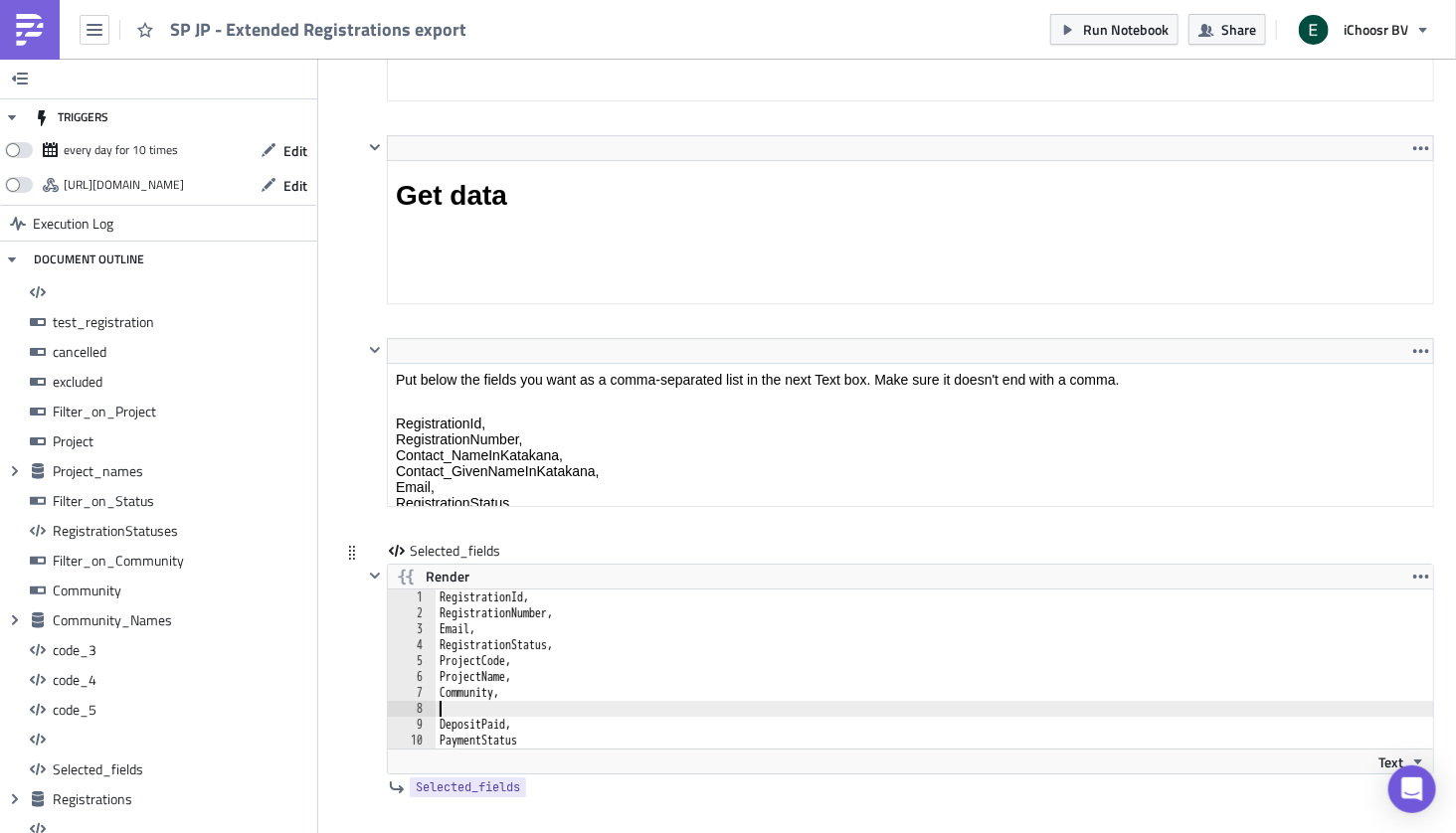 paste on "Supplier" 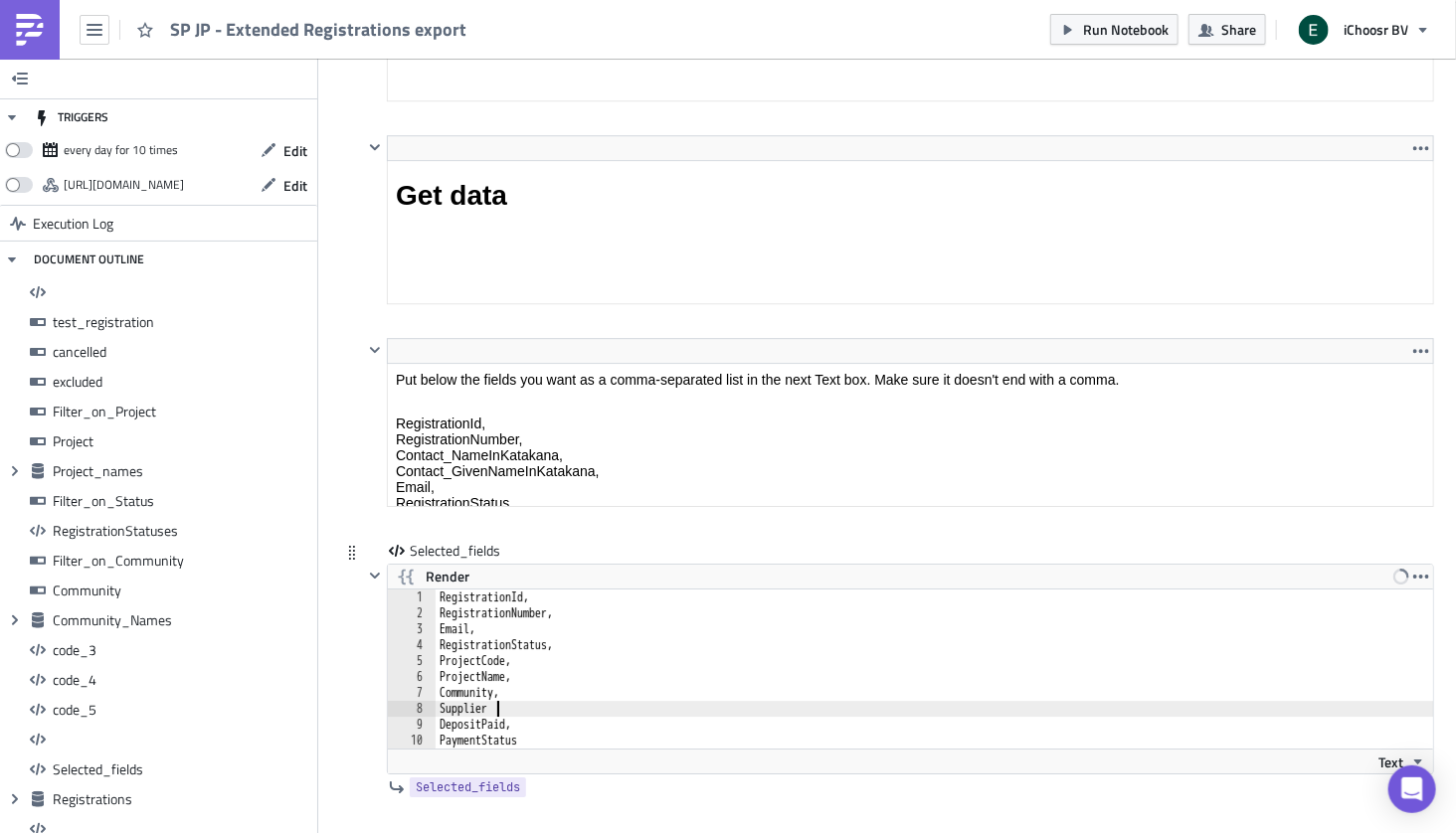 scroll, scrollTop: 0, scrollLeft: 4, axis: horizontal 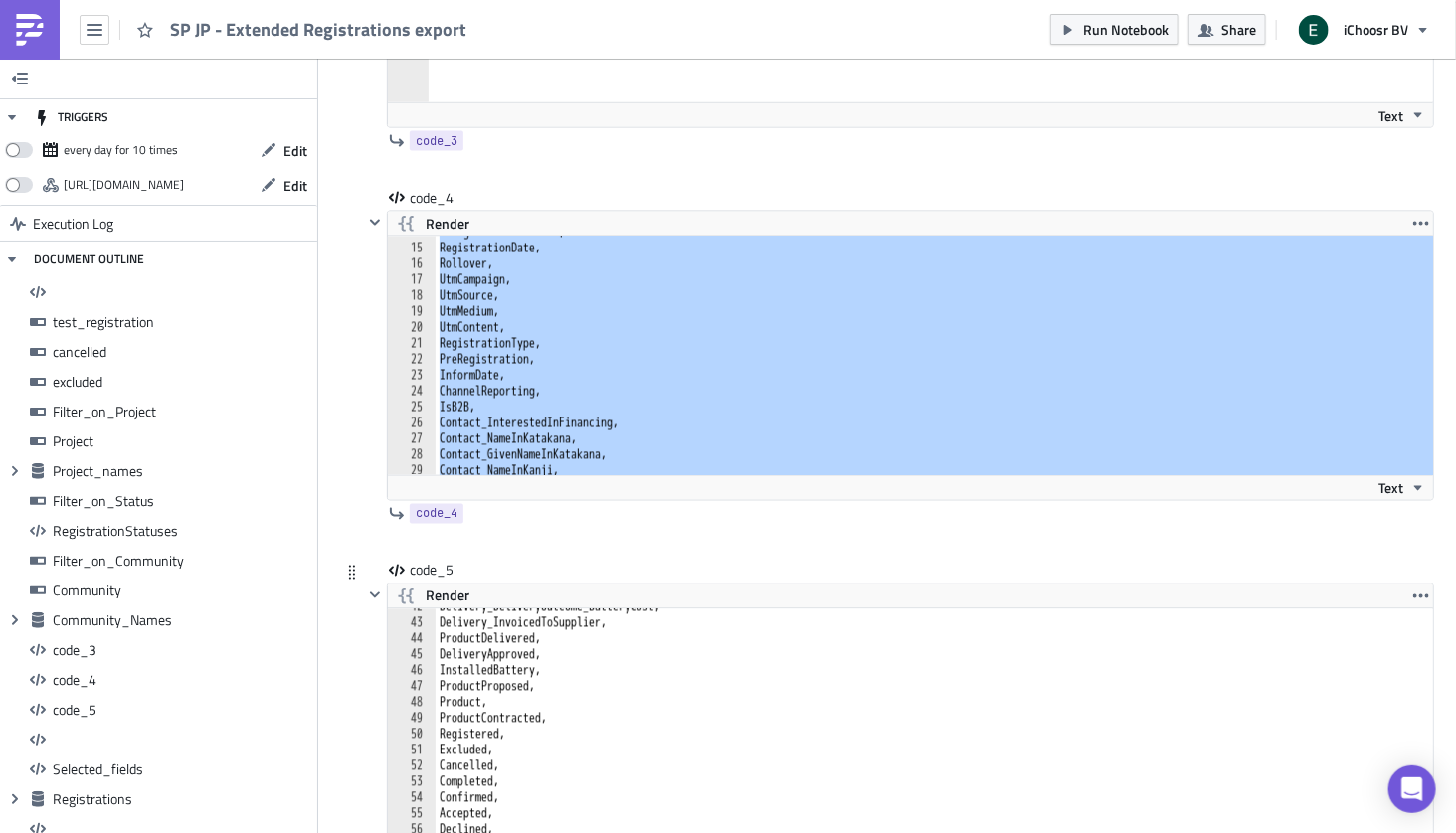 type on "Supplier," 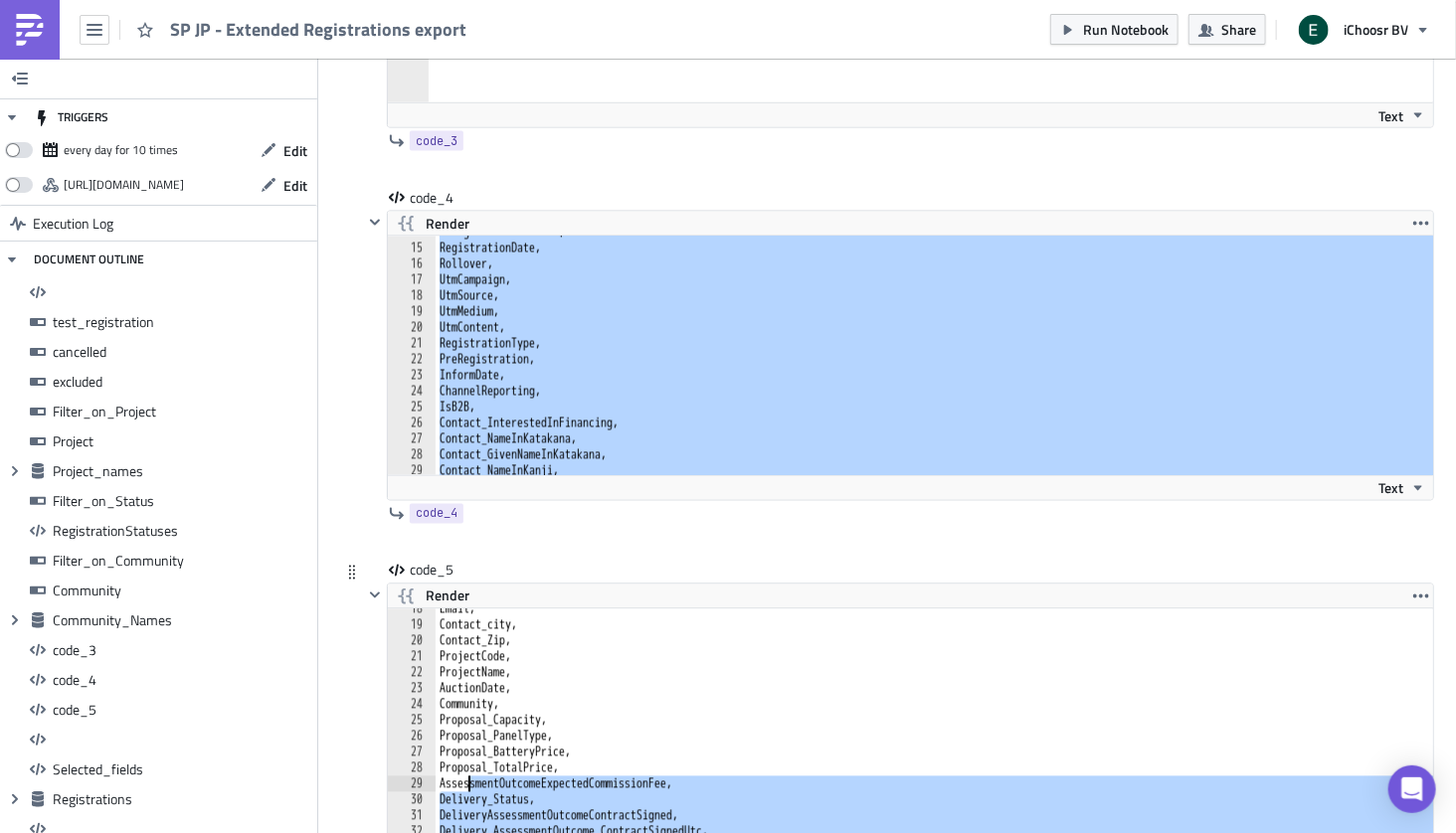 scroll, scrollTop: 285, scrollLeft: 0, axis: vertical 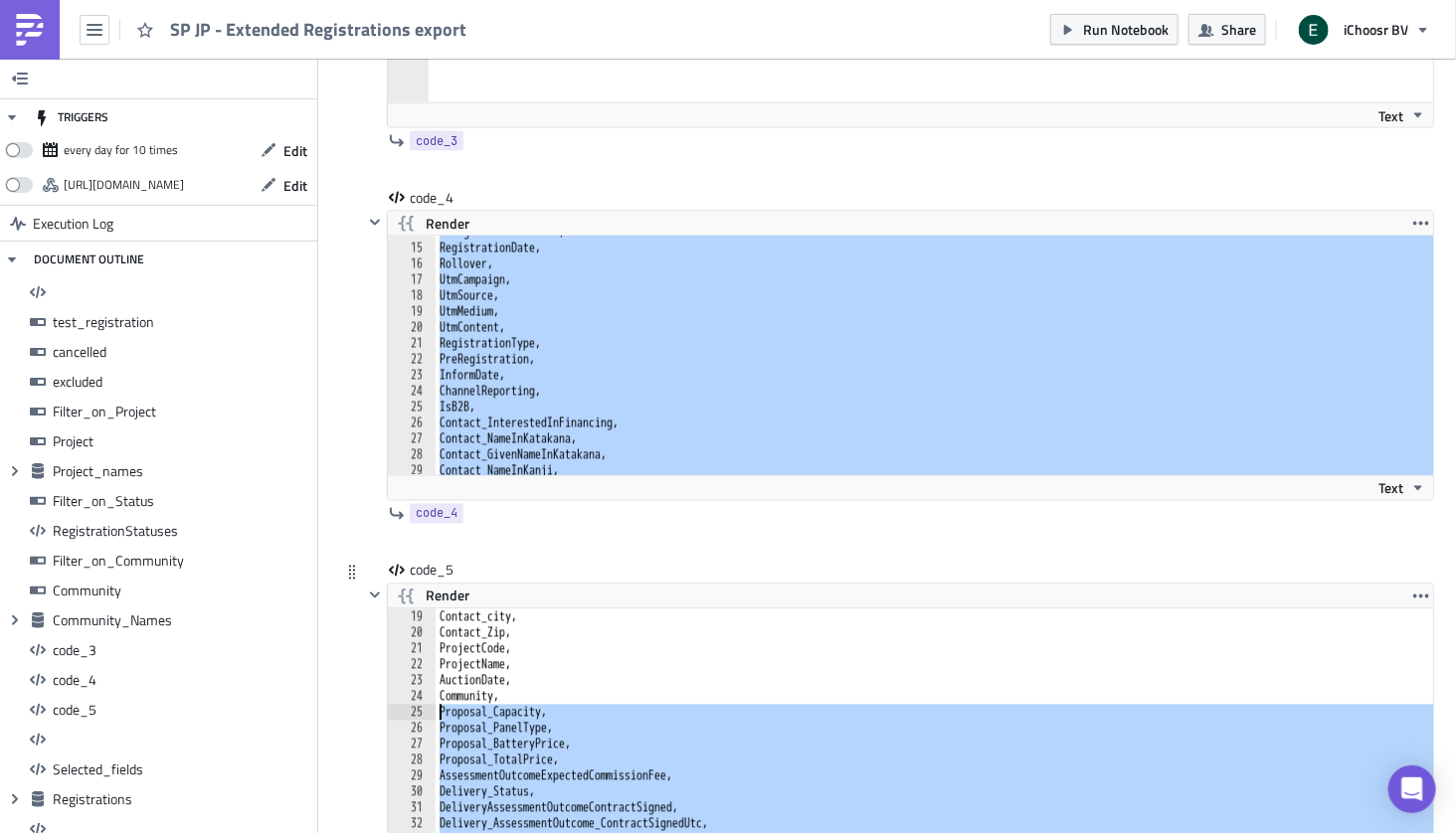 drag, startPoint x: 584, startPoint y: 652, endPoint x: 428, endPoint y: 649, distance: 156.02884 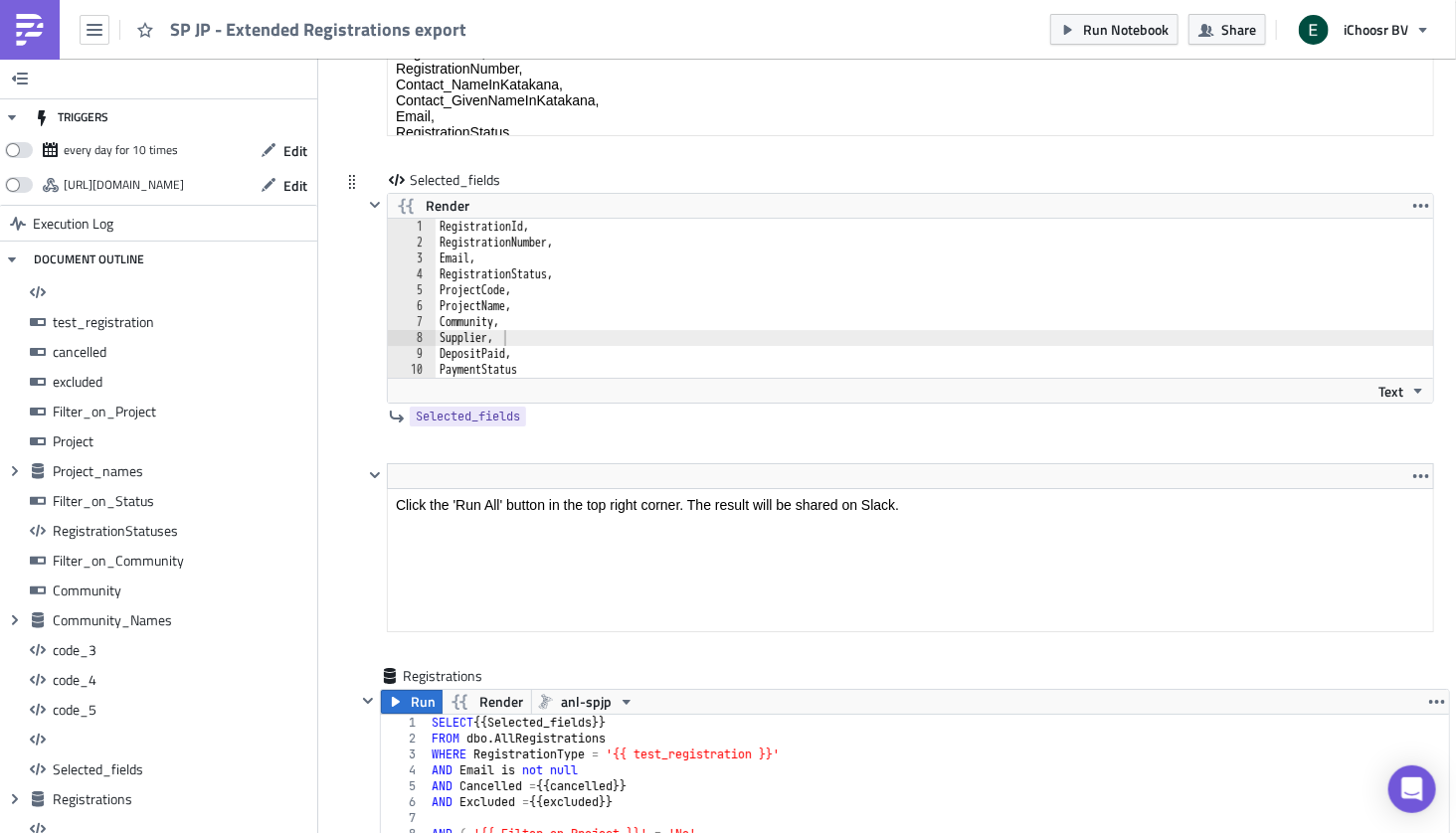 scroll, scrollTop: 15948, scrollLeft: 0, axis: vertical 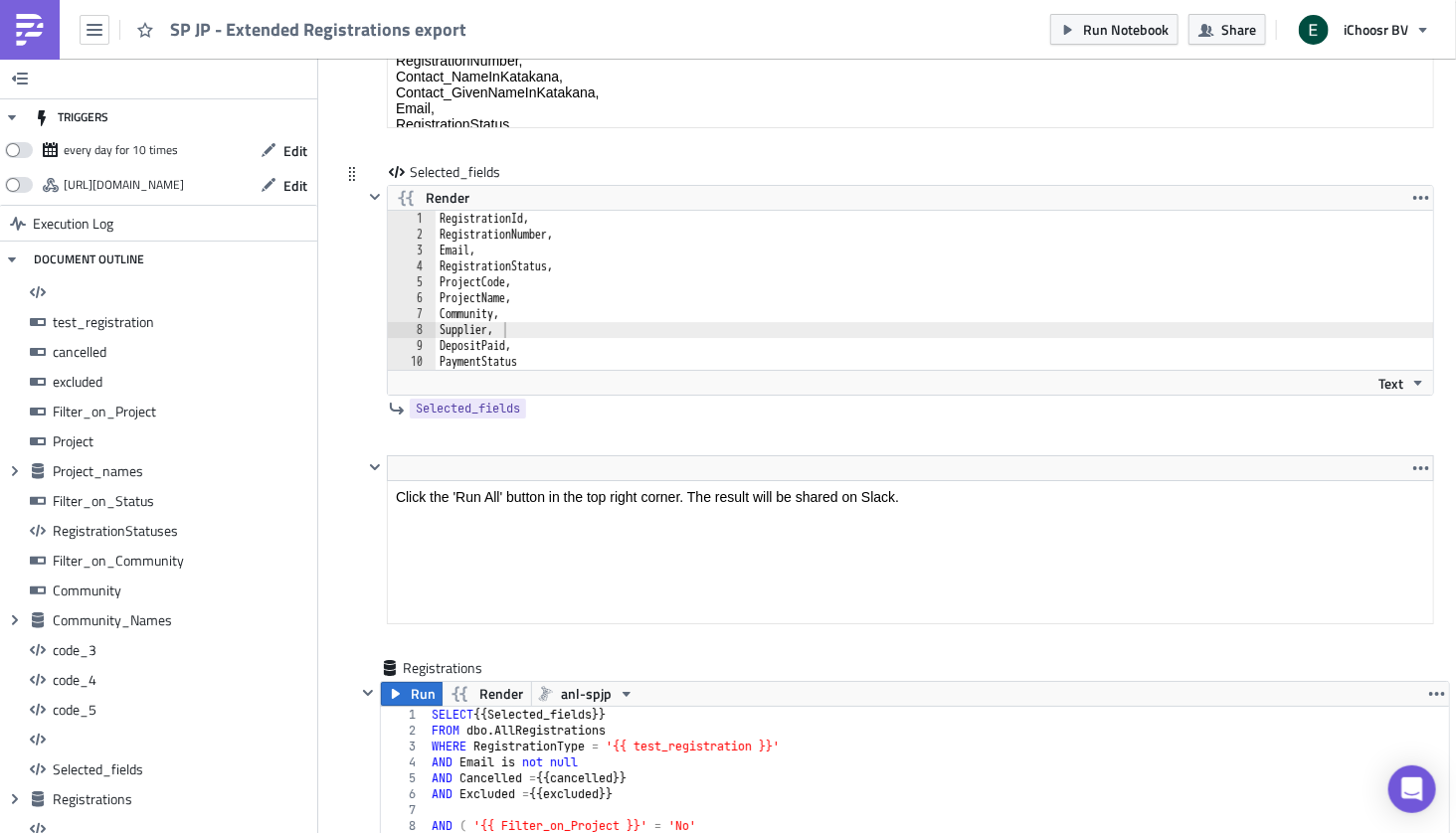 click on "RegistrationId, RegistrationNumber, Email, RegistrationStatus, ProjectCode, ProjectName, Community, Supplier, DepositPaid, PaymentStatus" at bounding box center [947, 306] 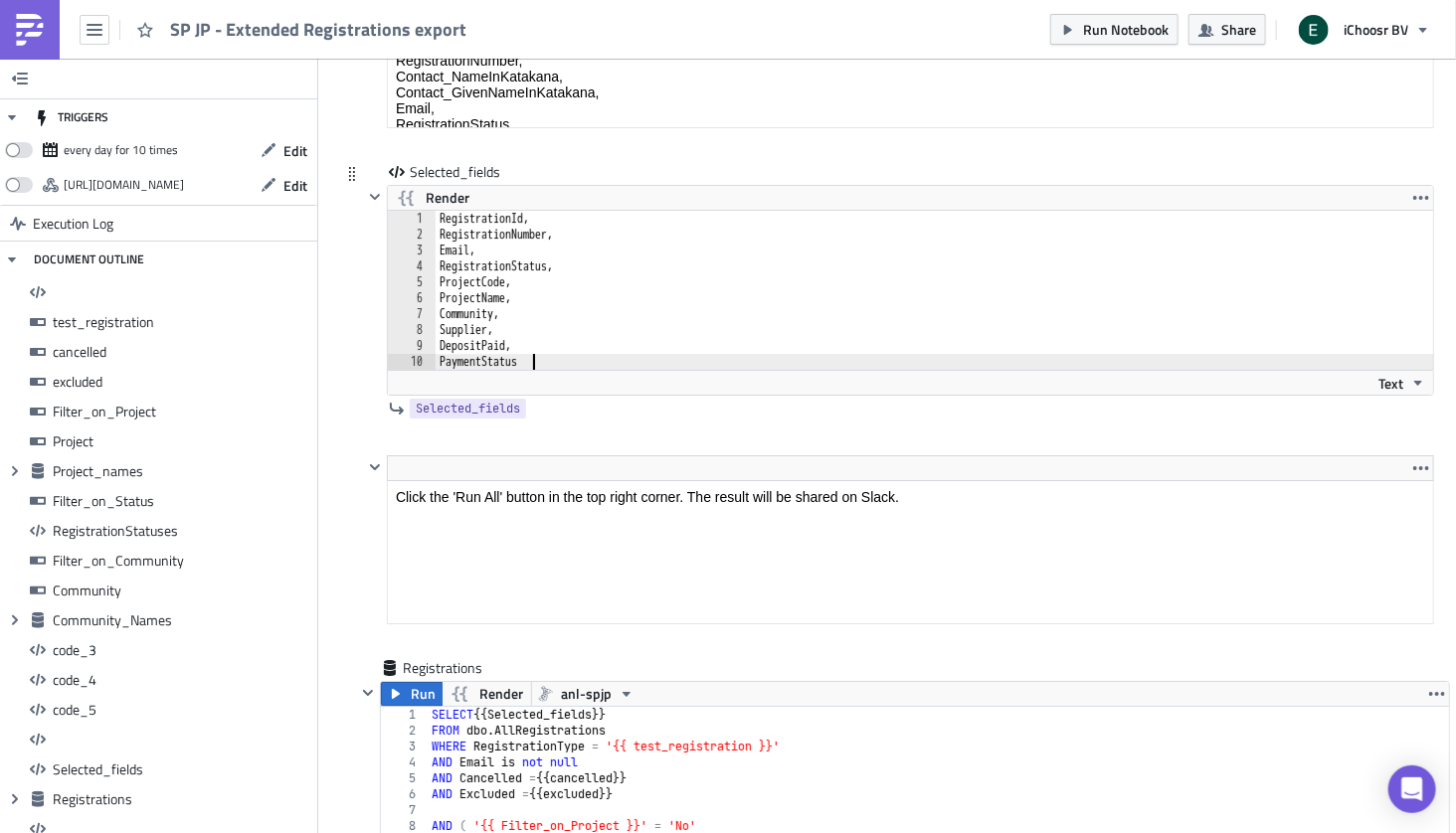 scroll, scrollTop: 0, scrollLeft: 0, axis: both 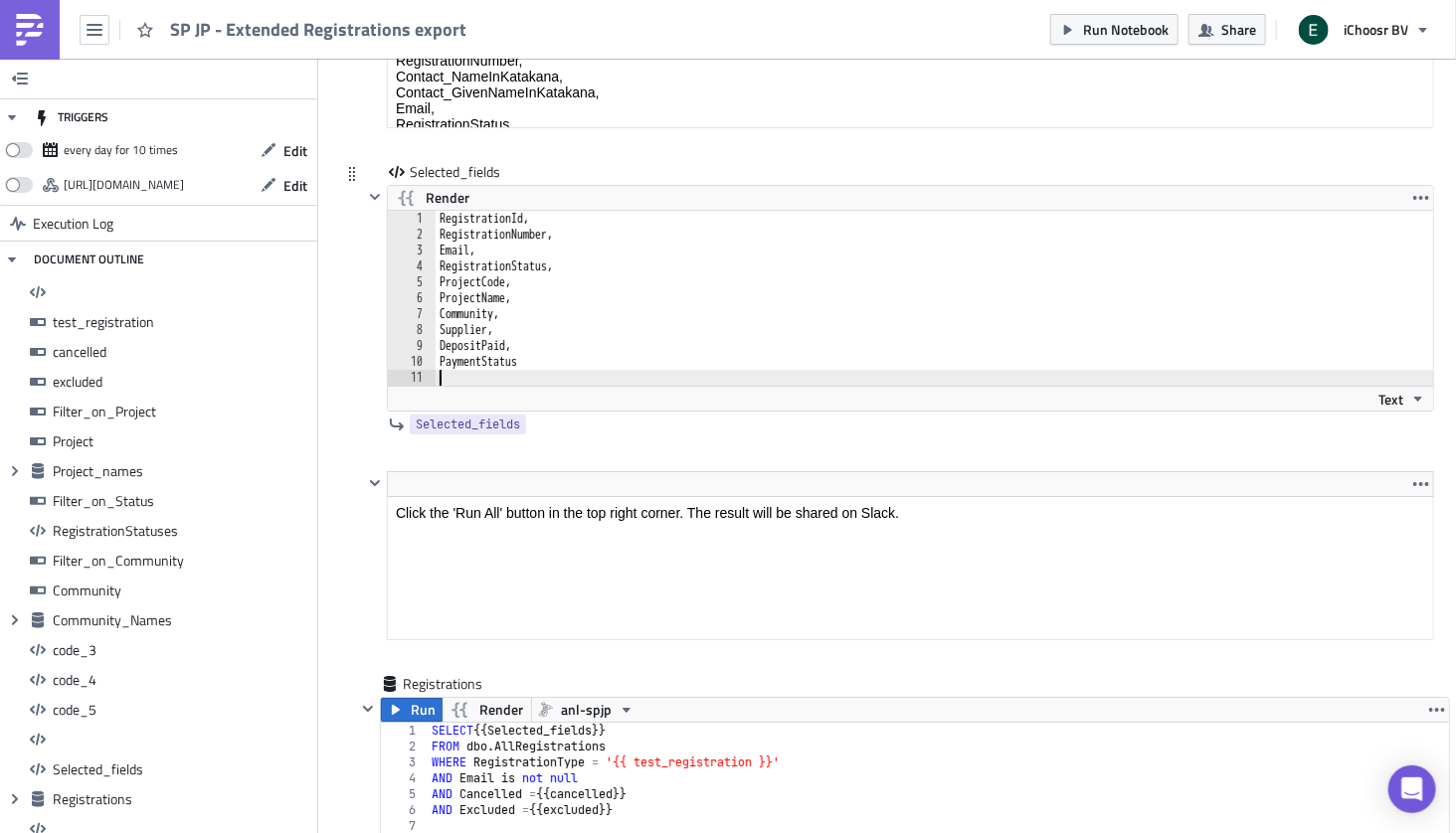 paste on "ProductContracted," 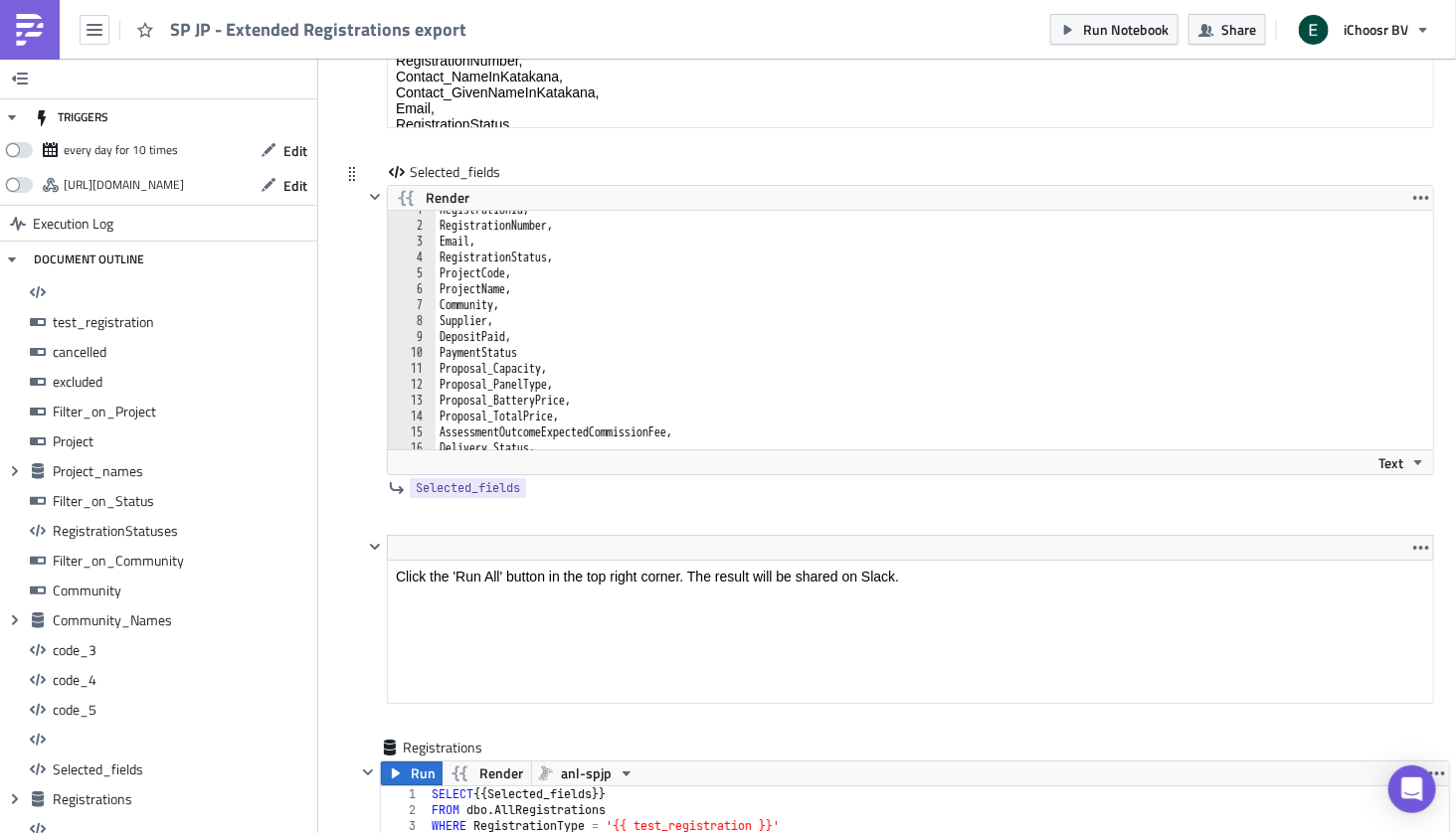 scroll, scrollTop: 0, scrollLeft: 0, axis: both 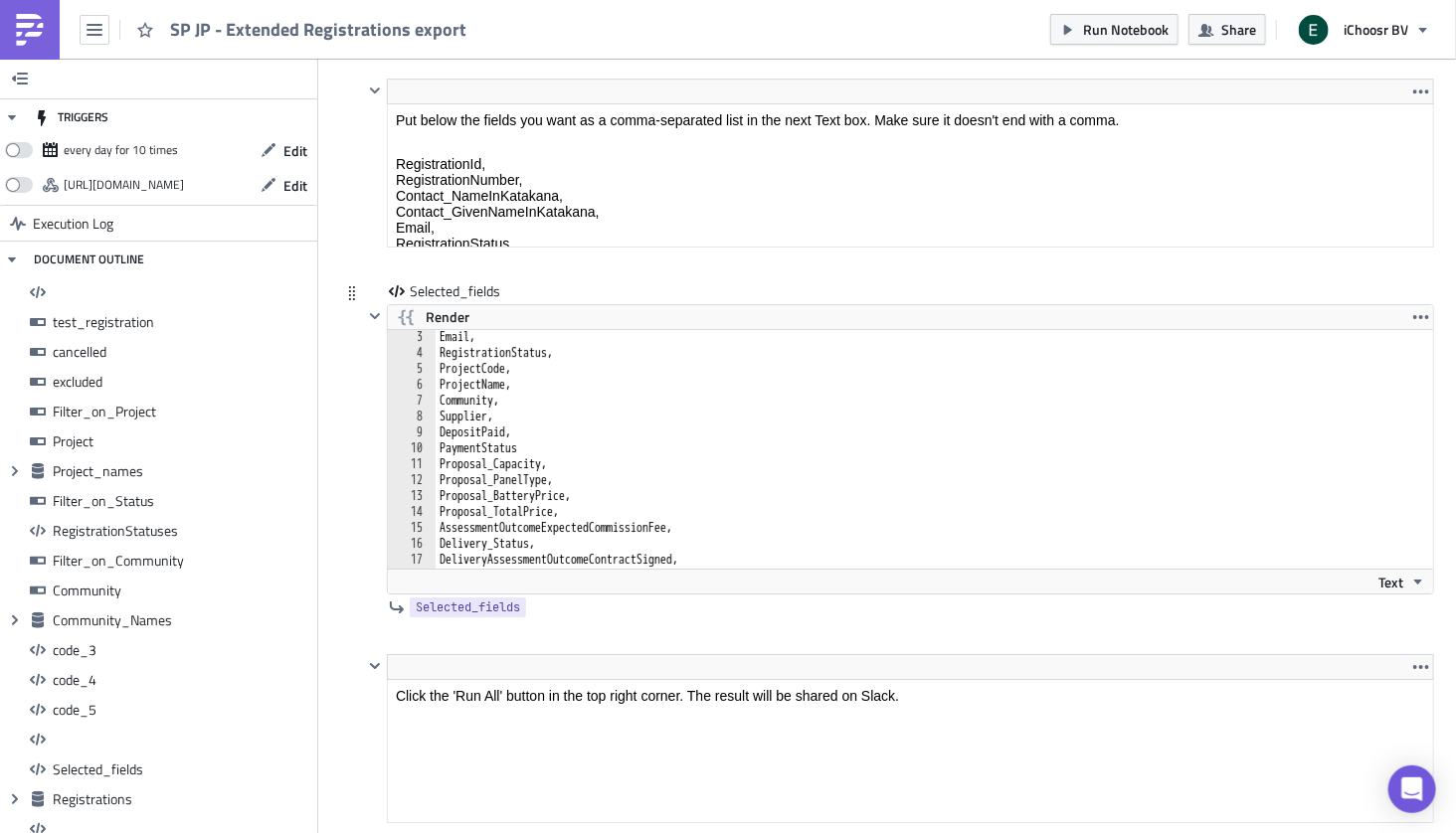 click on "Email, RegistrationStatus, ProjectCode, ProjectName, Community, Supplier, DepositPaid, PaymentStatus Proposal_Capacity, Proposal_PanelType, Proposal_BatteryPrice, Proposal_TotalPrice, AssessmentOutcomeExpectedCommissionFee, Delivery_Status, DeliveryAssessmentOutcomeContractSigned, Delivery_AssessmentOutcome_ContractSignedUtc," at bounding box center [934, 464] 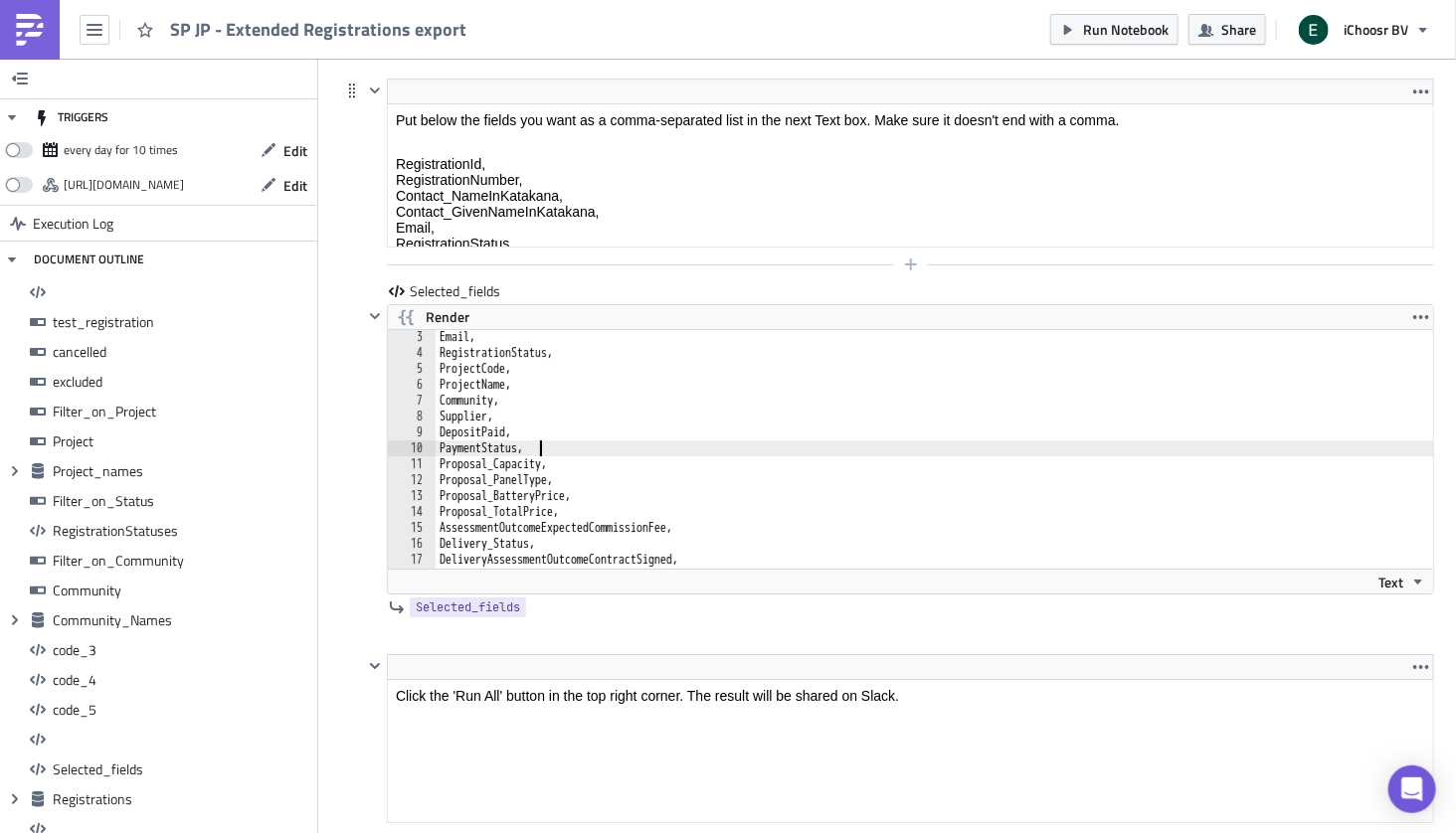 scroll, scrollTop: 0, scrollLeft: 7, axis: horizontal 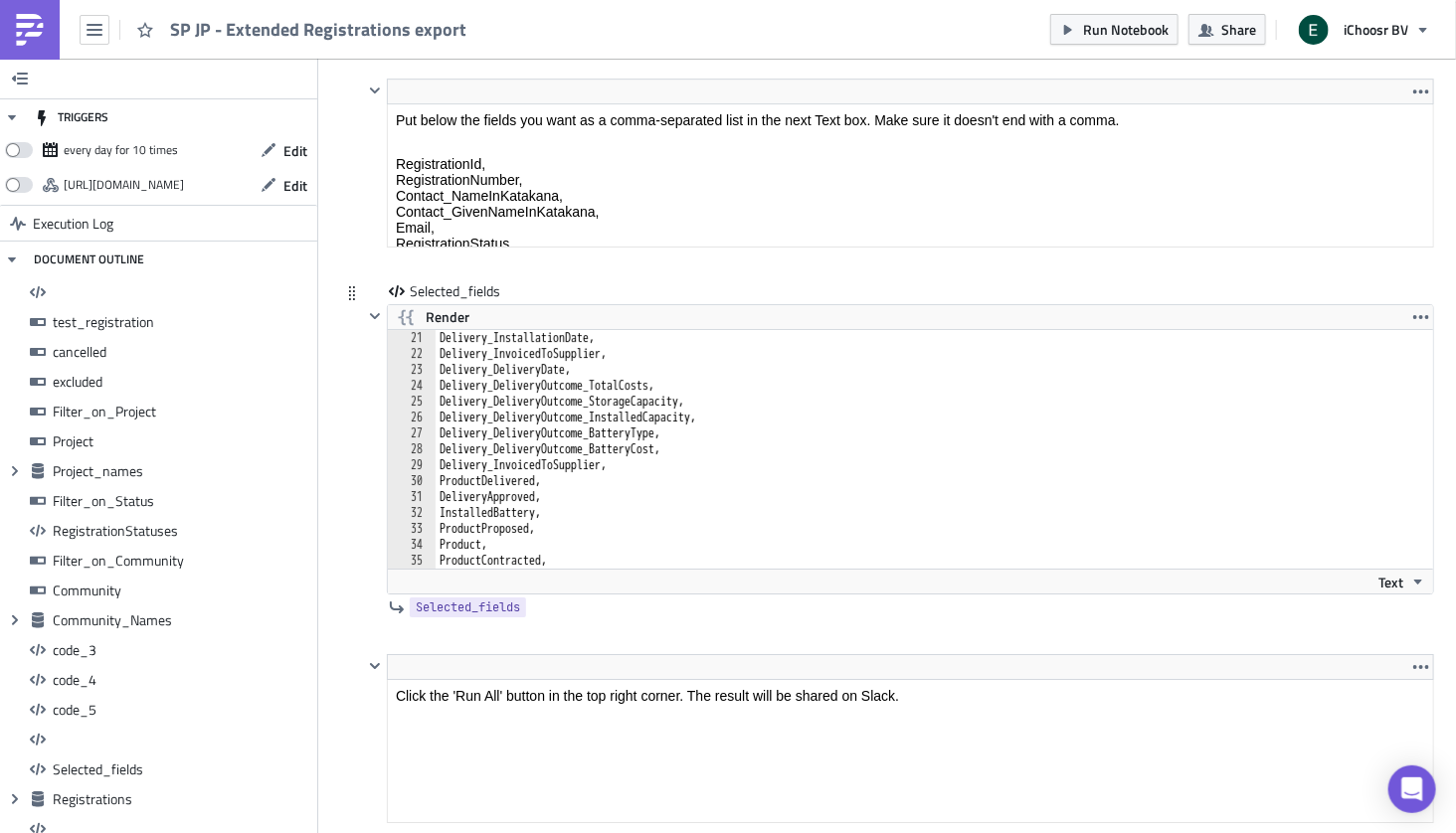 click on "Delivery_InstallationDate, Delivery_InvoicedToSupplier, Delivery_DeliveryDate, Delivery_DeliveryOutcome_TotalCosts, Delivery_DeliveryOutcome_StorageCapacity, Delivery_DeliveryOutcome_InstalledCapacity, Delivery_DeliveryOutcome_BatteryType, Delivery_DeliveryOutcome_BatteryCost, Delivery_InvoicedToSupplier, ProductDelivered, DeliveryApproved, InstalledBattery, ProductProposed, Product, ProductContracted," at bounding box center [934, 465] 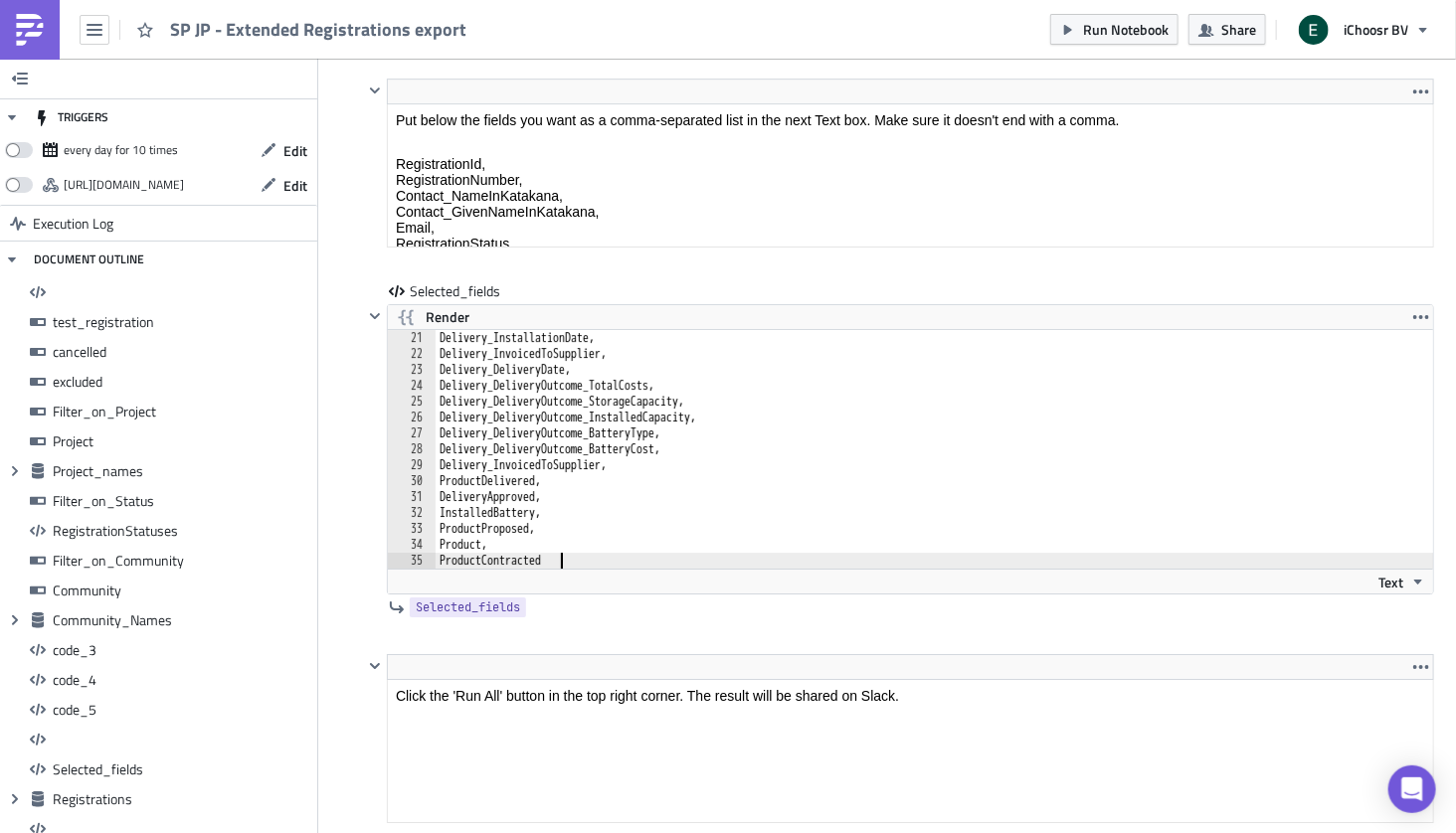 click on "JP SP JP - Extended Registrations export <h1>All registrations export</h1> Edit Format Insert To open the popup, press Shift+Enter To open the popup, press Shift+Enter <p>With this notebook, you can get an export of all registrations based on multiple selections.</p> Edit Format Insert To open the popup, press Shift+Enter To open the popup, press Shift+Enter <p>The data source contains all registrations.</p> Edit Format Insert To open the popup, press Shift+Enter To open the popup, press Shift+Enter <p>A. Select which records you want to obtain</p> Edit Format Insert To open the popup, press Shift+Enter To open the popup, press Shift+Enter <ol>
<li>Choose whether you need <em>Test or Real Registrations </em></li>
<li>Choose whether you need <em>Excluded </em>and <em>Cancelled Registrations</em> or not</li>
<li>Choose which <em>Projects</em> to include</li>
<li>Choose which<em> Registration Status(es)</em> to include</li>
<li>Choose which <em>Community ID's</em> to include</li>
</ol> Edit Format Insert Edit No" at bounding box center (887, -6379) 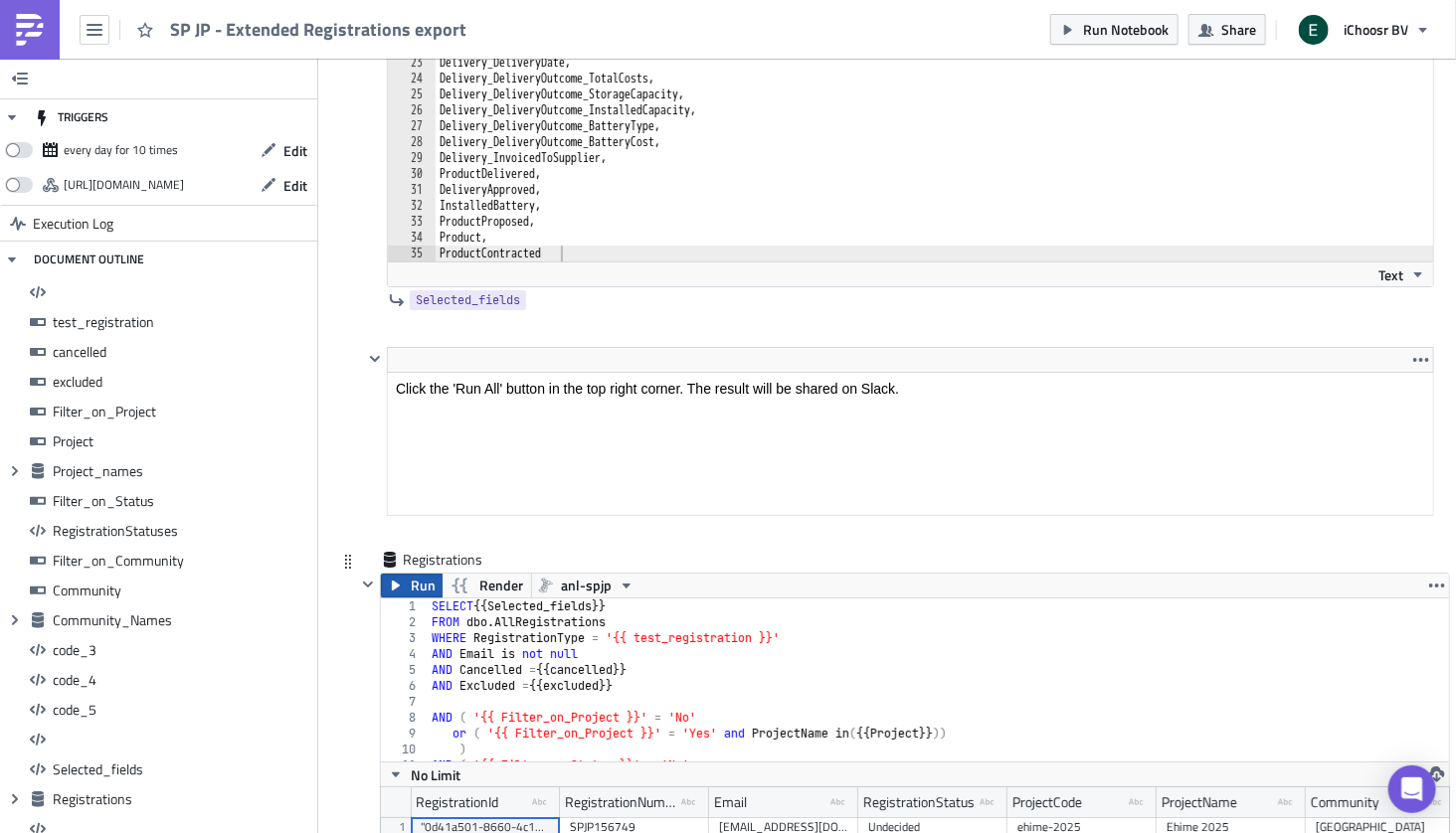 scroll, scrollTop: 16145, scrollLeft: 0, axis: vertical 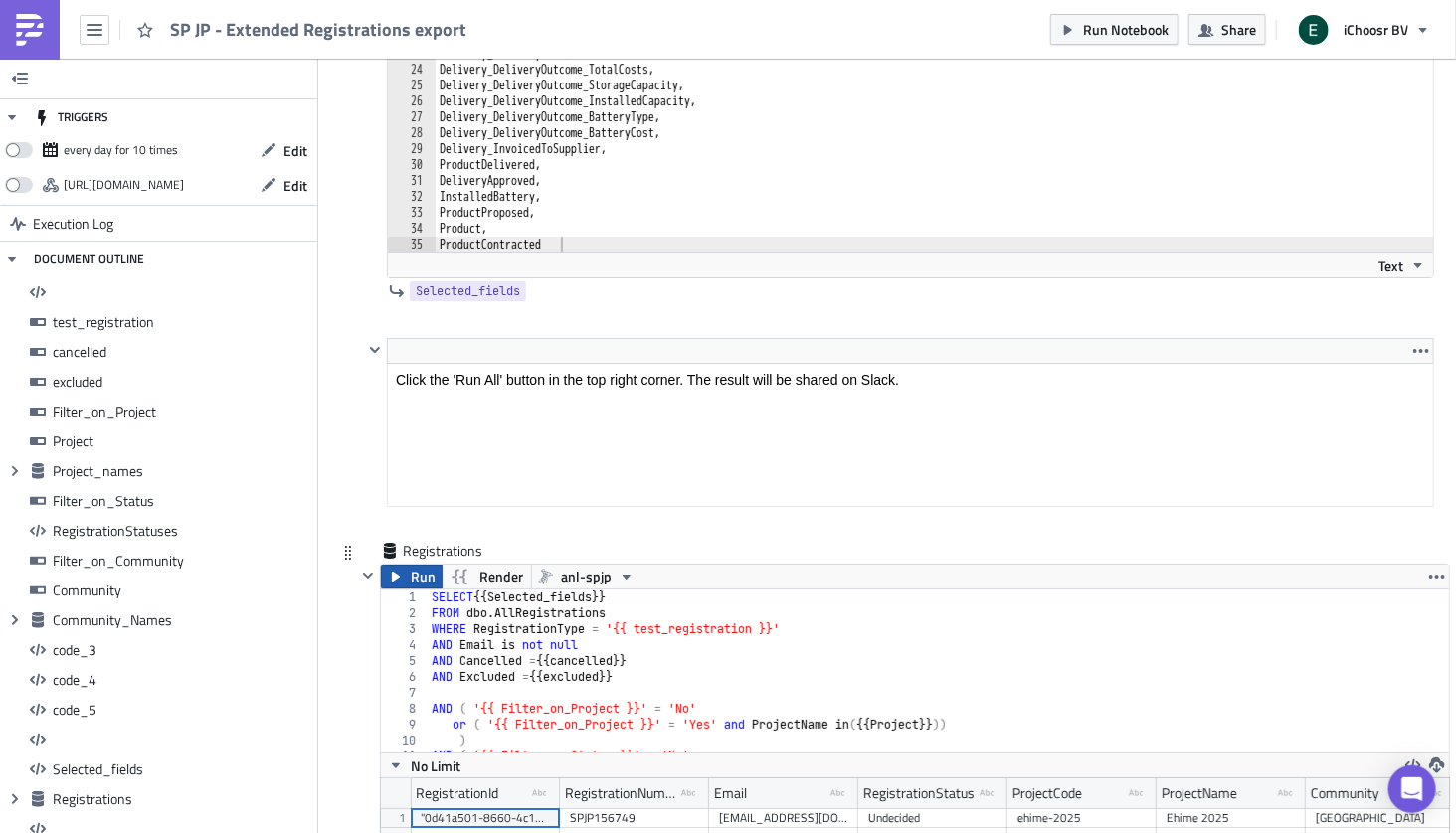 click 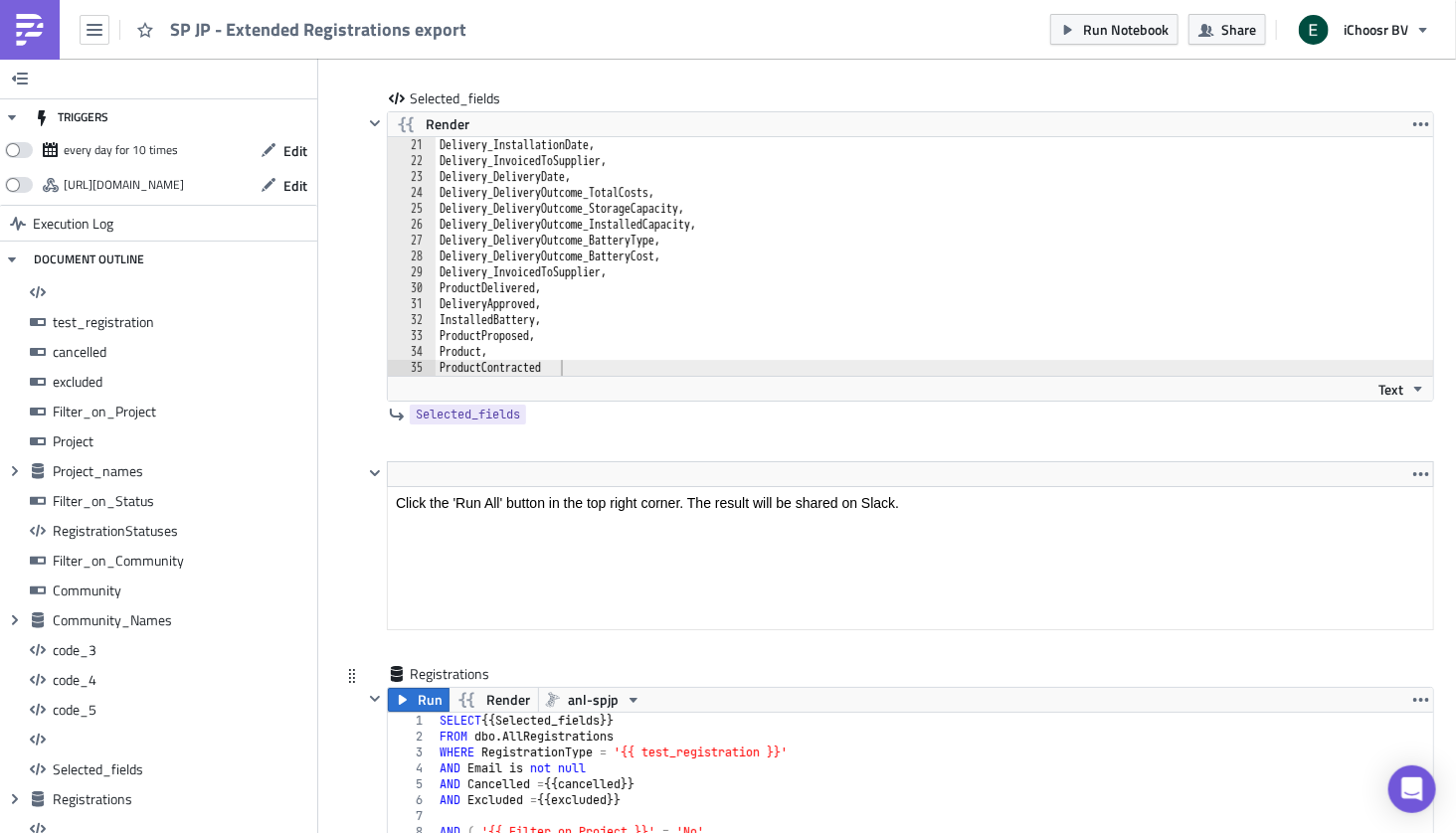 scroll, scrollTop: 16008, scrollLeft: 0, axis: vertical 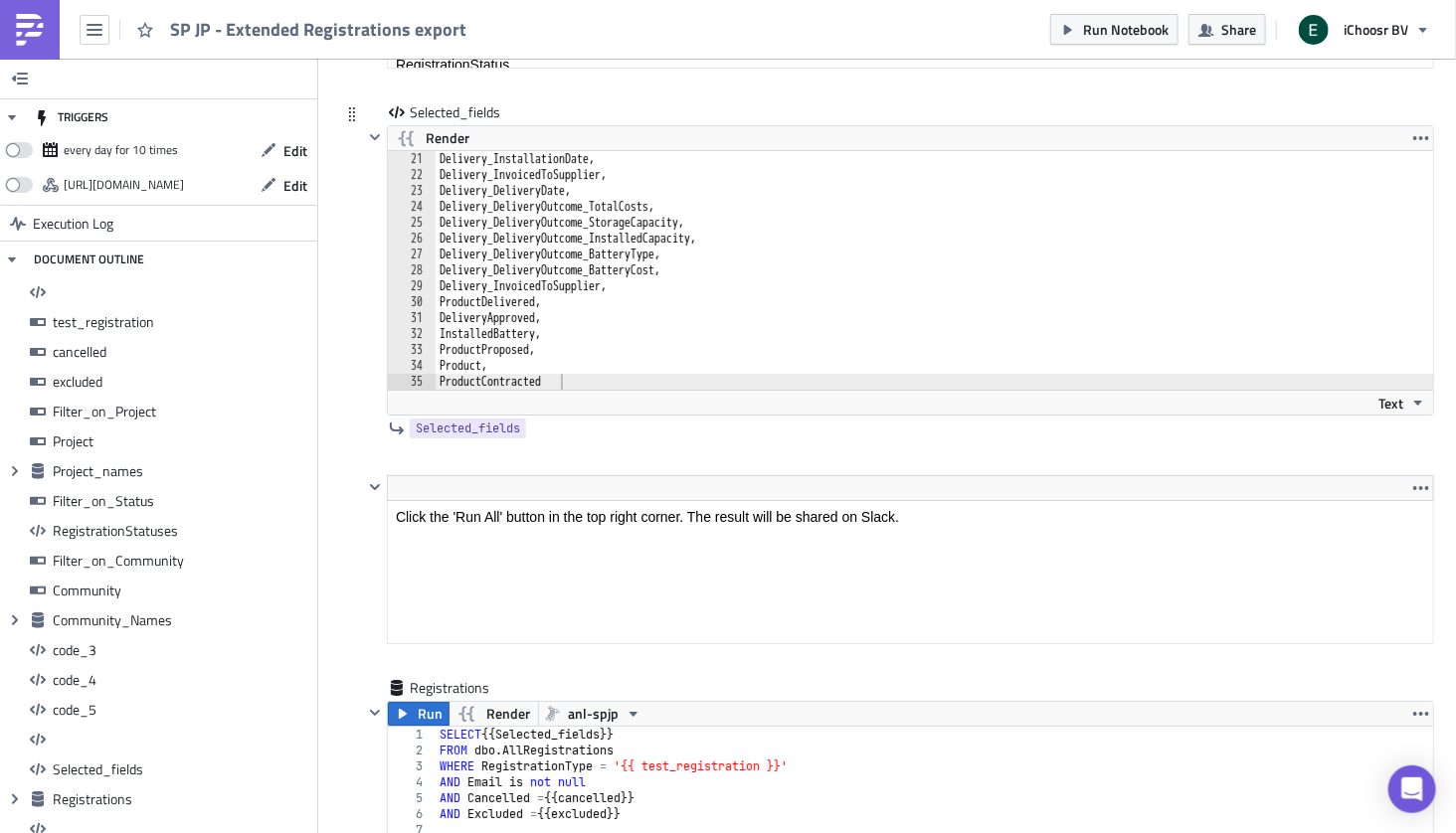 click on "Delivery_InstallationDate, Delivery_InvoicedToSupplier, Delivery_DeliveryDate, Delivery_DeliveryOutcome_TotalCosts, Delivery_DeliveryOutcome_StorageCapacity, Delivery_DeliveryOutcome_InstalledCapacity, Delivery_DeliveryOutcome_BatteryType, Delivery_DeliveryOutcome_BatteryCost, Delivery_InvoicedToSupplier, ProductDelivered, DeliveryApproved, InstalledBattery, ProductProposed, Product, ProductContracted" at bounding box center (934, 286) 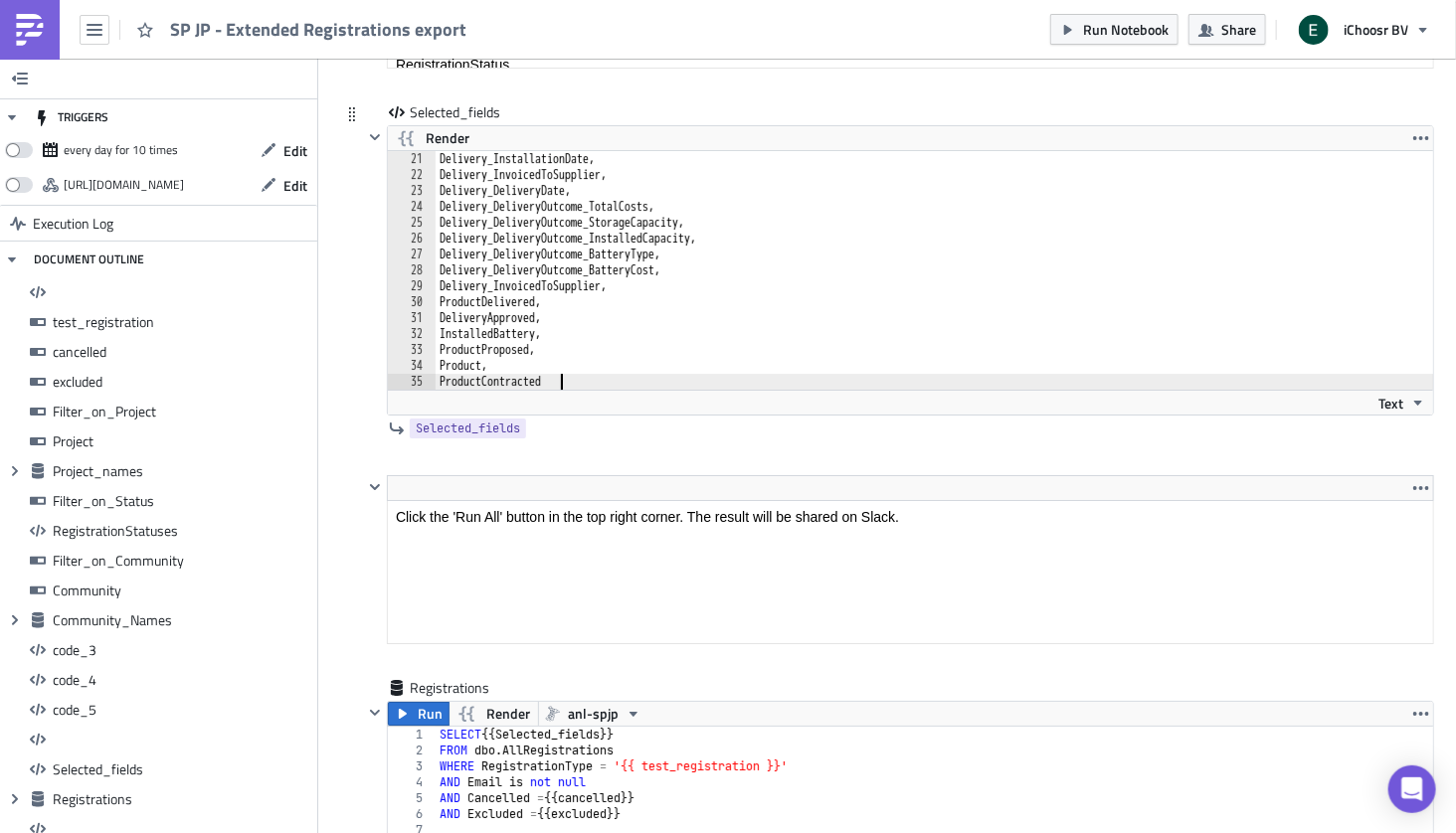 scroll, scrollTop: 0, scrollLeft: 9, axis: horizontal 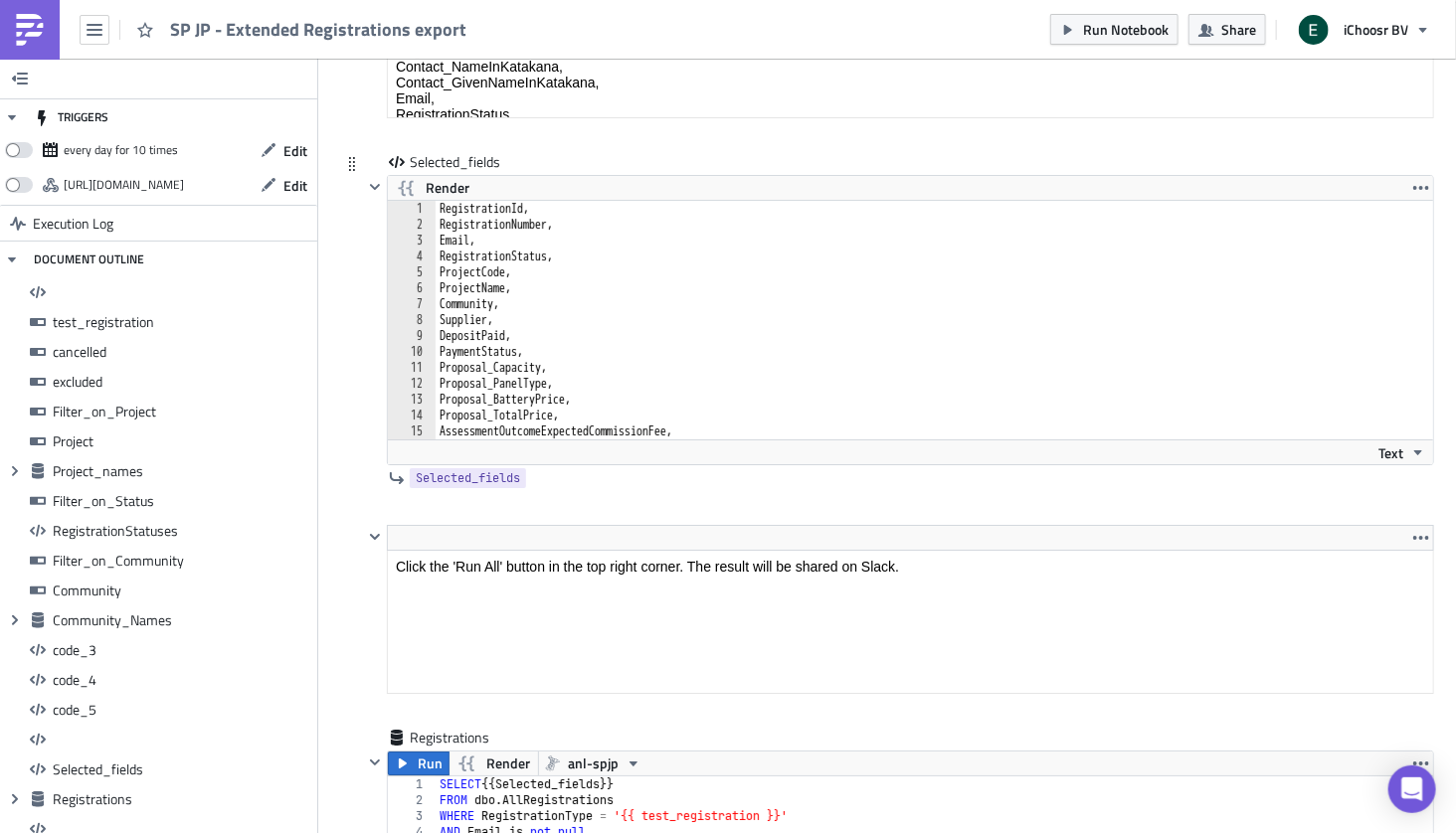 click on "Selected_fields Render ProductContracted, 1 2 3 4 5 6 7 8 9 10 11 12 13 14 15 16 RegistrationId, RegistrationNumber, Email, RegistrationStatus, ProjectCode, ProjectName, Community, Supplier, DepositPaid, PaymentStatus, Proposal_Capacity, Proposal_PanelType, Proposal_BatteryPrice, Proposal_TotalPrice, AssessmentOutcomeExpectedCommissionFee, Delivery_Status,     הההההההההההההההההההההההההההההההההההההההההההההההההההההההההההההההההההההההההההההההההההההההההההההההההההההההההההההההההההההההההההההההההההההההההההההההההההההההההההההההההההההההההההההההההההההההההההההההההההההההההההההההההההההההההההההההההההההההההההההההההההההההההההההההה Text Selected_fields" at bounding box center (887, 338) 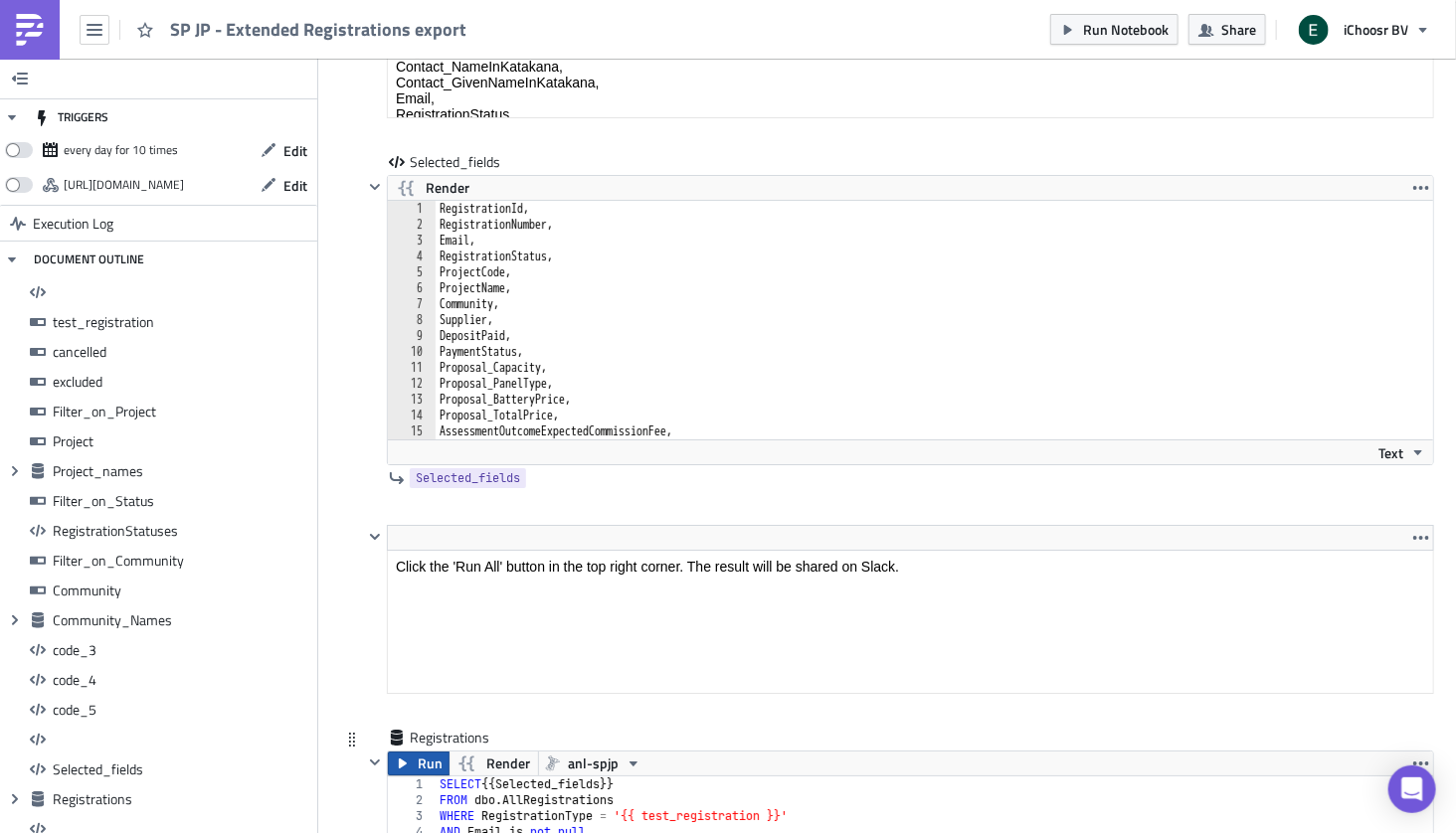 click on "Run" at bounding box center [419, 763] 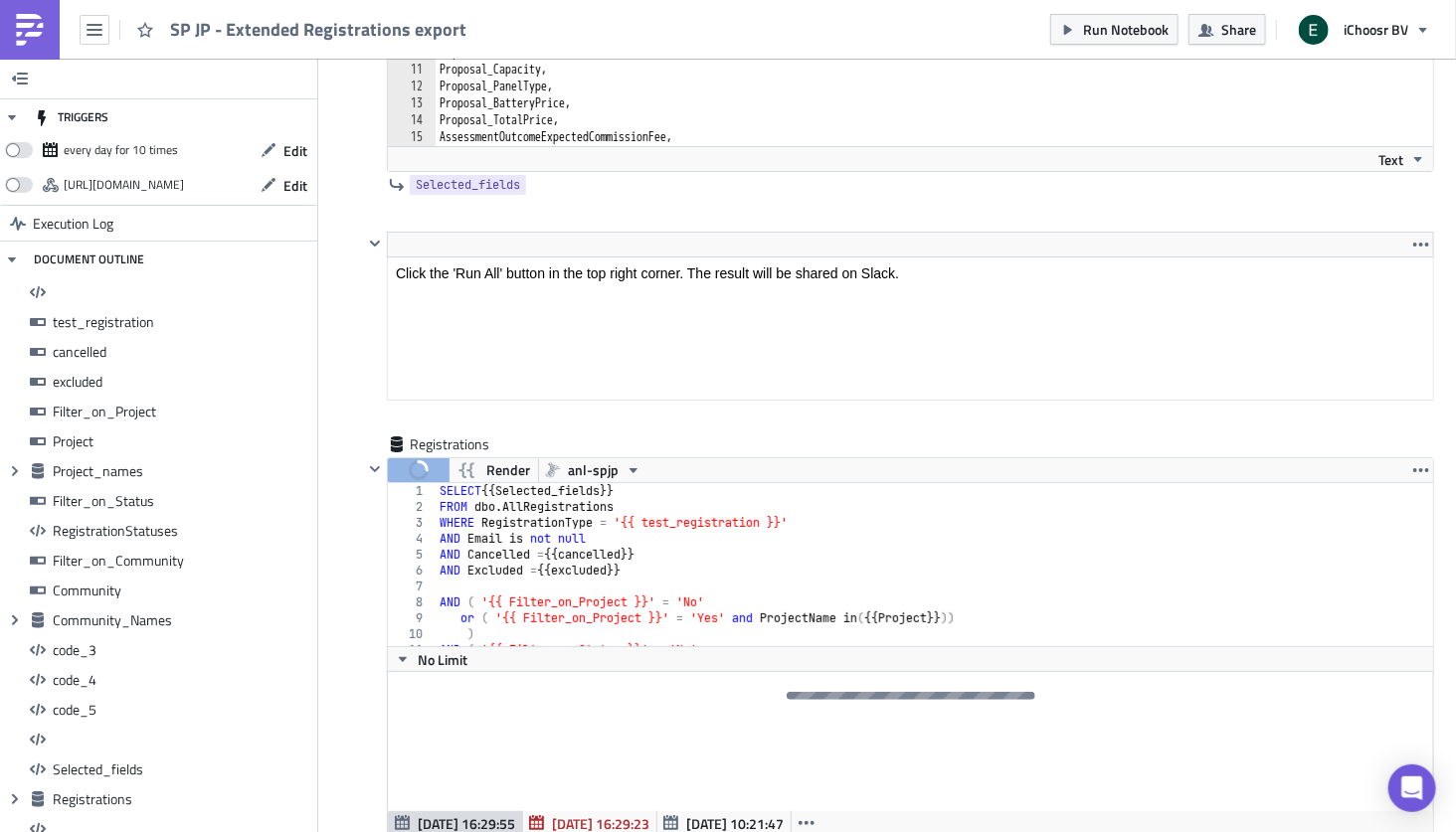 scroll, scrollTop: 16366, scrollLeft: 0, axis: vertical 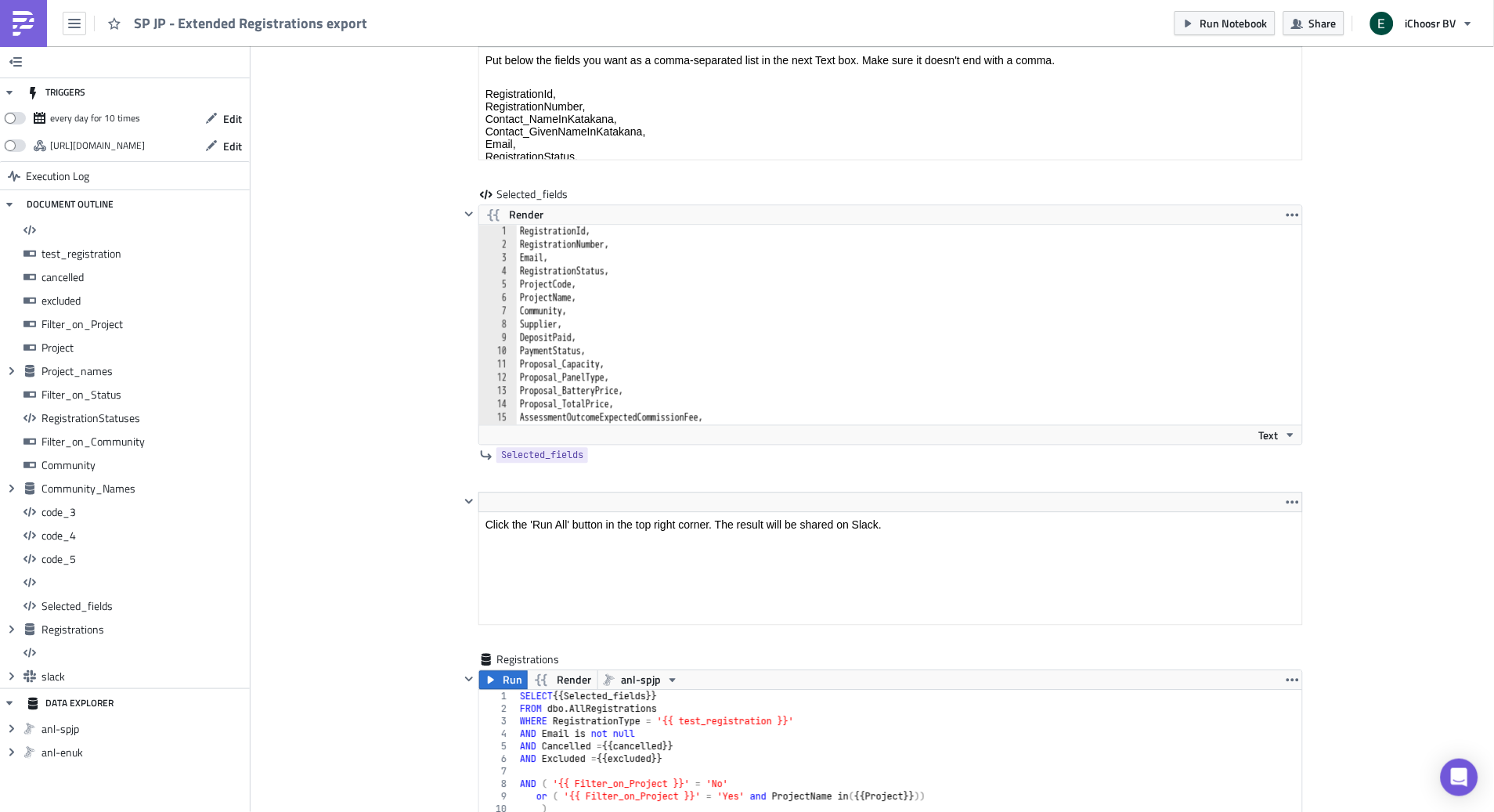 click on "Cover Image JP SP JP - Extended Registrations export <h1>All registrations export</h1> Edit Format Insert To open the popup, press Shift+Enter To open the popup, press Shift+Enter <p>With this notebook, you can get an export of all registrations based on multiple selections.</p> Edit Format Insert To open the popup, press Shift+Enter To open the popup, press Shift+Enter <p>The data source contains all registrations.</p> Edit Format Insert To open the popup, press Shift+Enter To open the popup, press Shift+Enter <p>A. Select which records you want to obtain</p> Edit Format Insert To open the popup, press Shift+Enter To open the popup, press Shift+Enter <ol>
<li>Choose whether you need <em>Test or Real Registrations </em></li>
<li>Choose whether you need <em>Excluded </em>and <em>Cancelled Registrations</em> or not</li>
<li>Choose which <em>Projects</em> to include</li>
<li>Choose which<em> Registration Status(es)</em> to include</li>
<li>Choose which <em>Community ID's</em> to include</li>
</ol> Edit Format No" at bounding box center [872, -5195] 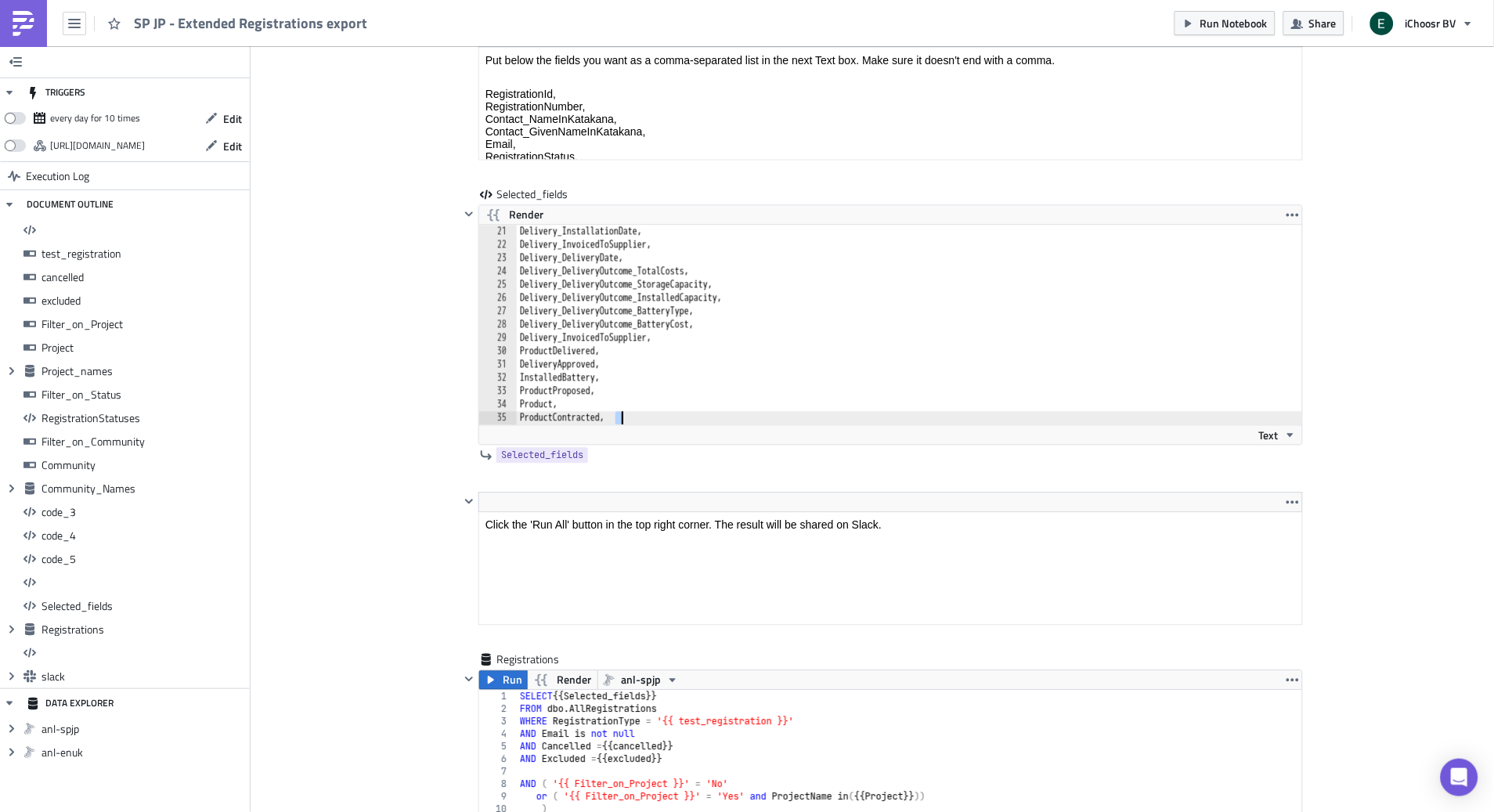 type on "PaymentStatus" 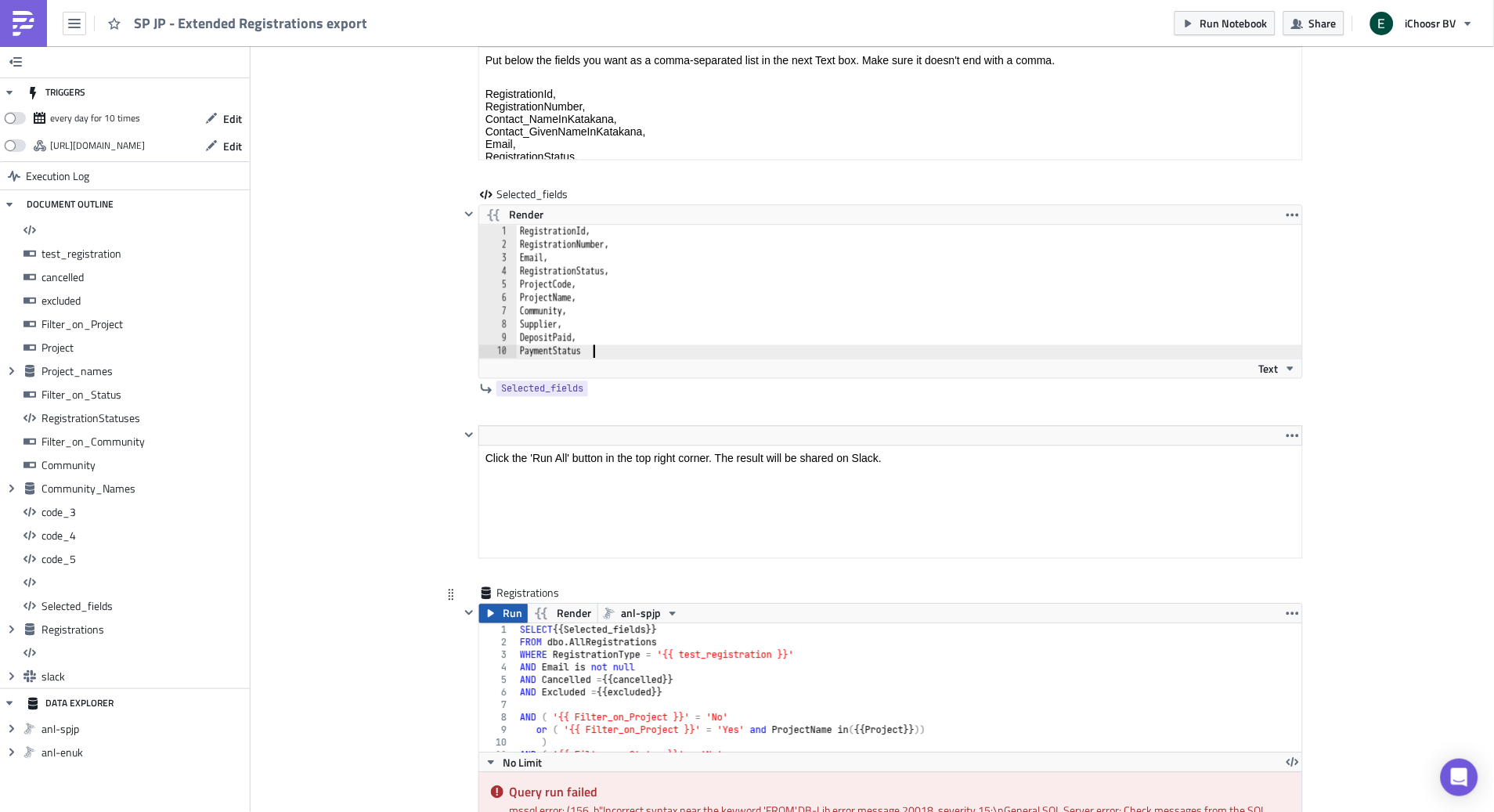 type on "PaymentStatus" 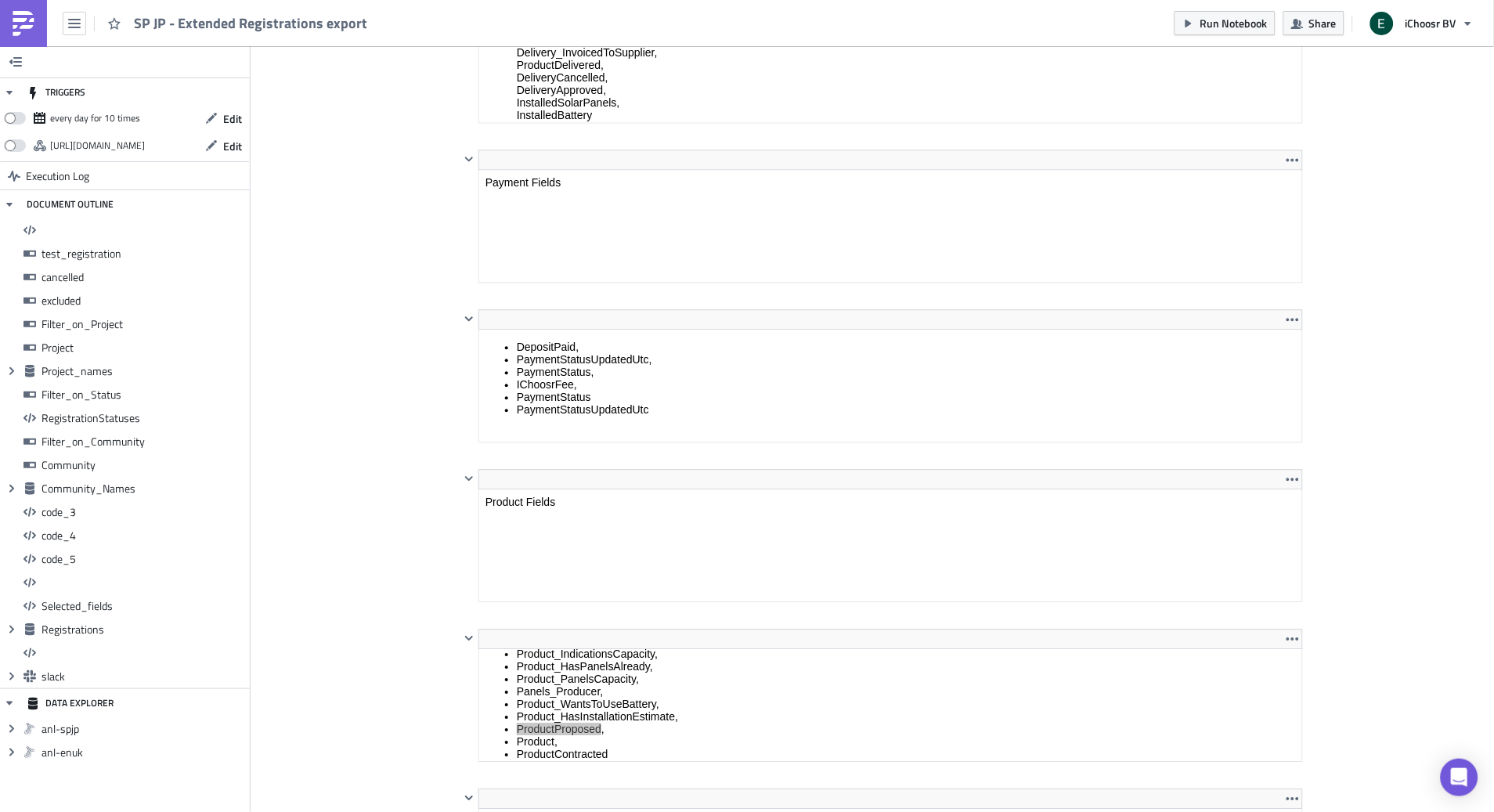 scroll, scrollTop: 9347, scrollLeft: 0, axis: vertical 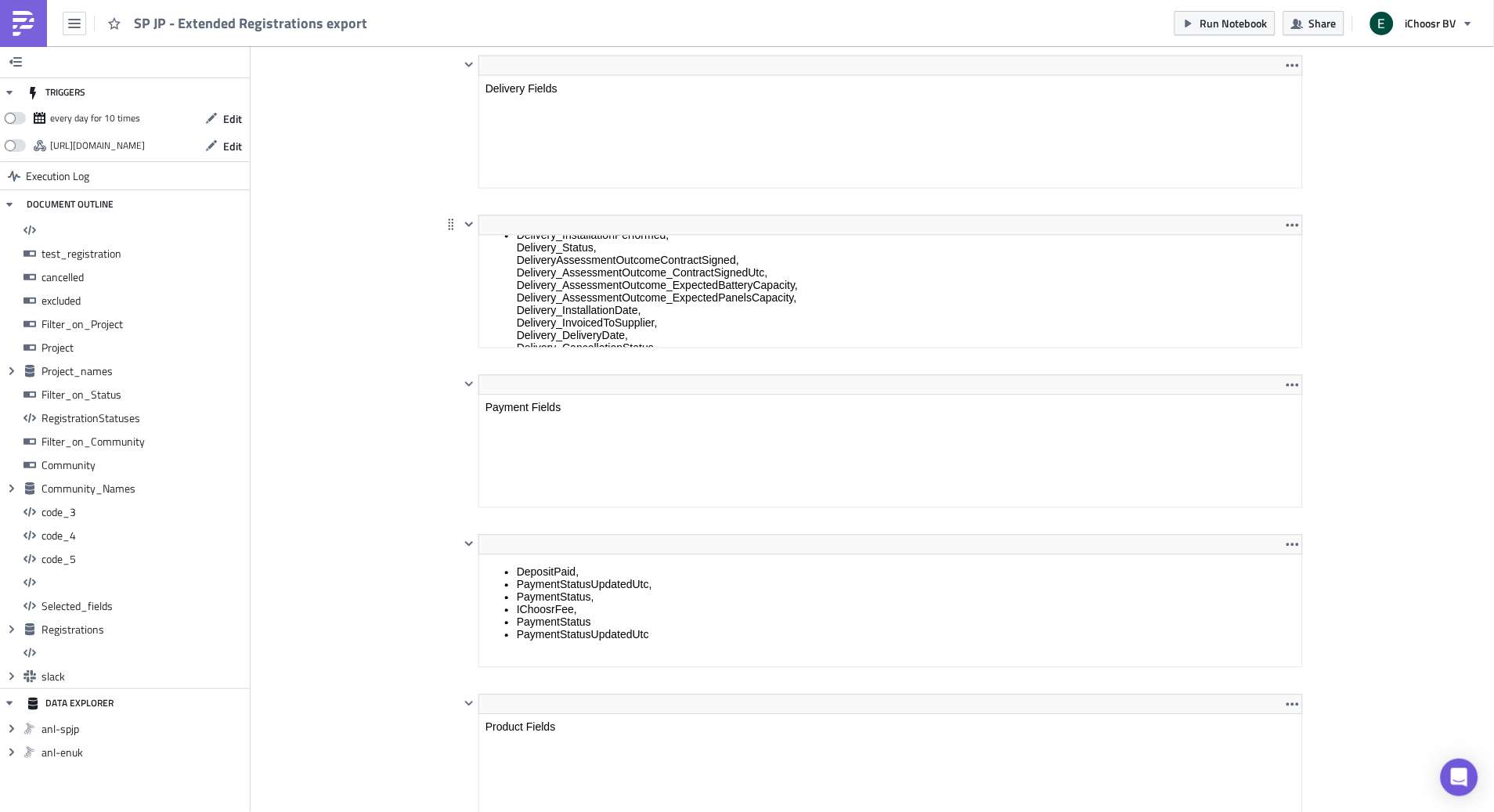 click on "Delivery_InstallationPerformed, Delivery_Status, DeliveryAssessmentOutcomeContractSigned, Delivery_AssessmentOutcome_ContractSignedUtc, Delivery_AssessmentOutcome_ExpectedBatteryCapacity, Delivery_AssessmentOutcome_ExpectedPanelsCapacity, Delivery_InstallationDate, Delivery_InvoicedToSupplier, Delivery_DeliveryDate, Delivery_CancellationStatus, Delivery_CancellationReason, Delivery_CancellationSubReason, Delivery_CancellationExplanation, Delivery_AssessmentStatus, Delivery_DeliveryOutcome_TotalCost, Delivery_DeliveryOutcome_NumberOfPanels, Delivery_DeliveryOutcome_StorageCapacity, Delivery_DeliveryOutcome_InstalledCapacity, Delivery_DeliveryOutcome_BatteryType, Delivery_DeliveryOutcome_BatteryCost, Delivery_DeliveryApprovalStatus, Delivery_ApprovalDate, Delivery_InvoicedToSupplier, ProductDelivered, DeliveryCancelled, DeliveryApproved, InstalledSolarPanels, InstalledBattery" at bounding box center [906, 404] 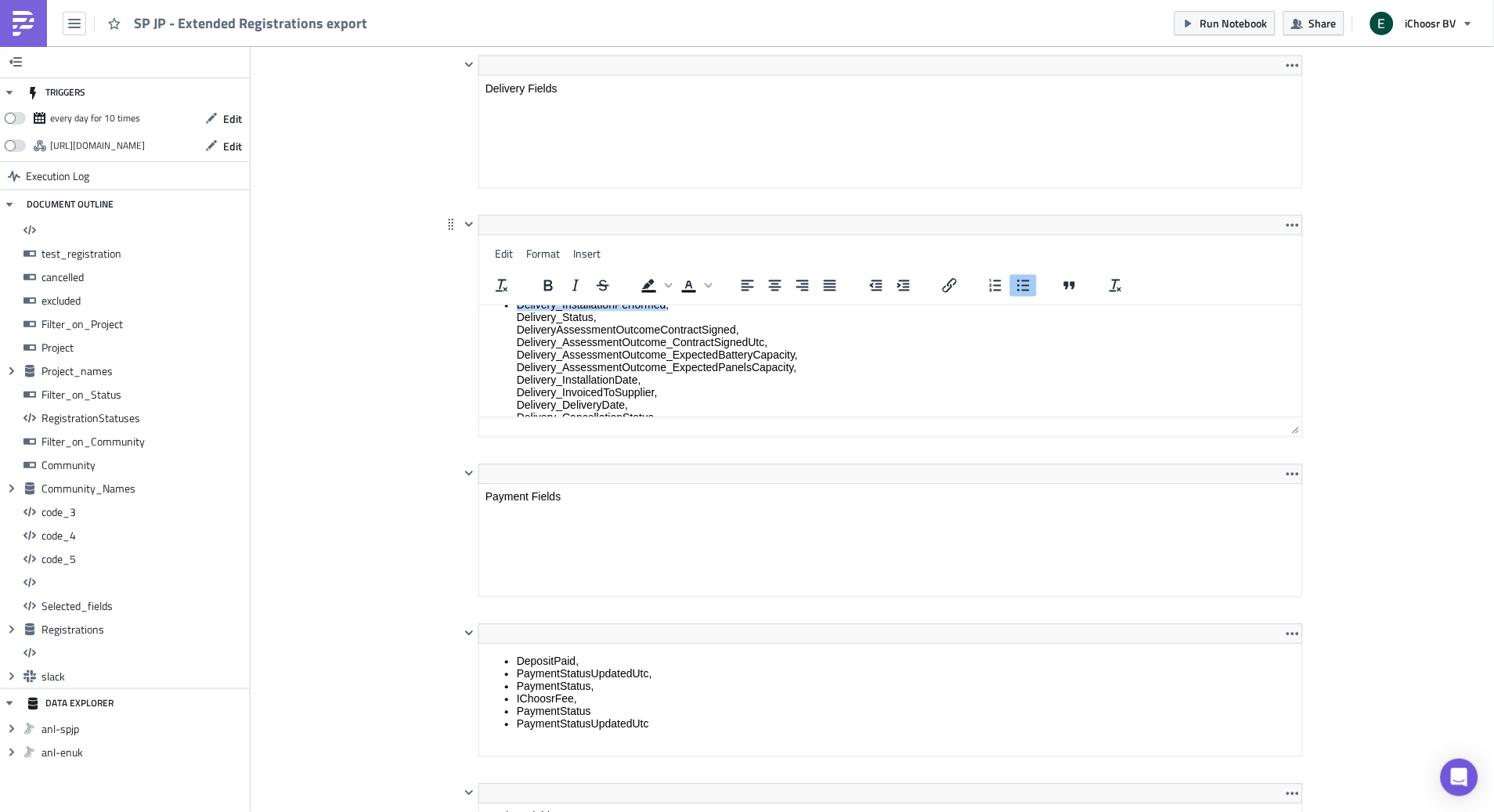 click on "Delivery_InstallationPerformed, Delivery_Status, DeliveryAssessmentOutcomeContractSigned, Delivery_AssessmentOutcome_ContractSignedUtc, Delivery_AssessmentOutcome_ExpectedBatteryCapacity, Delivery_AssessmentOutcome_ExpectedPanelsCapacity, Delivery_InstallationDate, Delivery_InvoicedToSupplier, Delivery_DeliveryDate, Delivery_CancellationStatus, Delivery_CancellationReason, Delivery_CancellationSubReason, Delivery_CancellationExplanation, Delivery_AssessmentStatus, Delivery_DeliveryOutcome_TotalCost, Delivery_DeliveryOutcome_NumberOfPanels, Delivery_DeliveryOutcome_StorageCapacity, Delivery_DeliveryOutcome_InstalledCapacity, Delivery_DeliveryOutcome_BatteryType, Delivery_DeliveryOutcome_BatteryCost, Delivery_DeliveryApprovalStatus, Delivery_ApprovalDate, Delivery_InvoicedToSupplier, ProductDelivered, DeliveryCancelled, DeliveryApproved, InstalledSolarPanels, InstalledBattery" at bounding box center (906, 474) 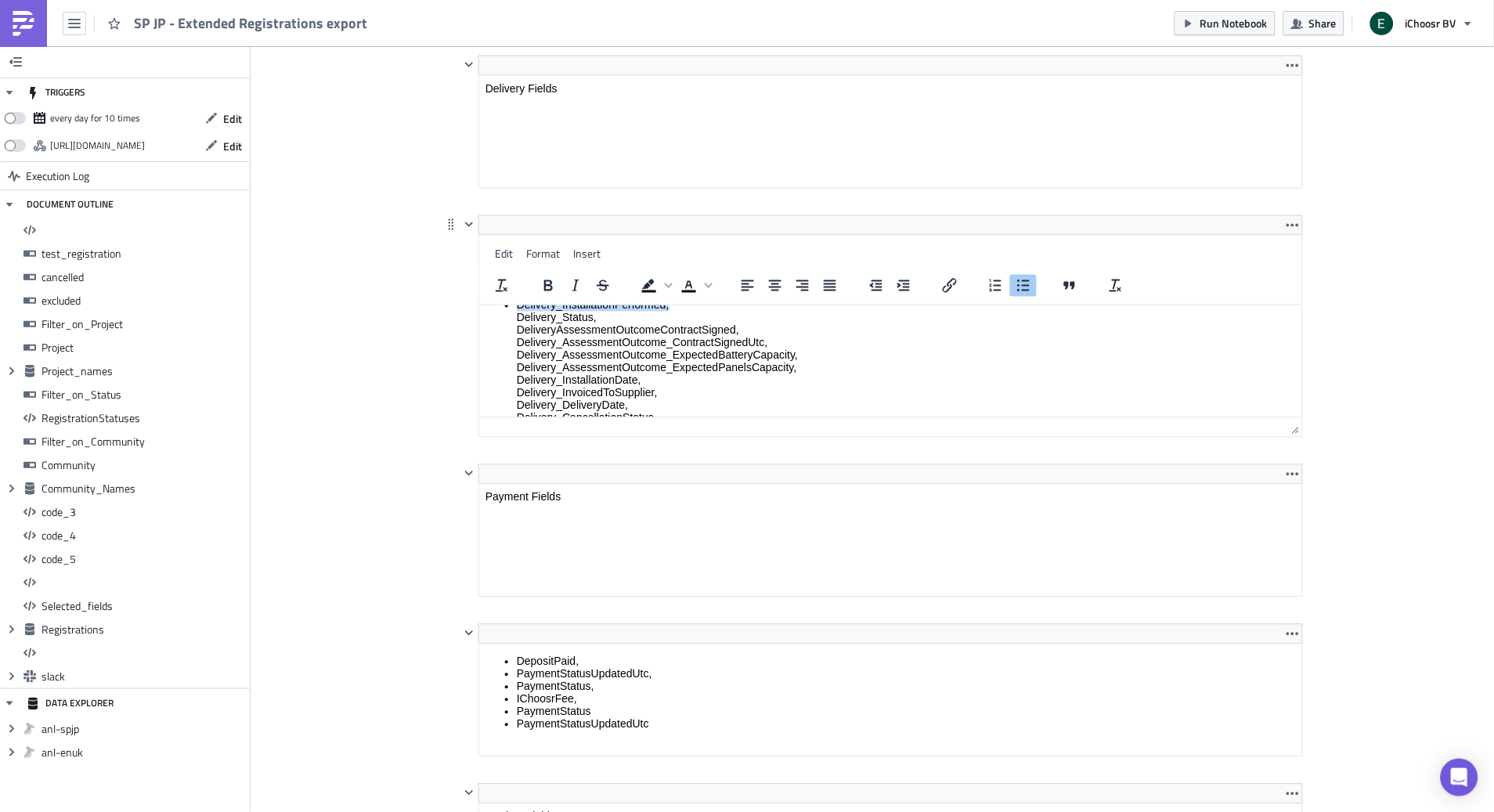 click on "Delivery_InstallationPerformed, Delivery_Status, DeliveryAssessmentOutcomeContractSigned, Delivery_AssessmentOutcome_ContractSignedUtc, Delivery_AssessmentOutcome_ExpectedBatteryCapacity, Delivery_AssessmentOutcome_ExpectedPanelsCapacity, Delivery_InstallationDate, Delivery_InvoicedToSupplier, Delivery_DeliveryDate, Delivery_CancellationStatus, Delivery_CancellationReason, Delivery_CancellationSubReason, Delivery_CancellationExplanation, Delivery_AssessmentStatus, Delivery_DeliveryOutcome_TotalCost, Delivery_DeliveryOutcome_NumberOfPanels, Delivery_DeliveryOutcome_StorageCapacity, Delivery_DeliveryOutcome_InstalledCapacity, Delivery_DeliveryOutcome_BatteryType, Delivery_DeliveryOutcome_BatteryCost, Delivery_DeliveryApprovalStatus, Delivery_ApprovalDate, Delivery_InvoicedToSupplier, ProductDelivered, DeliveryCancelled, DeliveryApproved, InstalledSolarPanels, InstalledBattery" at bounding box center (906, 474) 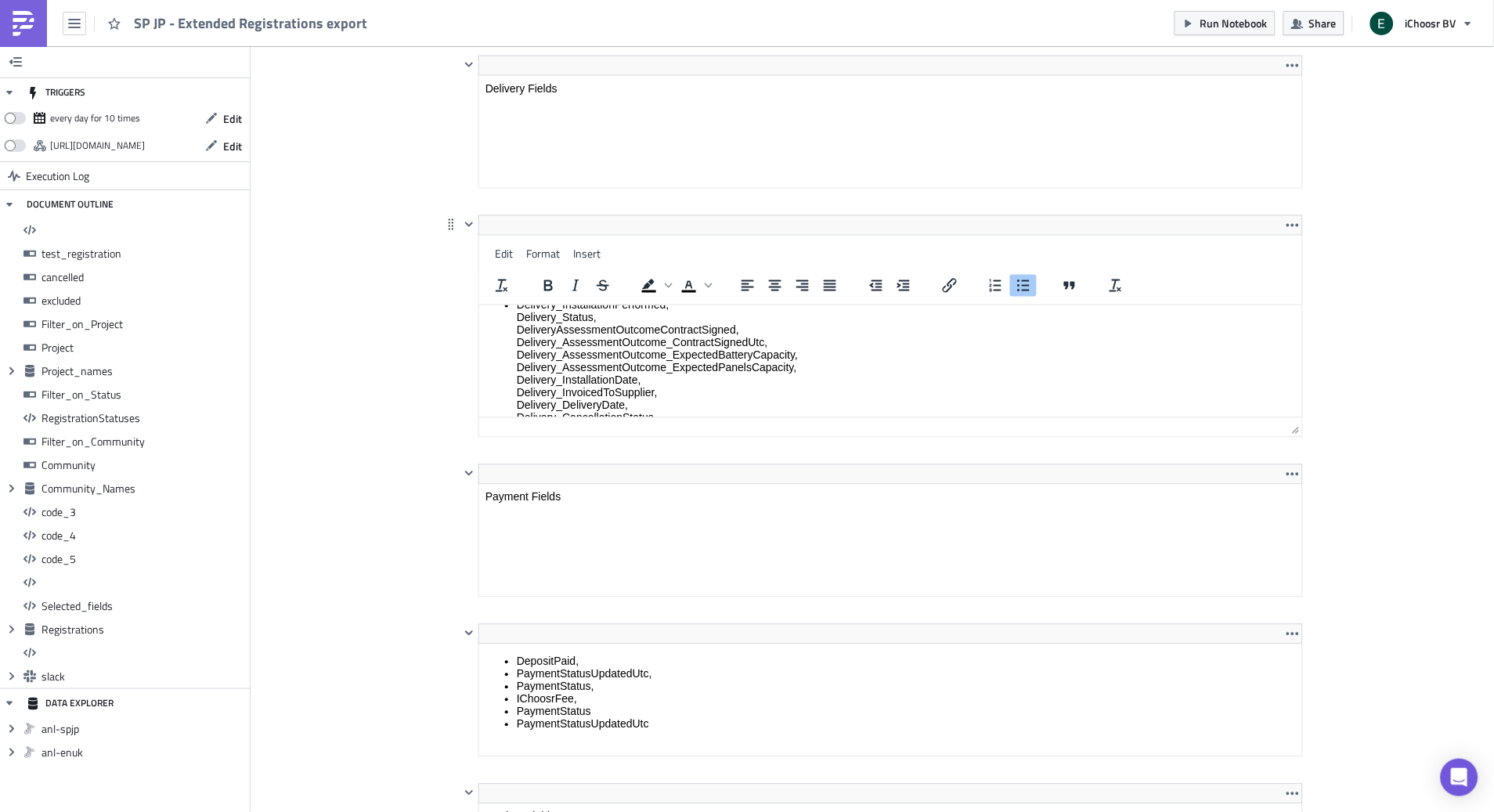 click on "Delivery_InstallationPerformed, Delivery_Status, DeliveryAssessmentOutcomeContractSigned, Delivery_AssessmentOutcome_ContractSignedUtc, Delivery_AssessmentOutcome_ExpectedBatteryCapacity, Delivery_AssessmentOutcome_ExpectedPanelsCapacity, Delivery_InstallationDate, Delivery_InvoicedToSupplier, Delivery_DeliveryDate, Delivery_CancellationStatus, Delivery_CancellationReason, Delivery_CancellationSubReason, Delivery_CancellationExplanation, Delivery_AssessmentStatus, Delivery_DeliveryOutcome_TotalCost, Delivery_DeliveryOutcome_NumberOfPanels, Delivery_DeliveryOutcome_StorageCapacity, Delivery_DeliveryOutcome_InstalledCapacity, Delivery_DeliveryOutcome_BatteryType, Delivery_DeliveryOutcome_BatteryCost, Delivery_DeliveryApprovalStatus, Delivery_ApprovalDate, Delivery_InvoicedToSupplier, ProductDelivered, DeliveryCancelled, DeliveryApproved, InstalledSolarPanels, InstalledBattery" at bounding box center (906, 474) 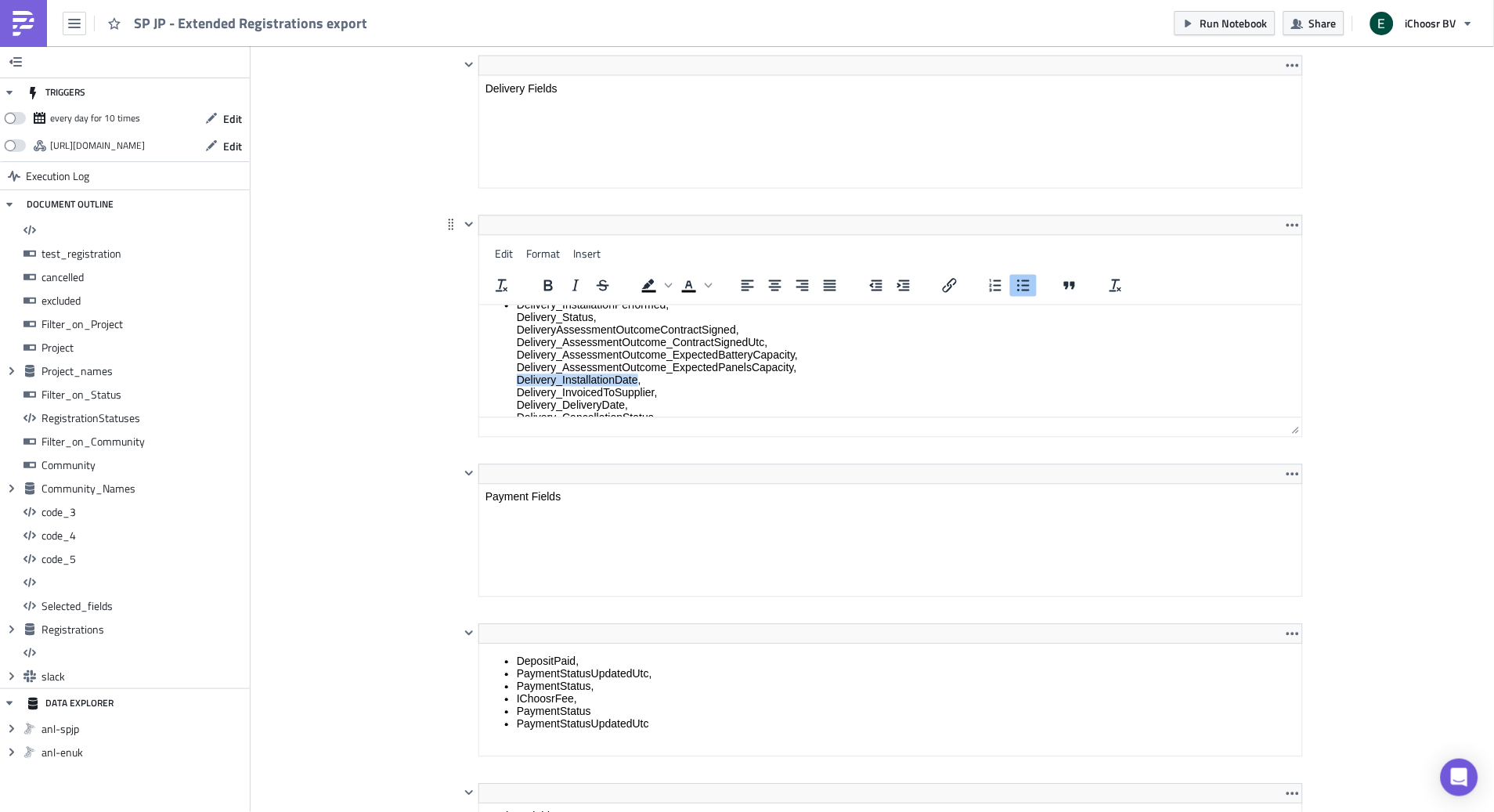 click on "Delivery_InstallationPerformed, Delivery_Status, DeliveryAssessmentOutcomeContractSigned, Delivery_AssessmentOutcome_ContractSignedUtc, Delivery_AssessmentOutcome_ExpectedBatteryCapacity, Delivery_AssessmentOutcome_ExpectedPanelsCapacity, Delivery_InstallationDate, Delivery_InvoicedToSupplier, Delivery_DeliveryDate, Delivery_CancellationStatus, Delivery_CancellationReason, Delivery_CancellationSubReason, Delivery_CancellationExplanation, Delivery_AssessmentStatus, Delivery_DeliveryOutcome_TotalCost, Delivery_DeliveryOutcome_NumberOfPanels, Delivery_DeliveryOutcome_StorageCapacity, Delivery_DeliveryOutcome_InstalledCapacity, Delivery_DeliveryOutcome_BatteryType, Delivery_DeliveryOutcome_BatteryCost, Delivery_DeliveryApprovalStatus, Delivery_ApprovalDate, Delivery_InvoicedToSupplier, ProductDelivered, DeliveryCancelled, DeliveryApproved, InstalledSolarPanels, InstalledBattery" at bounding box center (906, 474) 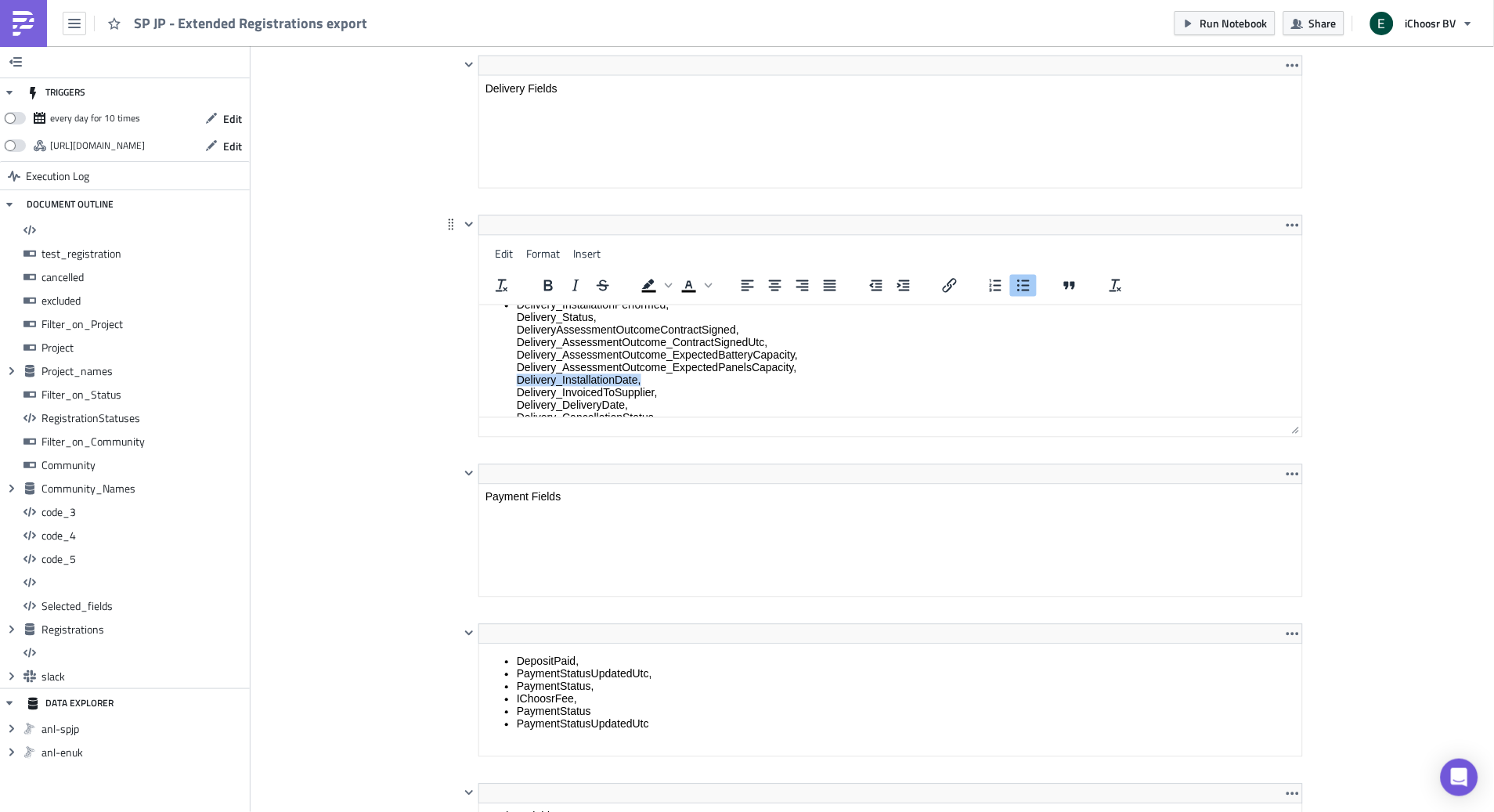 copy on "Delivery_InstallationDate," 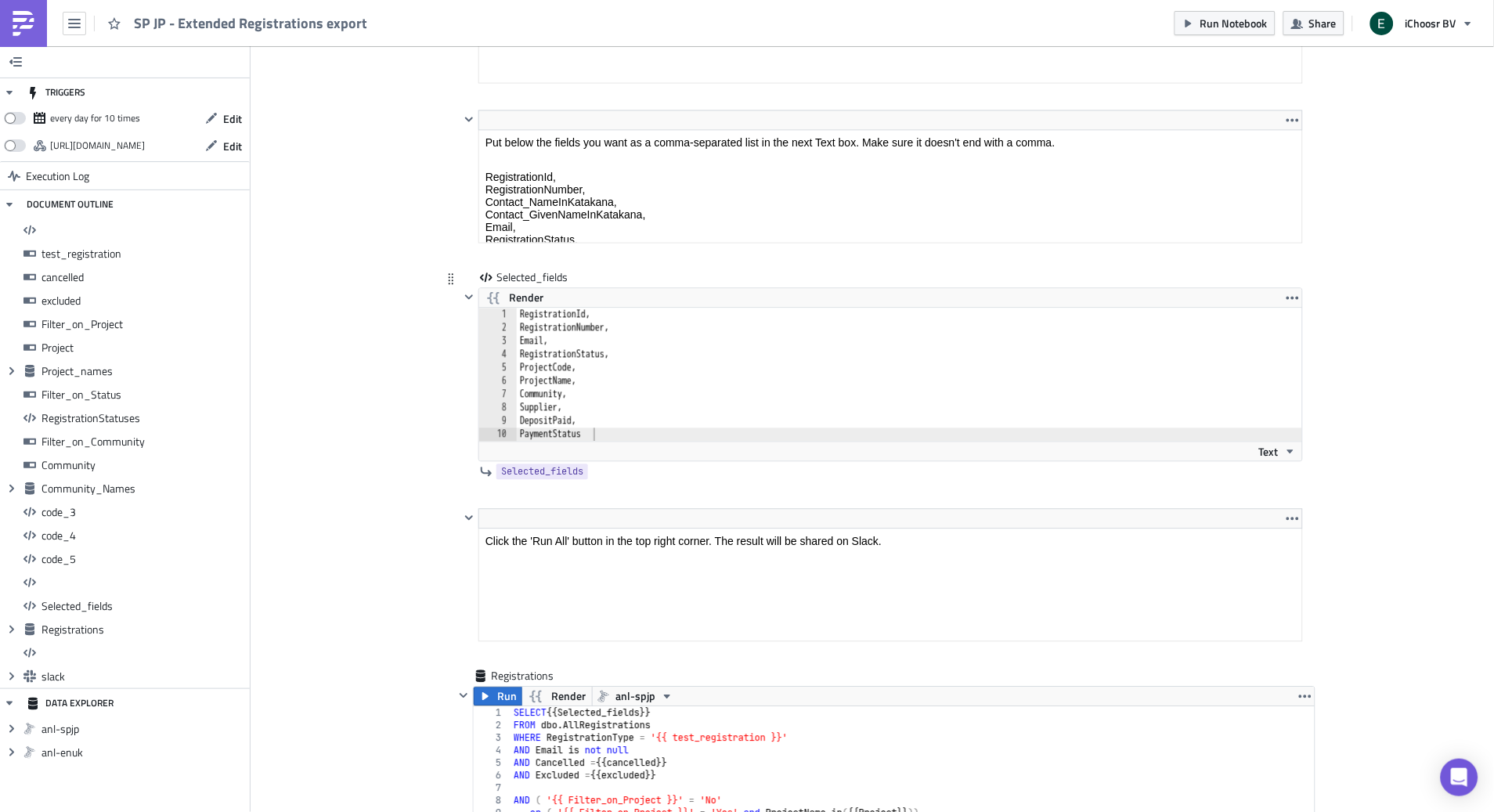 click on "RegistrationId, RegistrationNumber, Email, RegistrationStatus, ProjectCode, ProjectName, Community, Supplier, DepositPaid, PaymentStatus" at bounding box center [909, 388] 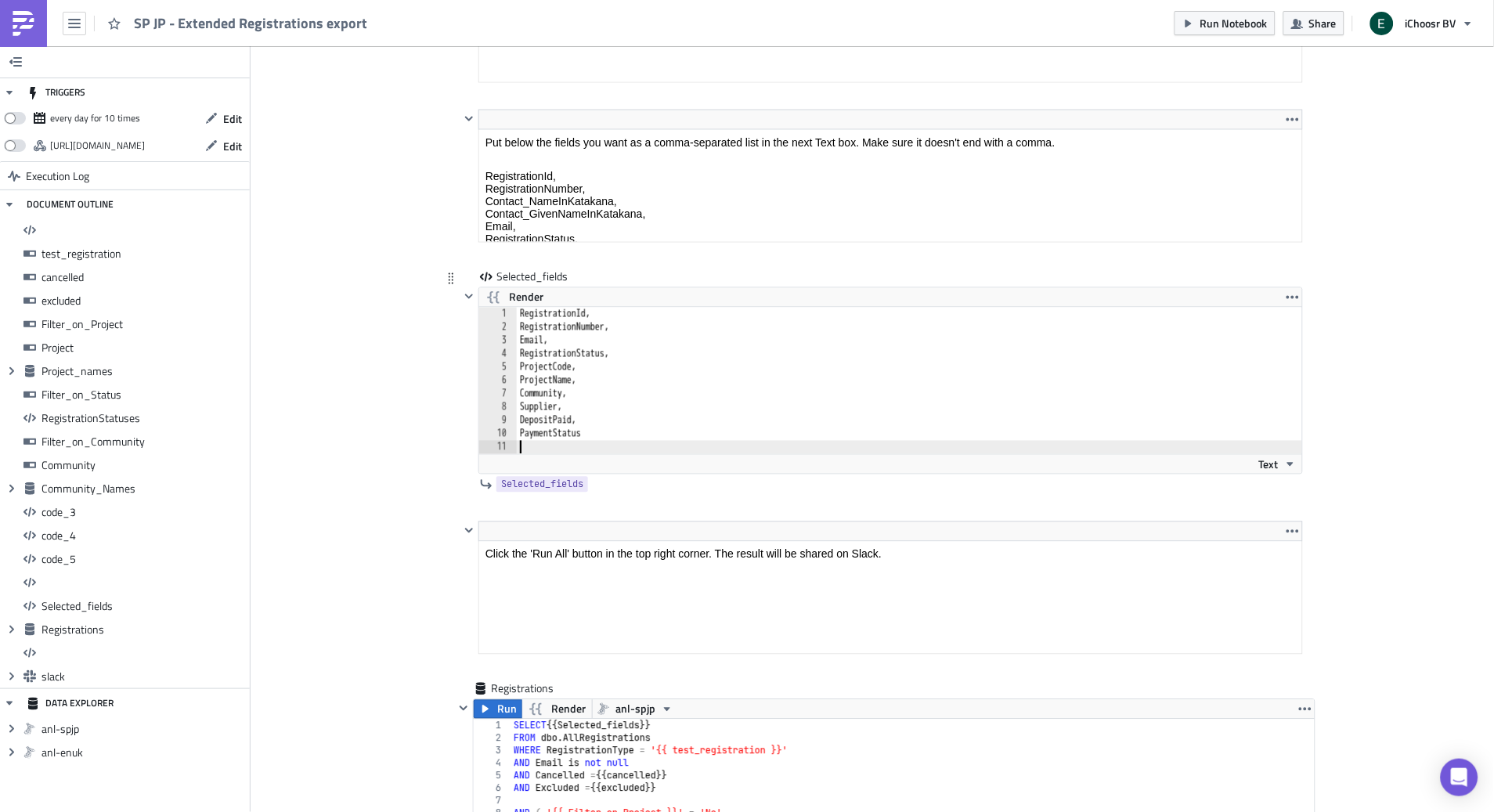 paste on "Delivery_InstallationDate," 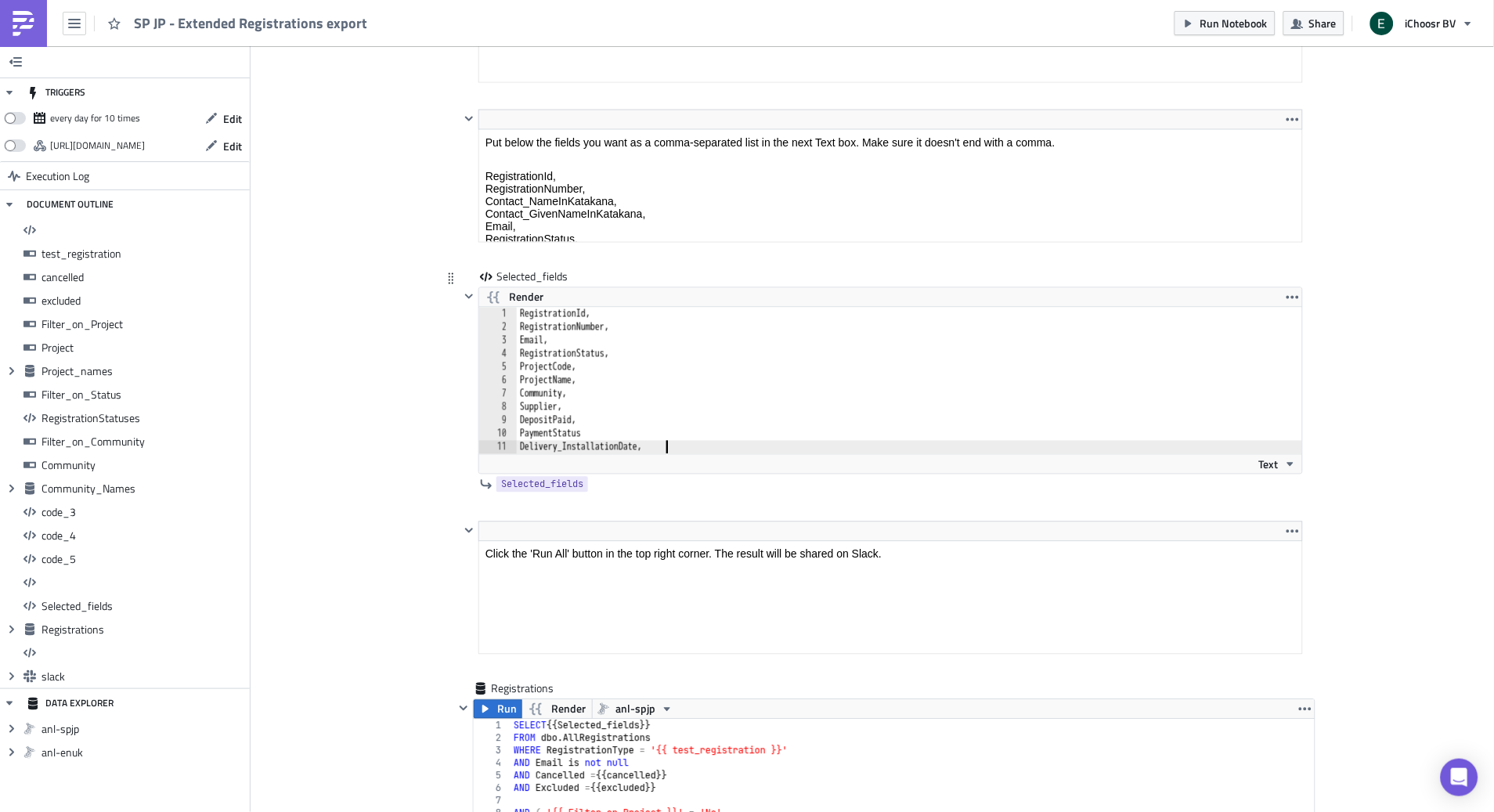 click on "RegistrationId, RegistrationNumber, Email, RegistrationStatus, ProjectCode, ProjectName, Community, Supplier, DepositPaid, PaymentStatus Delivery_InstallationDate," at bounding box center [909, 394] 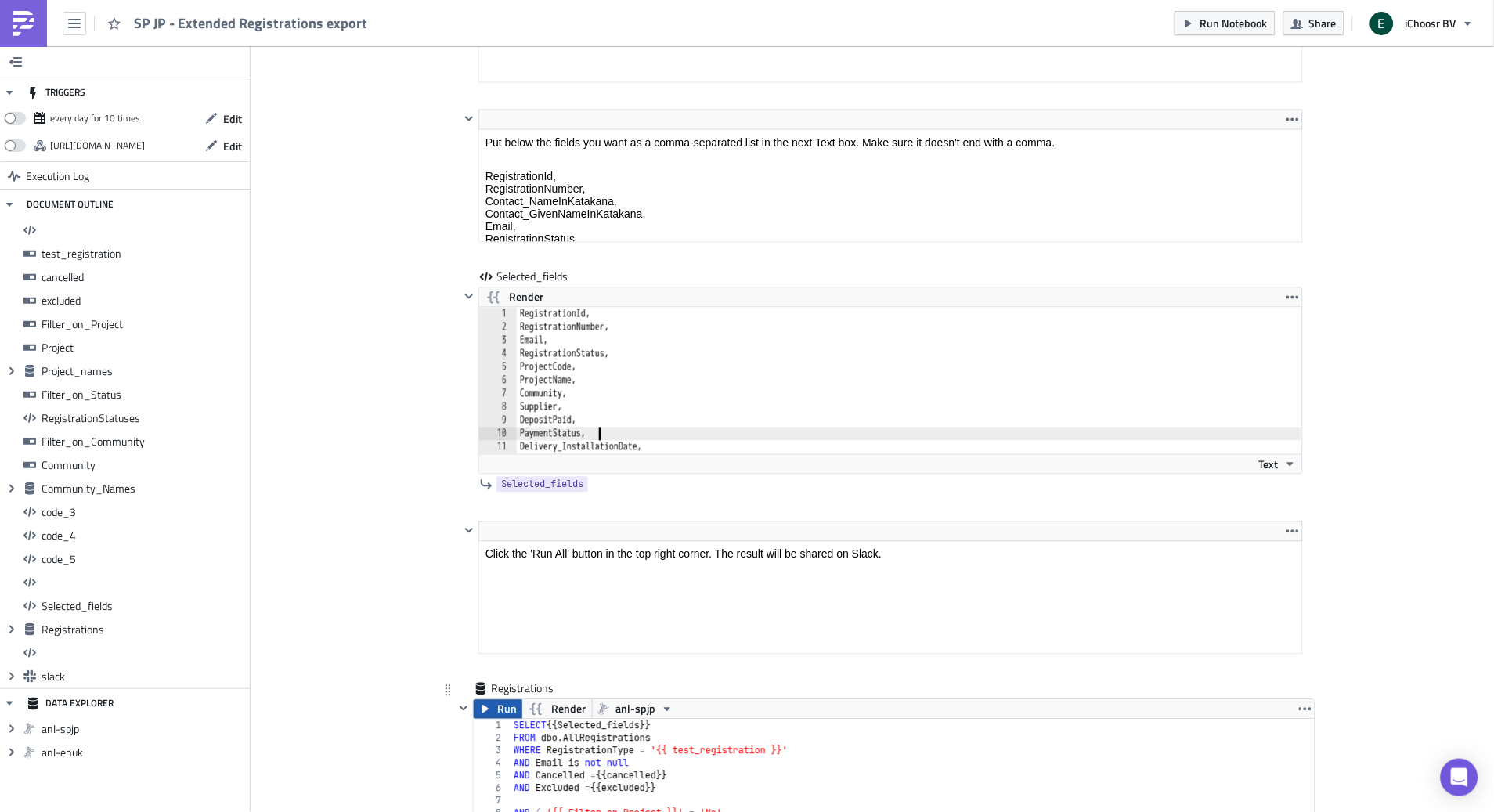click on "Run" at bounding box center [498, 709] 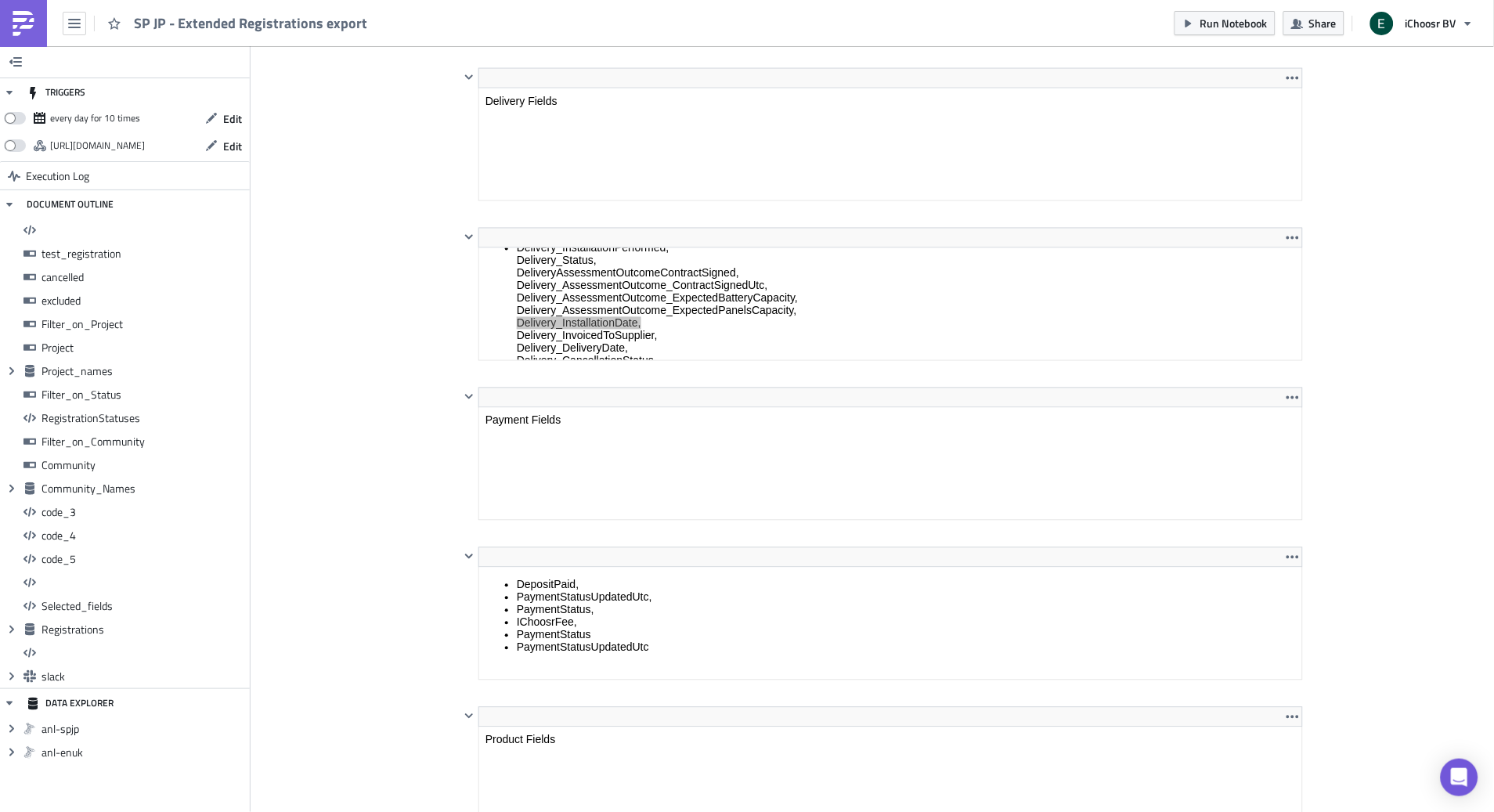 scroll, scrollTop: 9140, scrollLeft: 0, axis: vertical 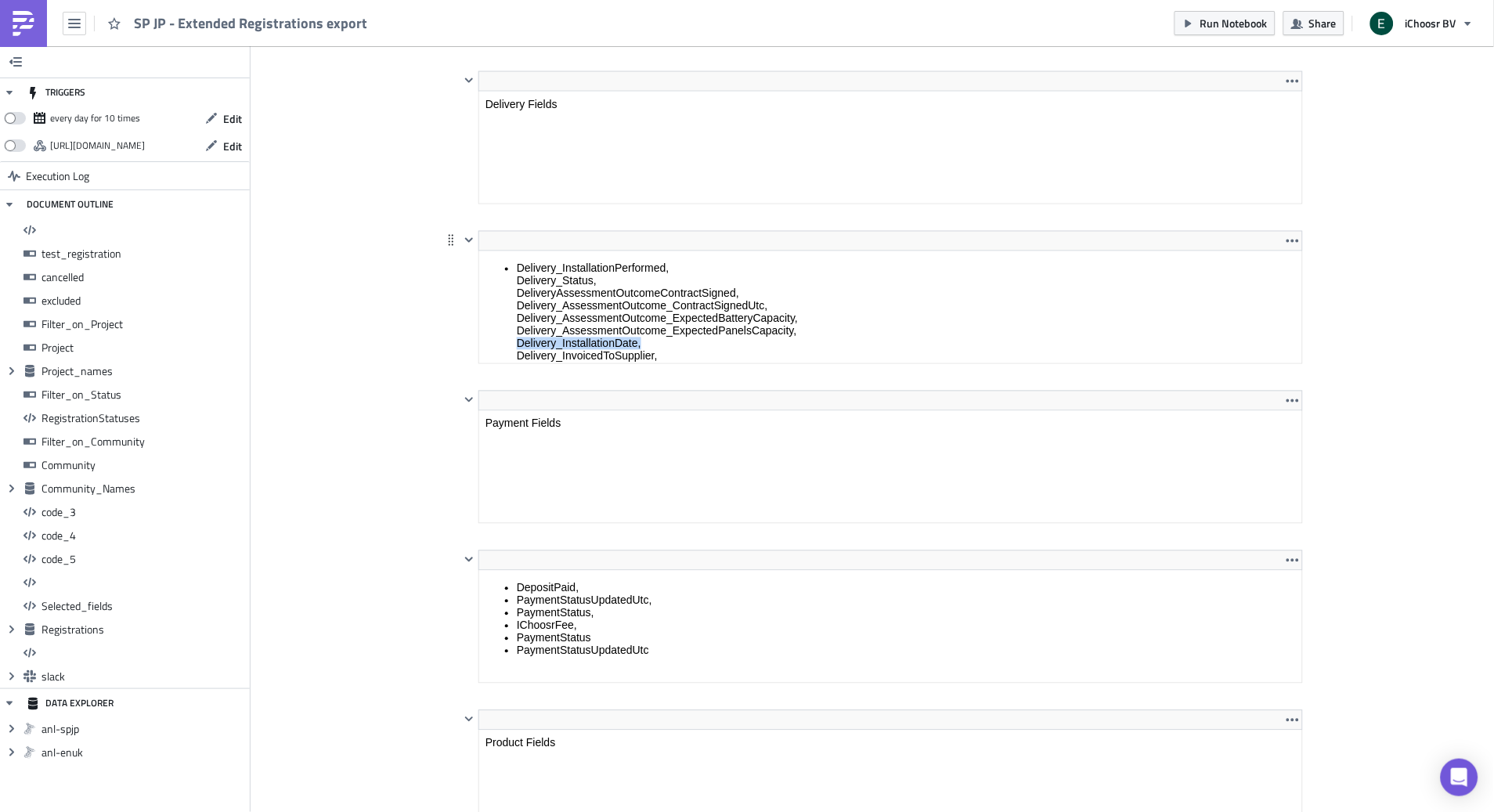 click on "Delivery_InstallationPerformed, Delivery_Status, DeliveryAssessmentOutcomeContractSigned, Delivery_AssessmentOutcome_ContractSignedUtc, Delivery_AssessmentOutcome_ExpectedBatteryCapacity, Delivery_AssessmentOutcome_ExpectedPanelsCapacity, Delivery_InstallationDate, Delivery_InvoicedToSupplier, Delivery_DeliveryDate, Delivery_CancellationStatus, Delivery_CancellationReason, Delivery_CancellationSubReason, Delivery_CancellationExplanation, Delivery_AssessmentStatus, Delivery_DeliveryOutcome_TotalCost, Delivery_DeliveryOutcome_NumberOfPanels, Delivery_DeliveryOutcome_StorageCapacity, Delivery_DeliveryOutcome_InstalledCapacity, Delivery_DeliveryOutcome_BatteryType, Delivery_DeliveryOutcome_BatteryCost, Delivery_DeliveryApprovalStatus, Delivery_ApprovalDate, Delivery_InvoicedToSupplier, ProductDelivered, DeliveryCancelled, DeliveryApproved, InstalledSolarPanels, InstalledBattery" at bounding box center [890, 437] 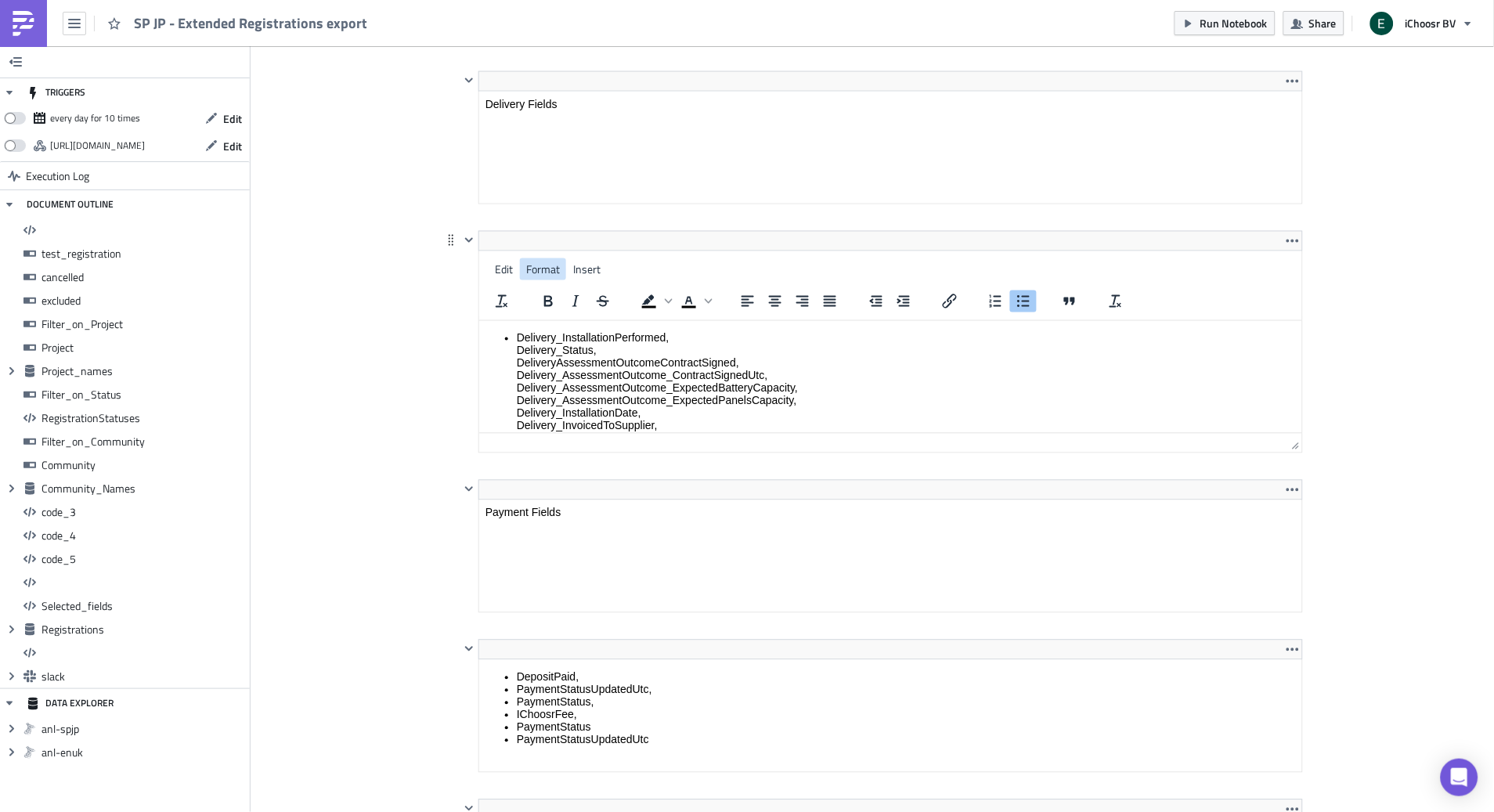 click on "Format" at bounding box center (543, 269) 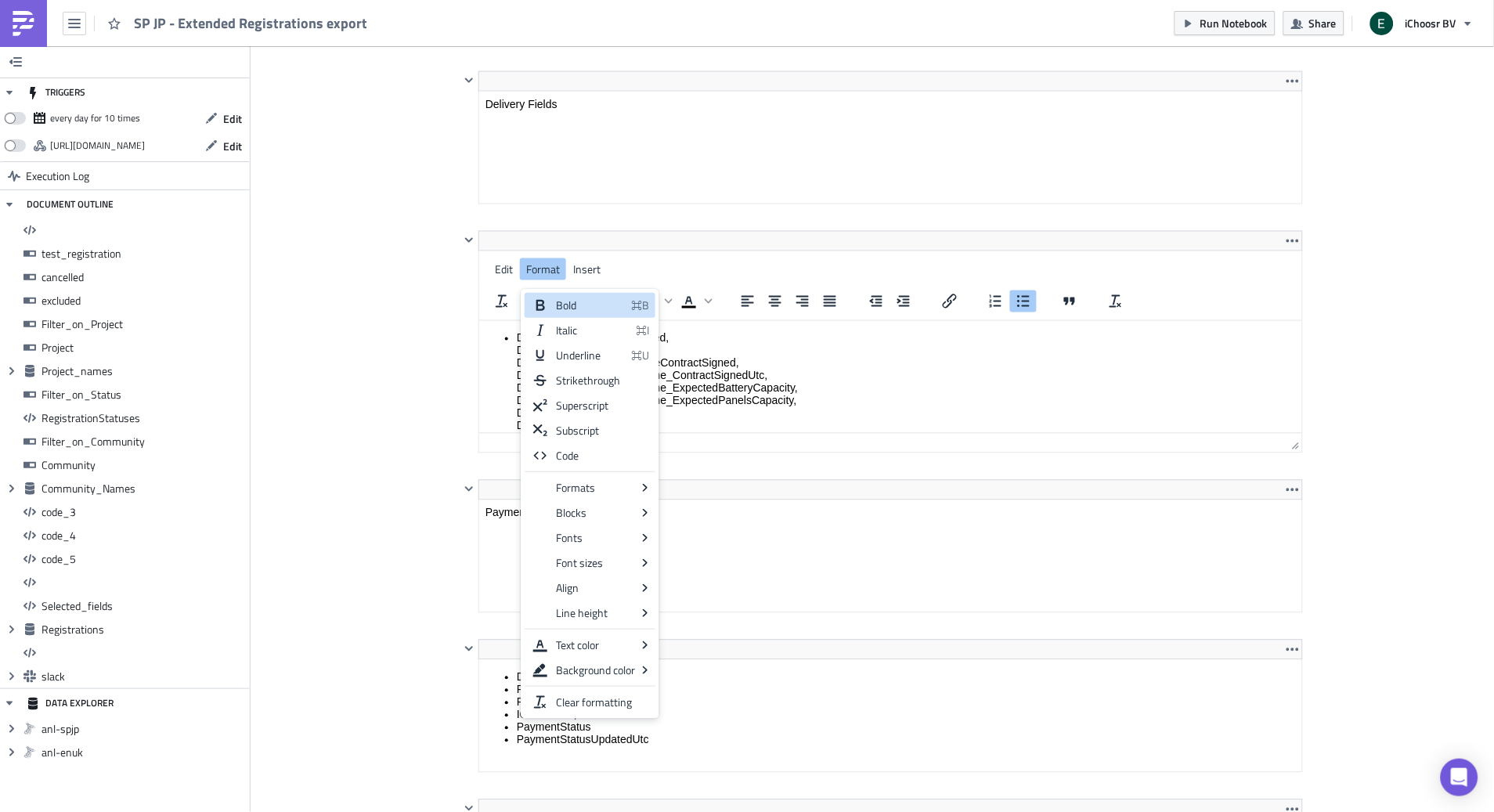 click on "Cover Image JP SP JP - Extended Registrations export <h1>All registrations export</h1> Edit Format Insert To open the popup, press Shift+Enter To open the popup, press Shift+Enter <p>With this notebook, you can get an export of all registrations based on multiple selections.</p> Edit Format Insert To open the popup, press Shift+Enter To open the popup, press Shift+Enter <p>The data source contains all registrations.</p> Edit Format Insert To open the popup, press Shift+Enter To open the popup, press Shift+Enter <p>A. Select which records you want to obtain</p> Edit Format Insert To open the popup, press Shift+Enter To open the popup, press Shift+Enter <ol>
<li>Choose whether you need <em>Test or Real Registrations </em></li>
<li>Choose whether you need <em>Excluded </em>and <em>Cancelled Registrations</em> or not</li>
<li>Choose which <em>Projects</em> to include</li>
<li>Choose which<em> Registration Status(es)</em> to include</li>
<li>Choose which <em>Community ID's</em> to include</li>
</ol> Edit Format No" at bounding box center [872, -1727] 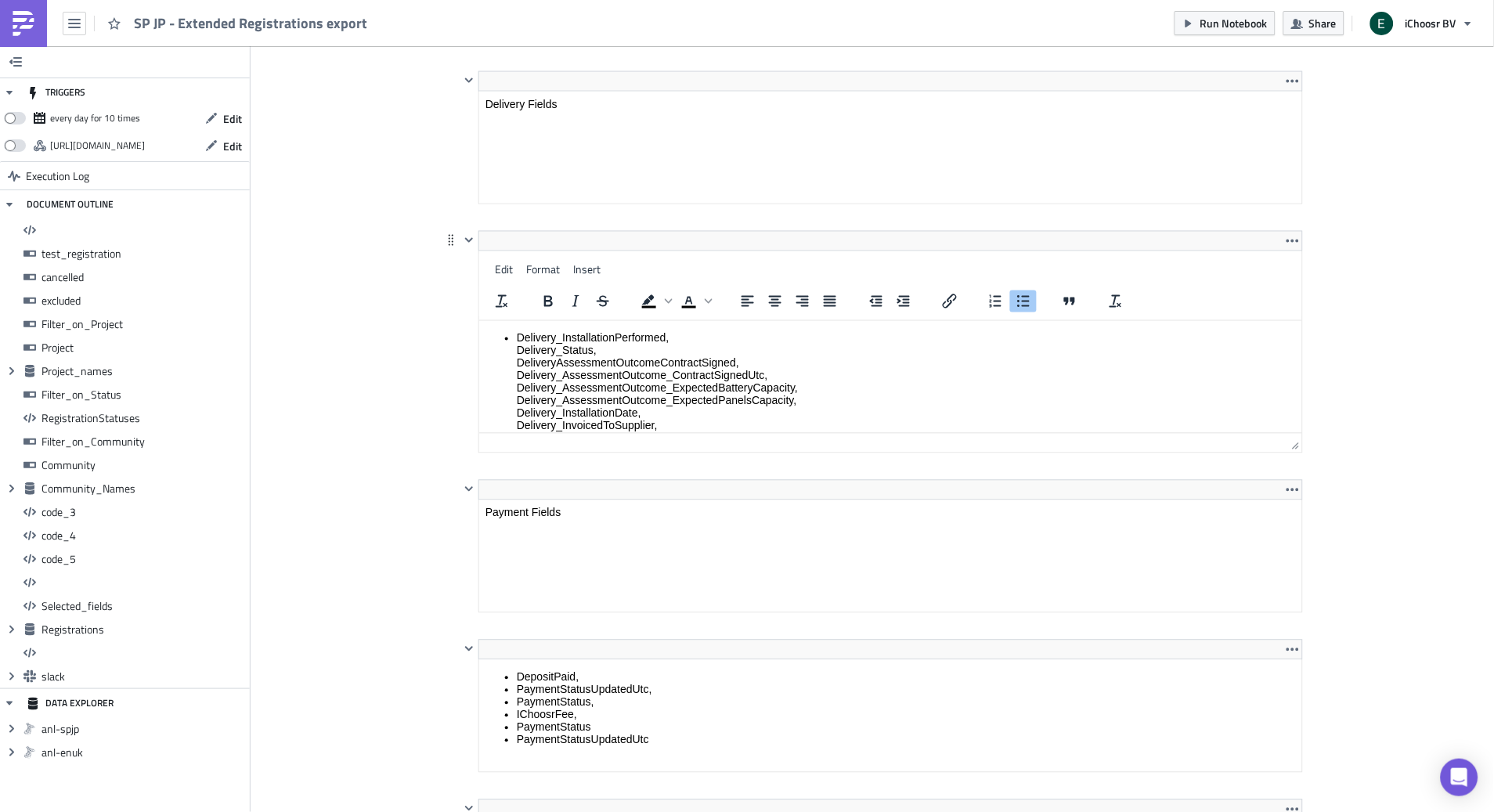 click on "Delivery_InstallationPerformed, Delivery_Status, DeliveryAssessmentOutcomeContractSigned, Delivery_AssessmentOutcome_ContractSignedUtc, Delivery_AssessmentOutcome_ExpectedBatteryCapacity, Delivery_AssessmentOutcome_ExpectedPanelsCapacity, Delivery_InstallationDate, Delivery_InvoicedToSupplier, Delivery_DeliveryDate, Delivery_CancellationStatus, Delivery_CancellationReason, Delivery_CancellationSubReason, Delivery_CancellationExplanation, Delivery_AssessmentStatus, Delivery_DeliveryOutcome_TotalCost, Delivery_DeliveryOutcome_NumberOfPanels, Delivery_DeliveryOutcome_StorageCapacity, Delivery_DeliveryOutcome_InstalledCapacity, Delivery_DeliveryOutcome_BatteryType, Delivery_DeliveryOutcome_BatteryCost, Delivery_DeliveryApprovalStatus, Delivery_ApprovalDate, Delivery_InvoicedToSupplier, ProductDelivered, DeliveryCancelled, DeliveryApproved, InstalledSolarPanels, InstalledBattery" at bounding box center [906, 507] 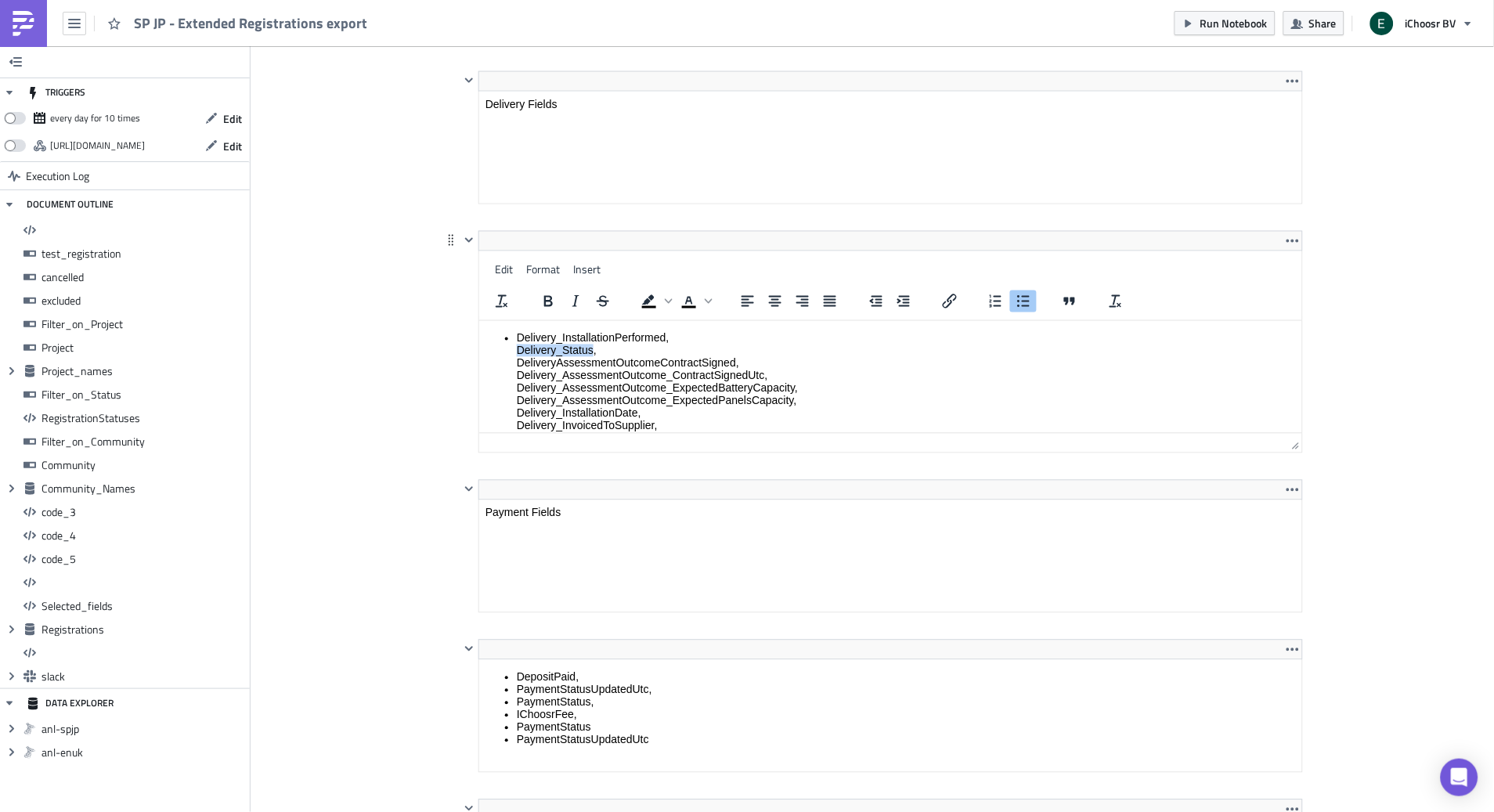 copy on "Delivery_Status" 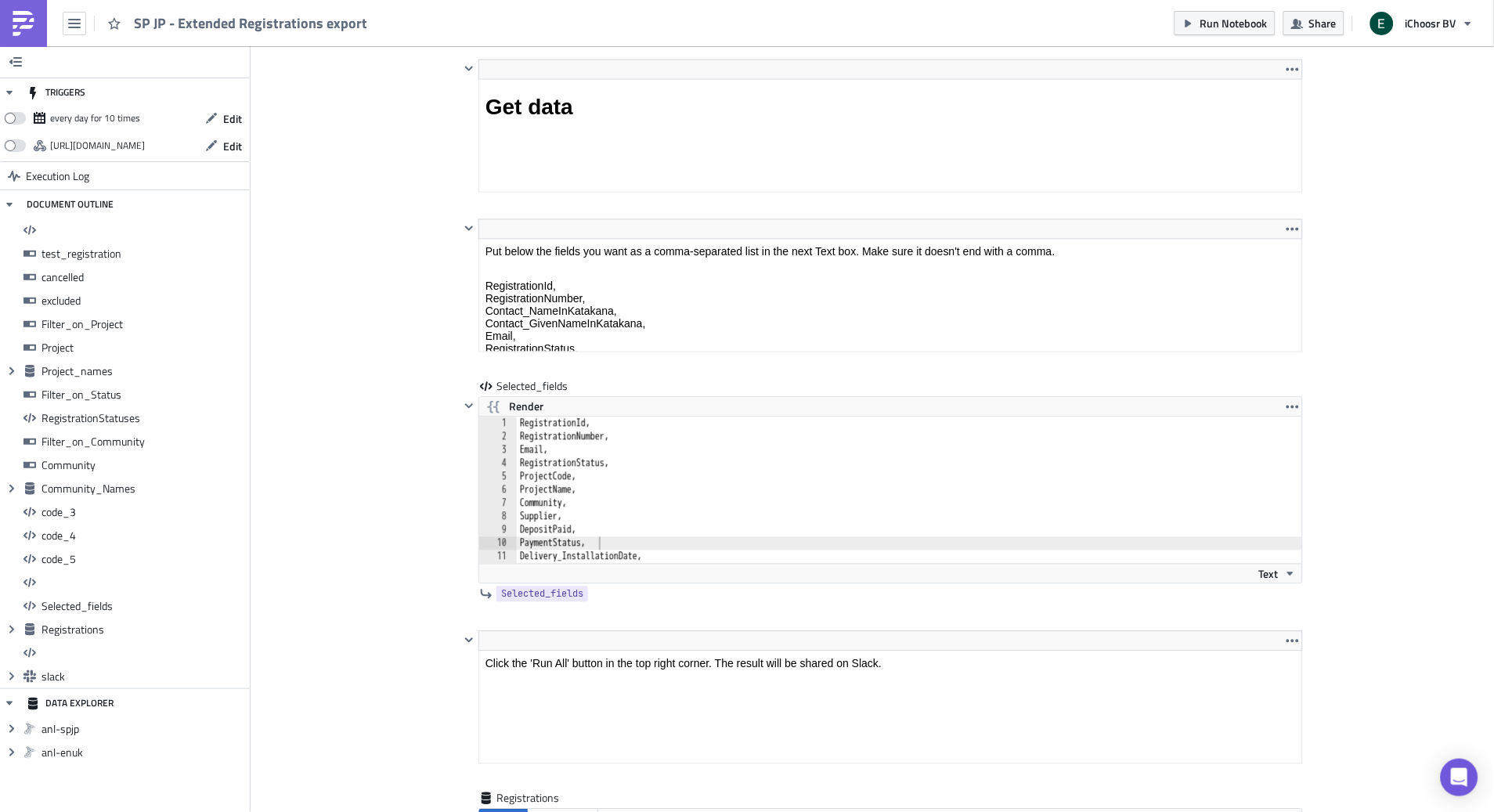 scroll, scrollTop: 12514, scrollLeft: 0, axis: vertical 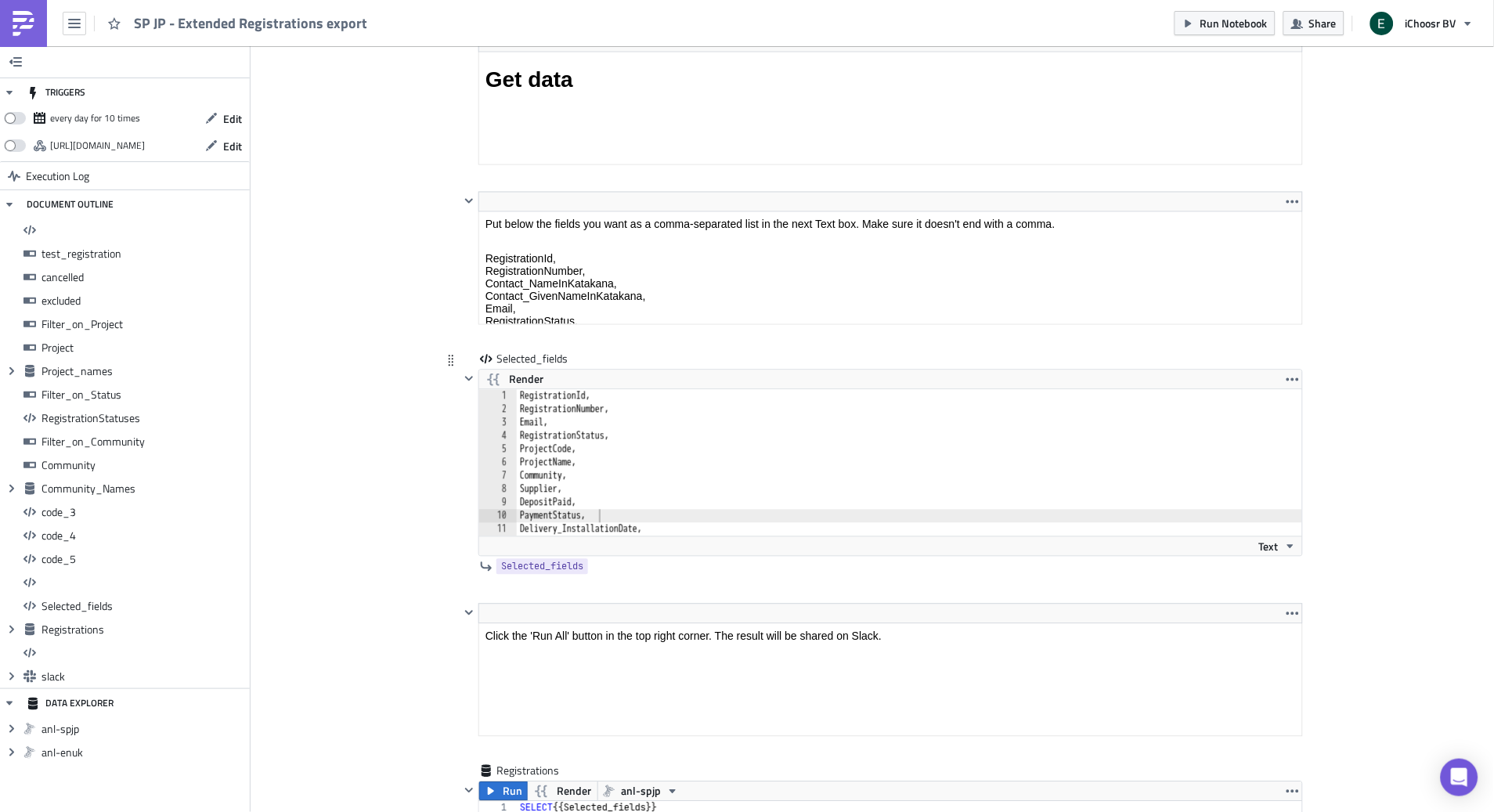 click on "RegistrationId, RegistrationNumber, Email, RegistrationStatus, ProjectCode, ProjectName, Community, Supplier, DepositPaid, PaymentStatus, Delivery_InstallationDate," at bounding box center [909, 476] 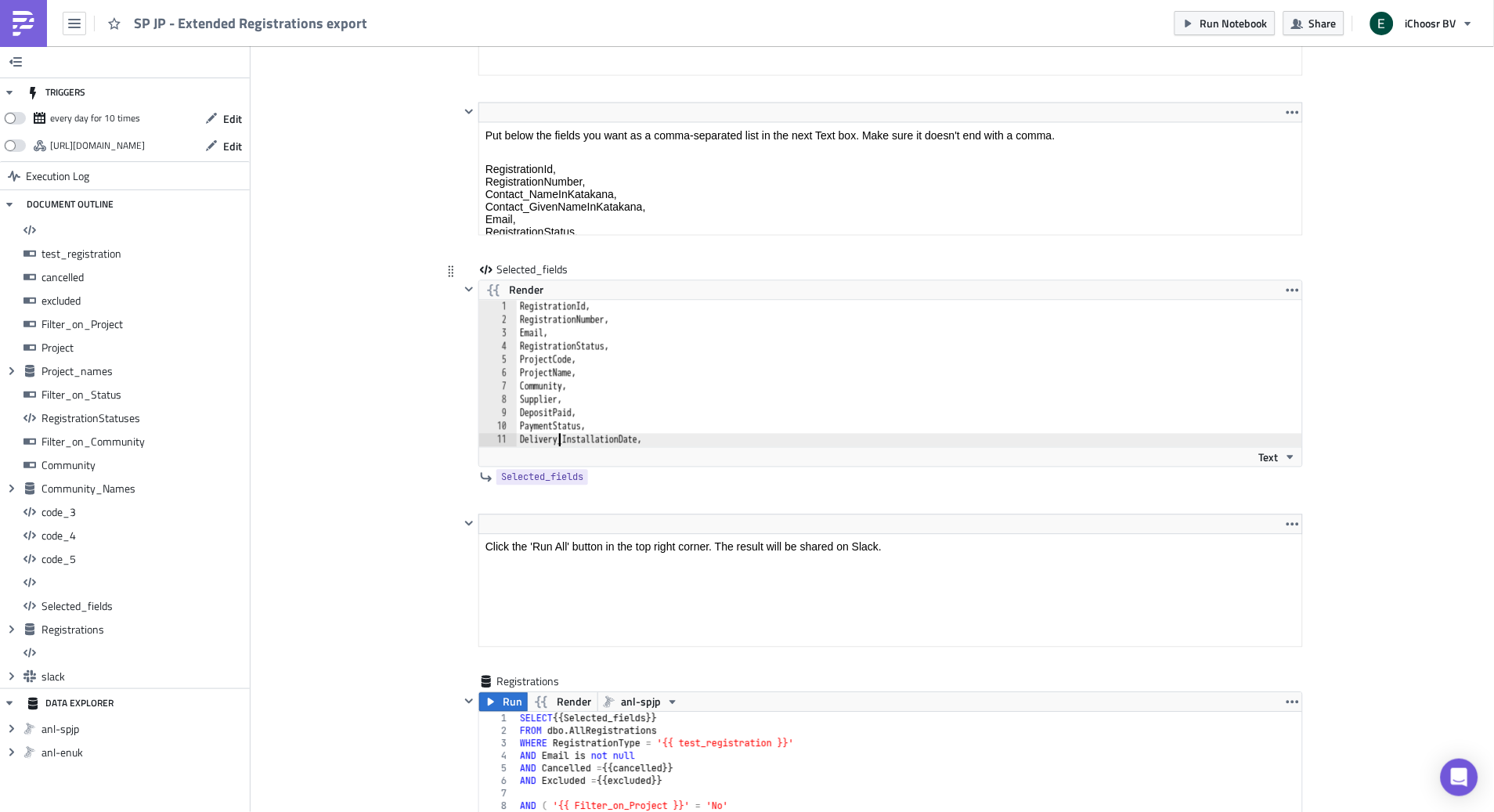click on "RegistrationId, RegistrationNumber, Email, RegistrationStatus, ProjectCode, ProjectName, Community, Supplier, DepositPaid, PaymentStatus, Delivery_InstallationDate," at bounding box center [909, 387] 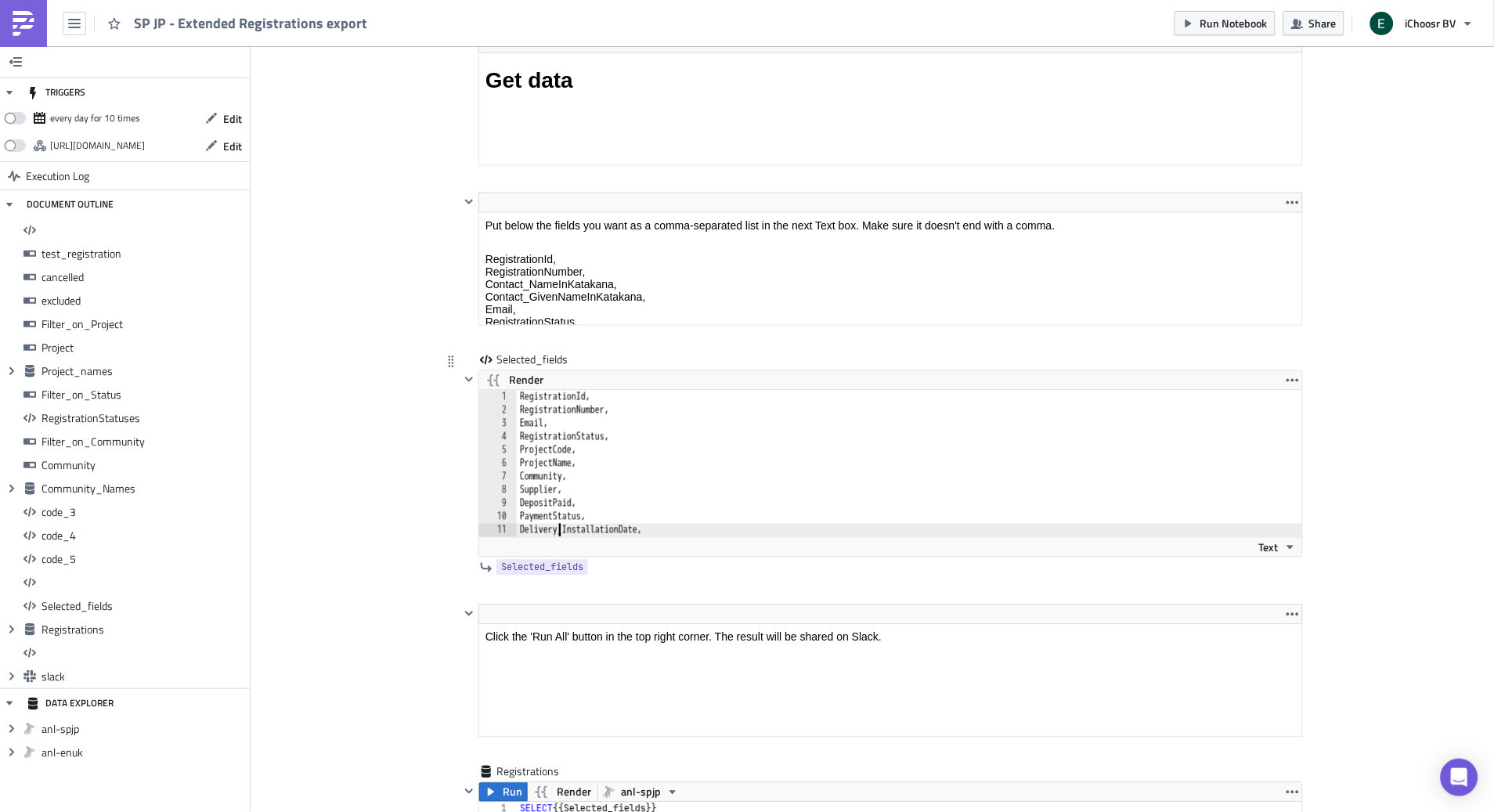 click on "RegistrationId, RegistrationNumber, Email, RegistrationStatus, ProjectCode, ProjectName, Community, Supplier, DepositPaid, PaymentStatus, Delivery_InstallationDate," at bounding box center (909, 477) 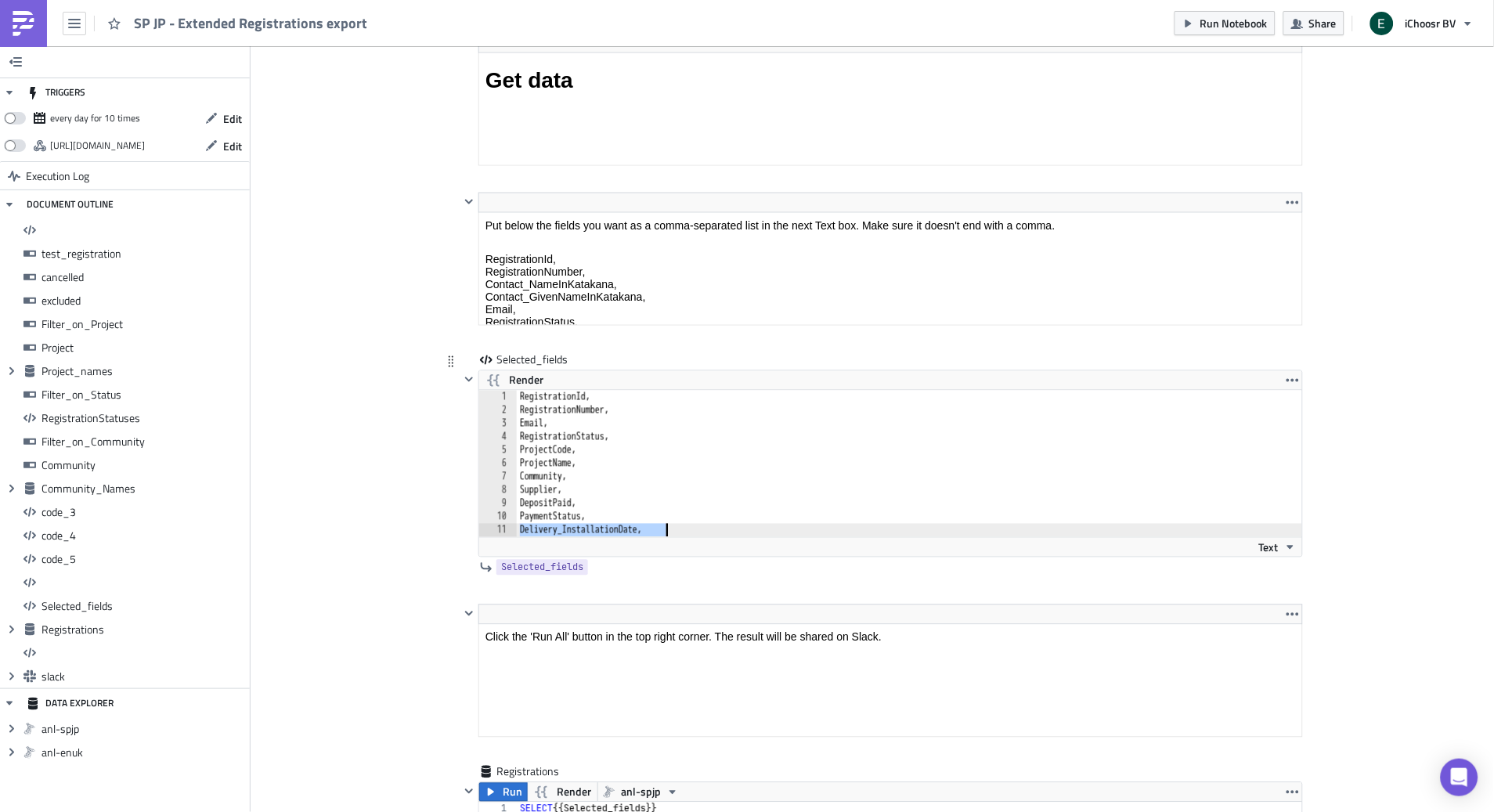 paste on "Status" 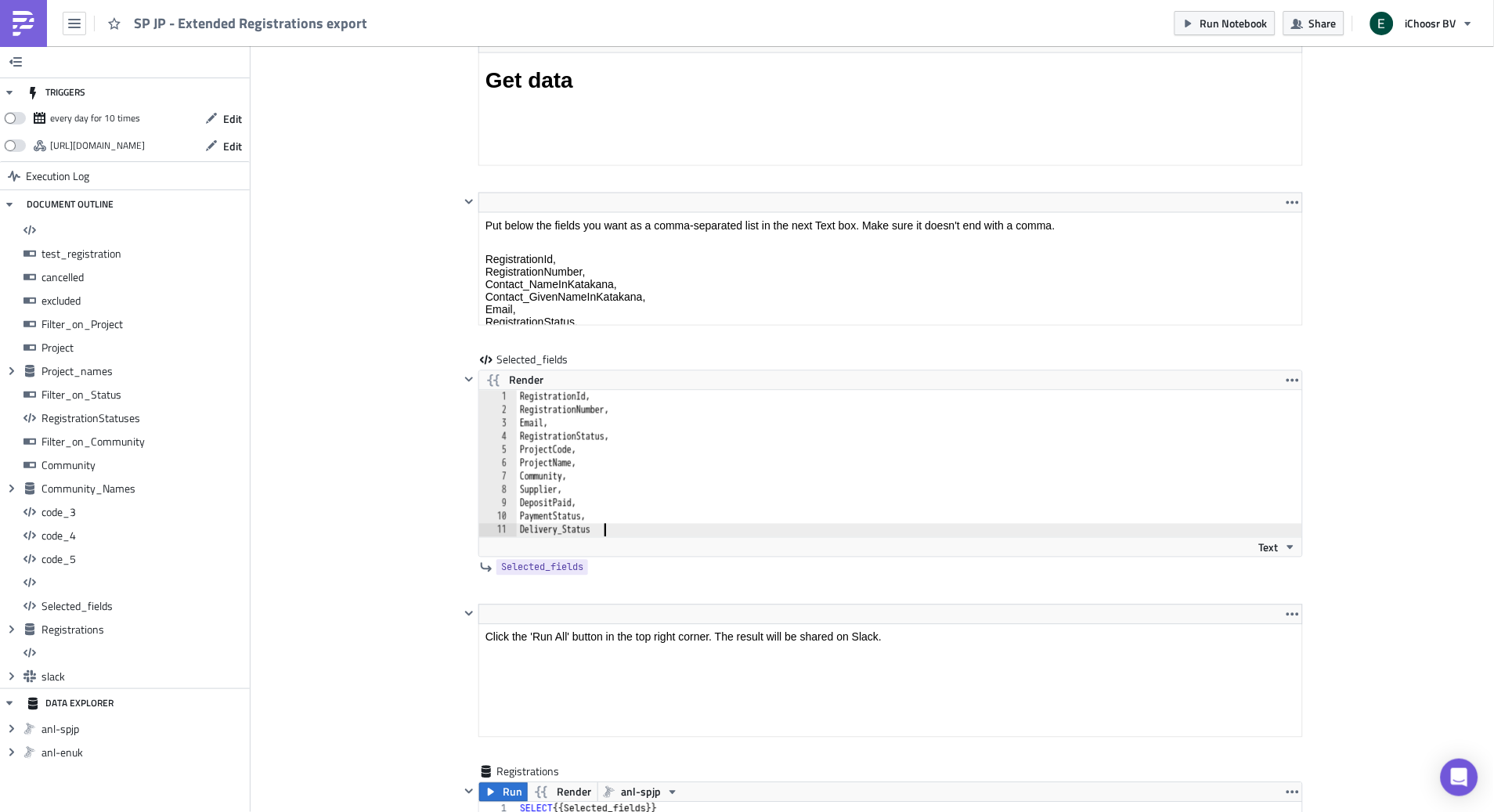 click on "Cover Image JP SP JP - Extended Registrations export <h1>All registrations export</h1> Edit Format Insert To open the popup, press Shift+Enter To open the popup, press Shift+Enter <p>With this notebook, you can get an export of all registrations based on multiple selections.</p> Edit Format Insert To open the popup, press Shift+Enter To open the popup, press Shift+Enter <p>The data source contains all registrations.</p> Edit Format Insert To open the popup, press Shift+Enter To open the popup, press Shift+Enter <p>A. Select which records you want to obtain</p> Edit Format Insert To open the popup, press Shift+Enter To open the popup, press Shift+Enter <ol>
<li>Choose whether you need <em>Test or Real Registrations </em></li>
<li>Choose whether you need <em>Excluded </em>and <em>Cancelled Registrations</em> or not</li>
<li>Choose which <em>Projects</em> to include</li>
<li>Choose which<em> Registration Status(es)</em> to include</li>
<li>Choose which <em>Community ID's</em> to include</li>
</ol> Edit Format No" at bounding box center [872, -5056] 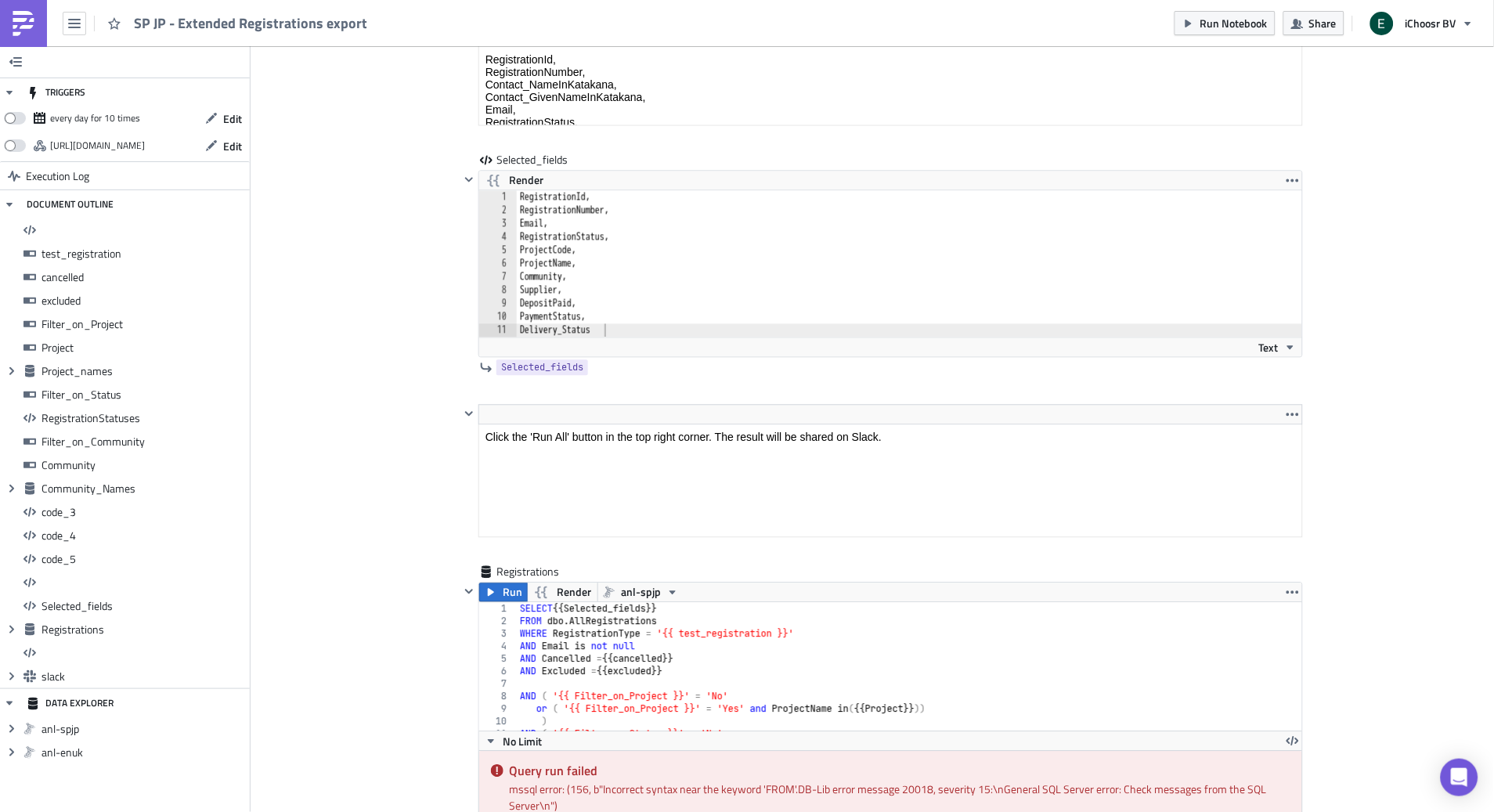 scroll, scrollTop: 12638, scrollLeft: 0, axis: vertical 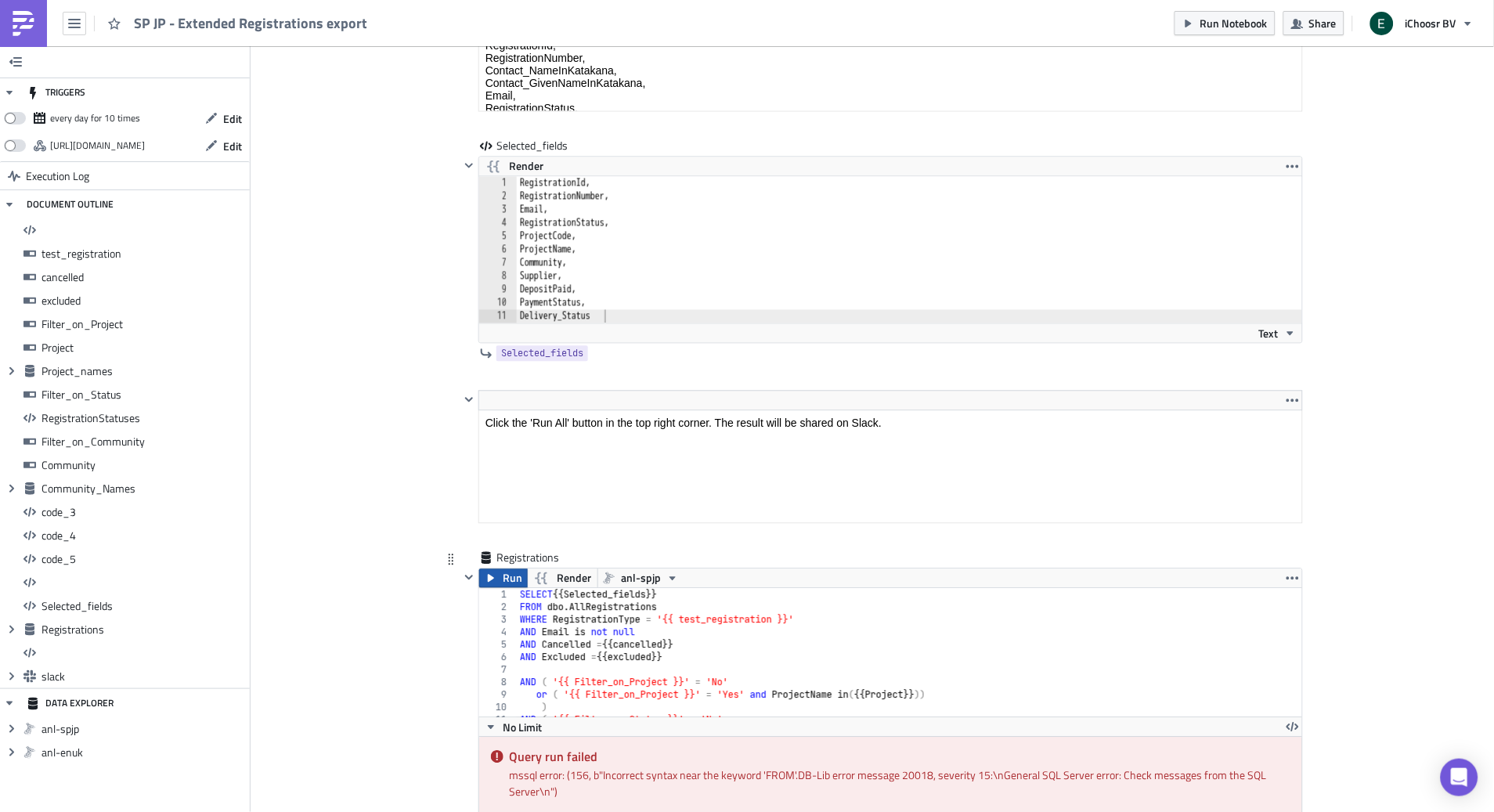 click on "Run" at bounding box center (512, 579) 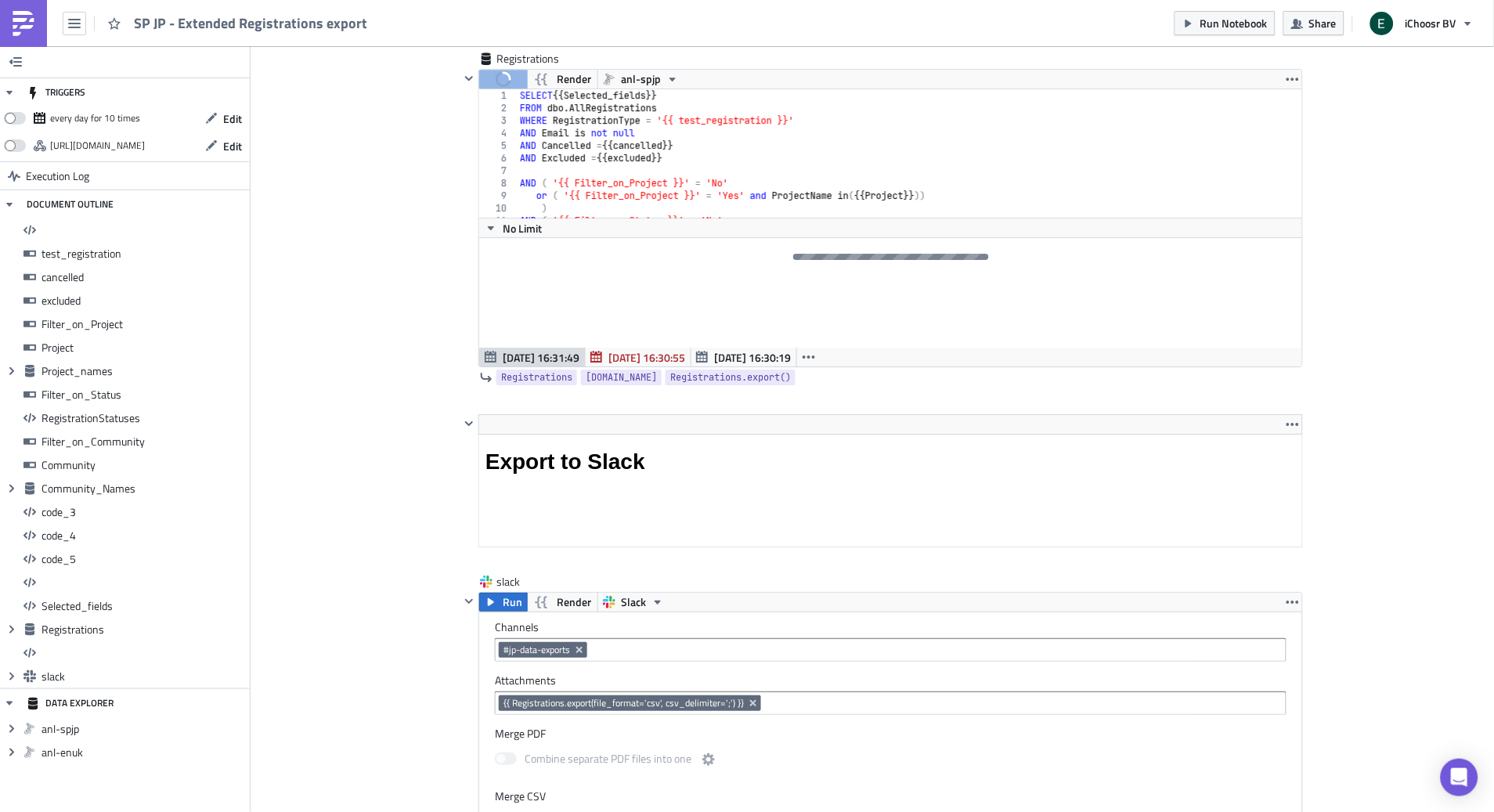 scroll, scrollTop: 13152, scrollLeft: 0, axis: vertical 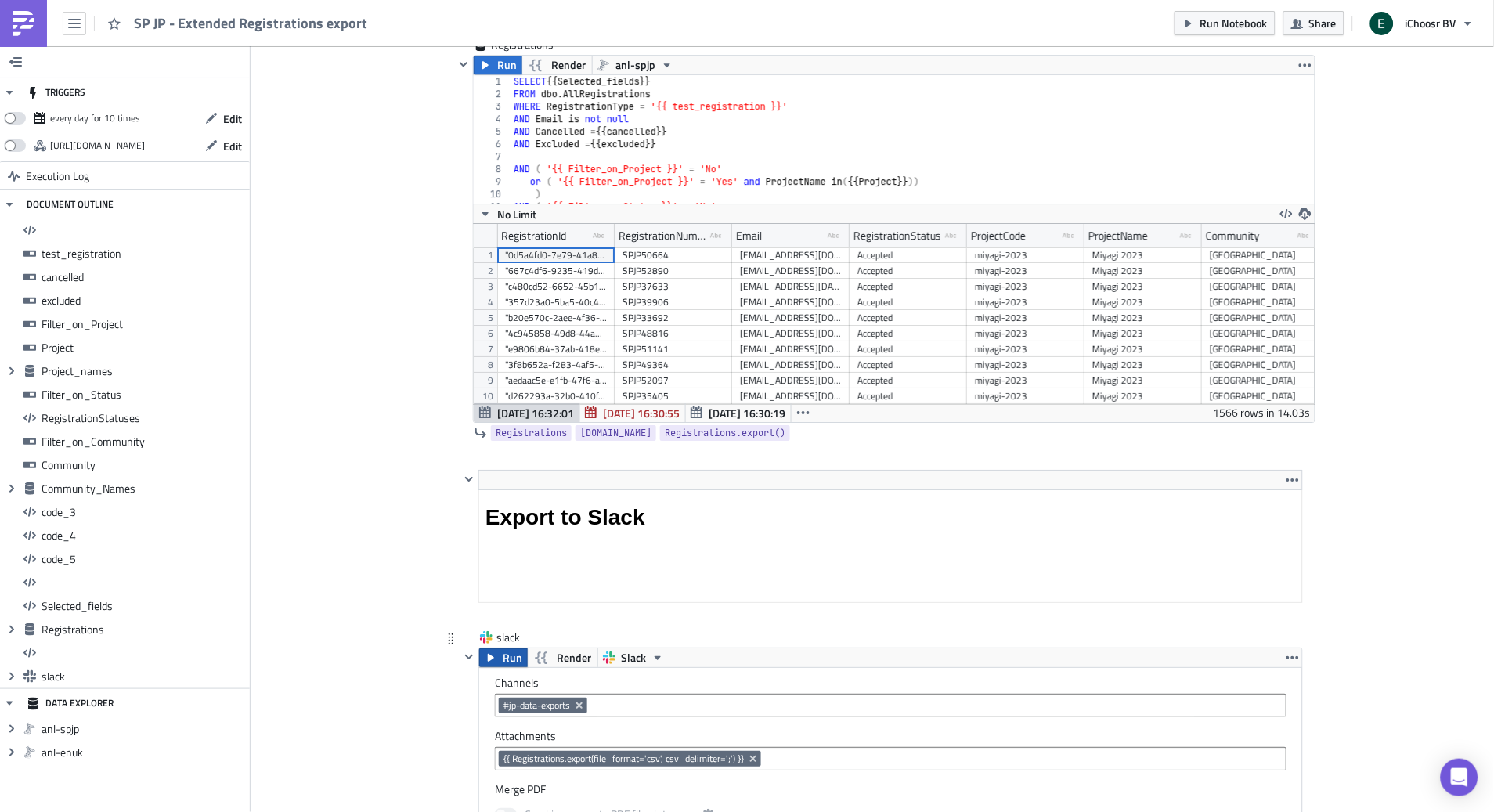 click on "Run" at bounding box center [503, 658] 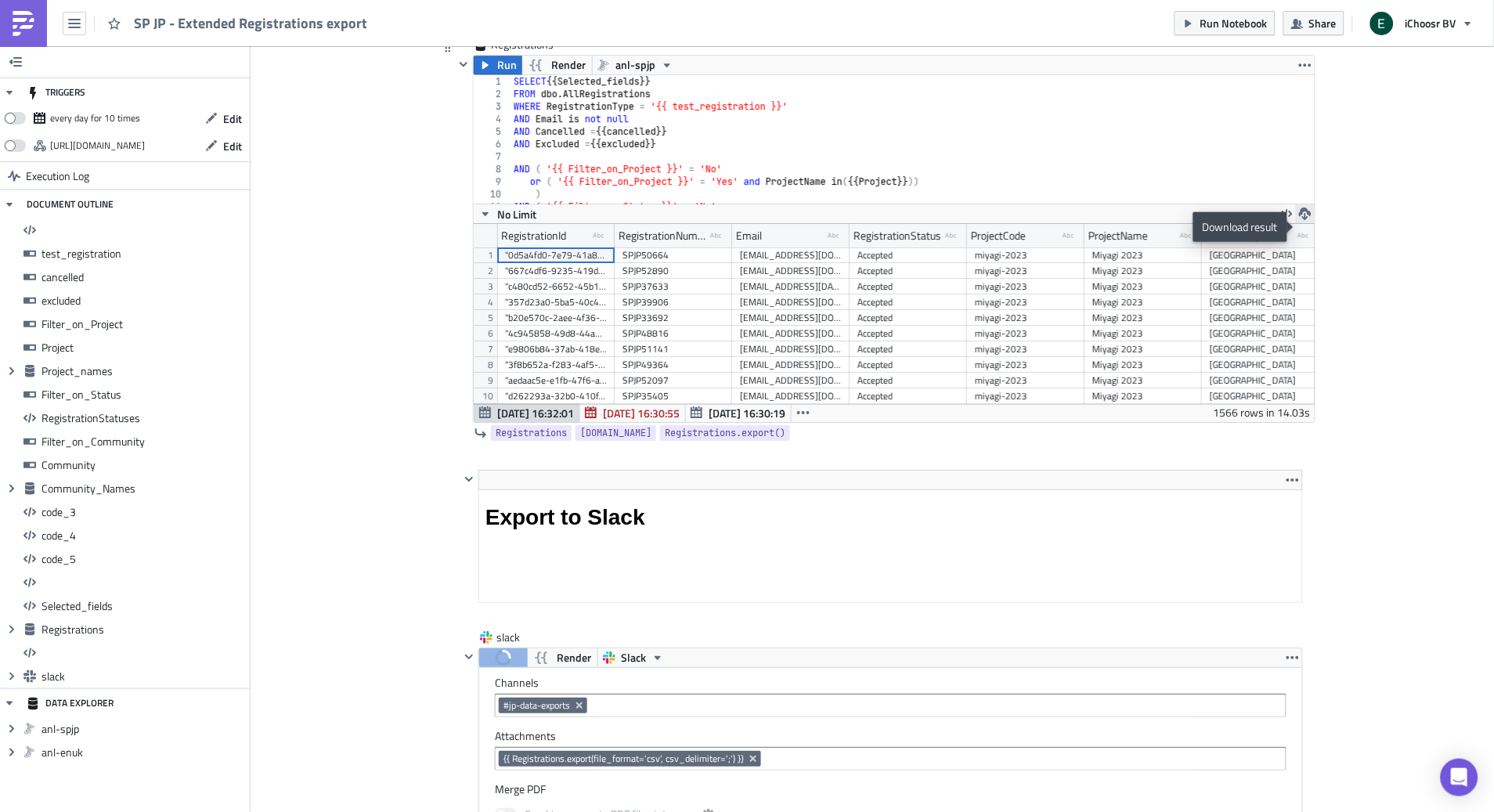 click 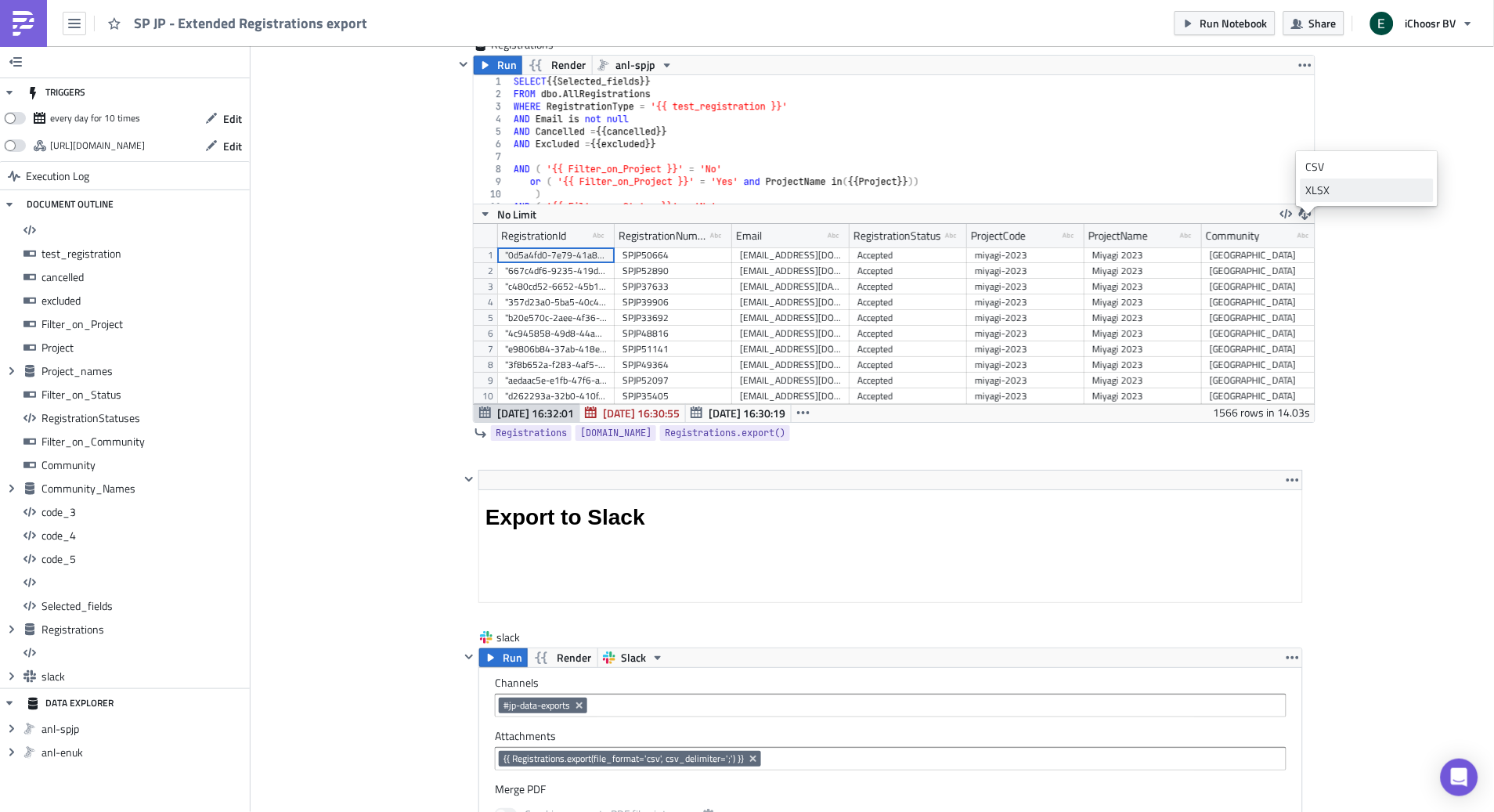 click on "XLSX" at bounding box center [1367, 190] 